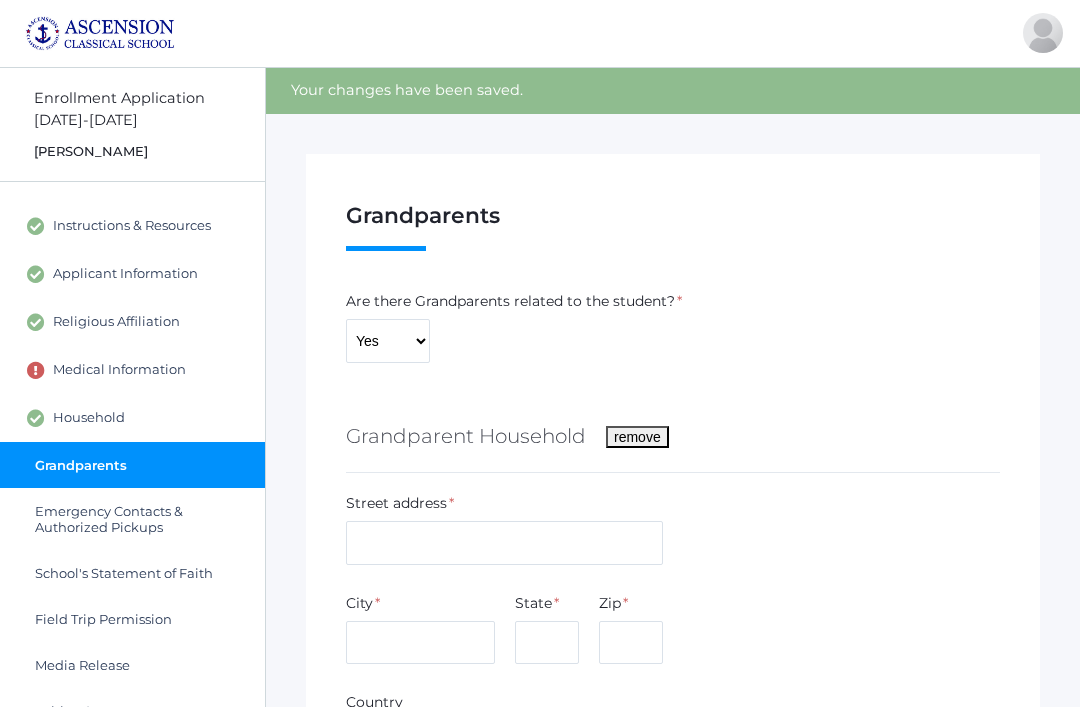 select on "Yes" 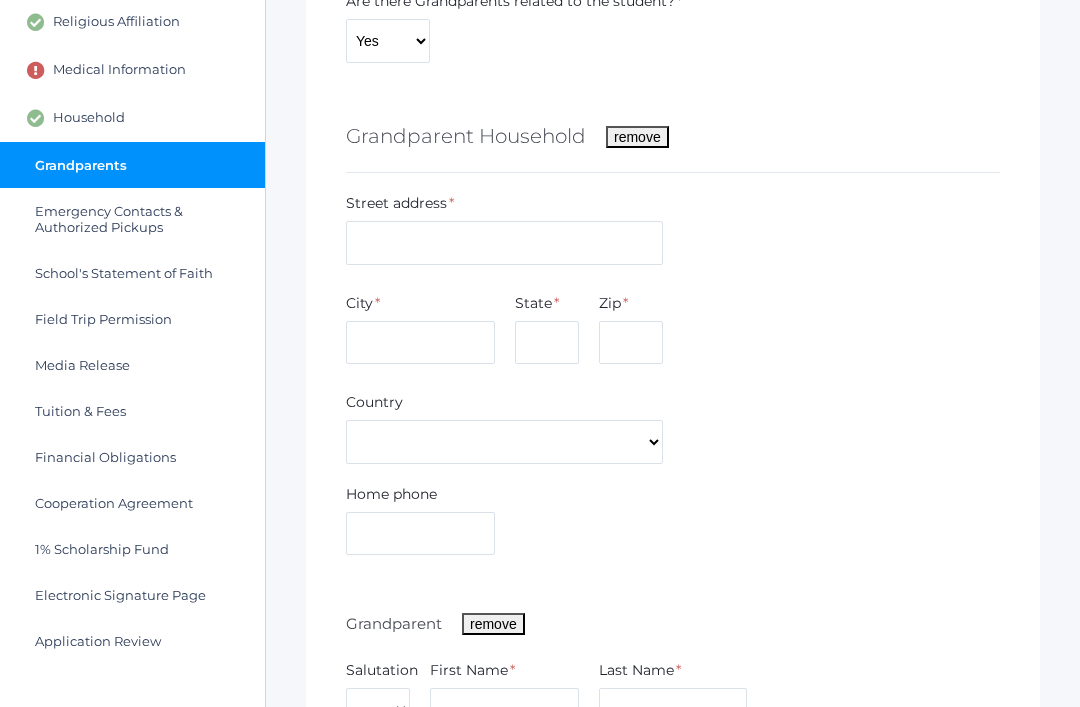 scroll, scrollTop: 300, scrollLeft: 0, axis: vertical 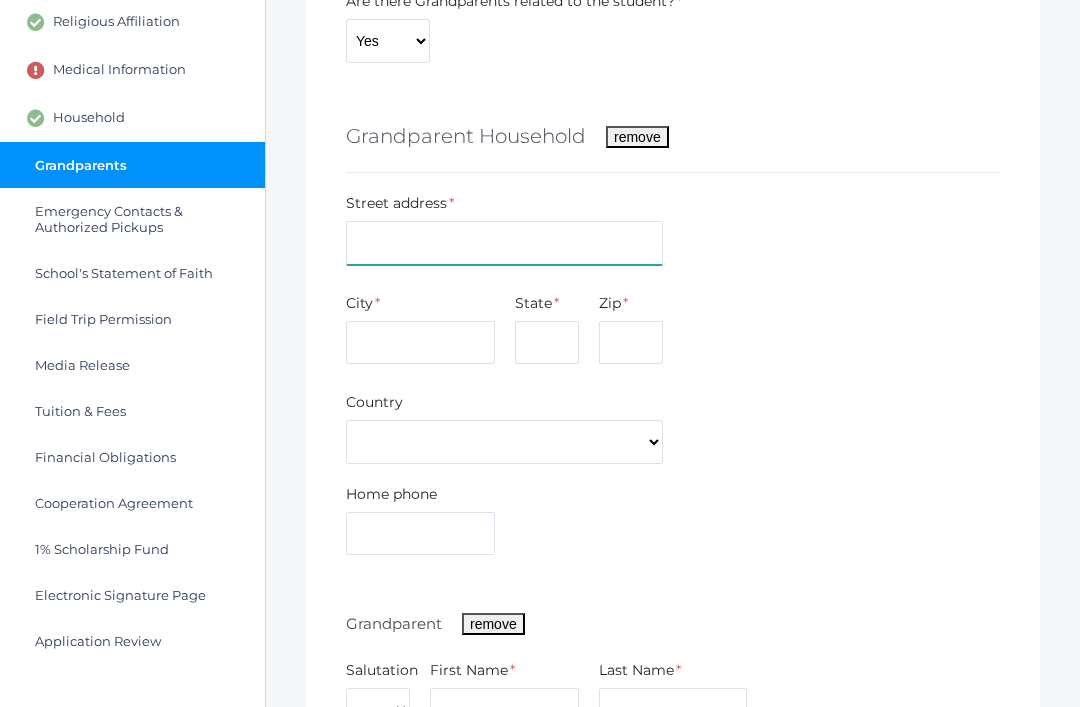 click at bounding box center [504, 243] 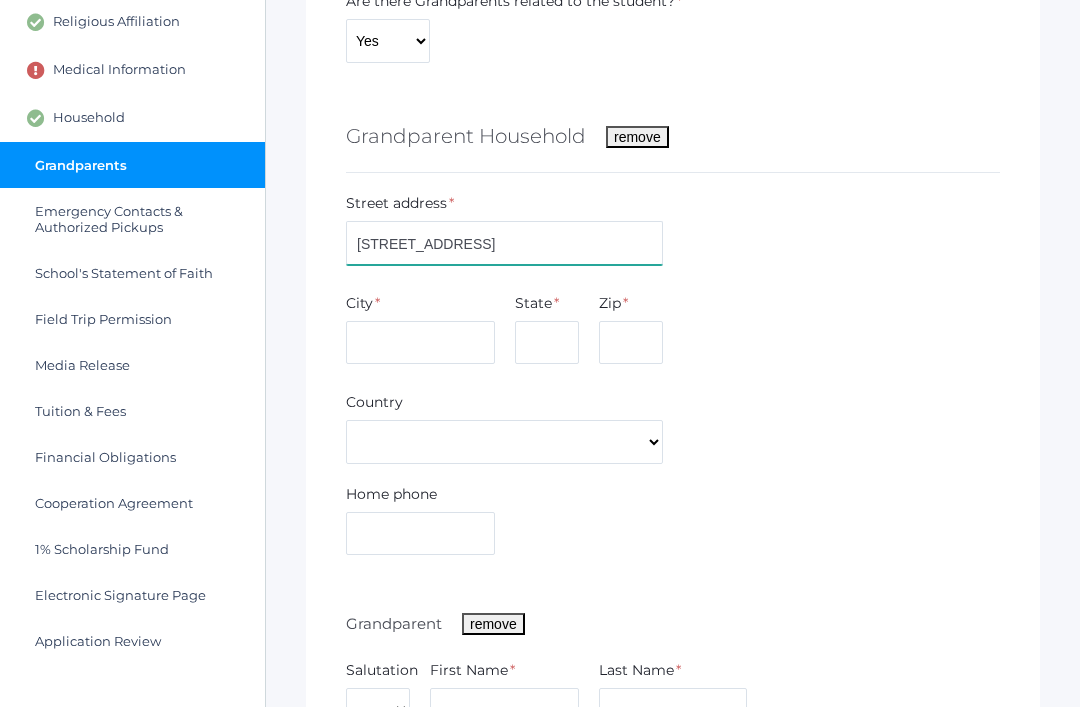 type on "523 Oil Field Rd" 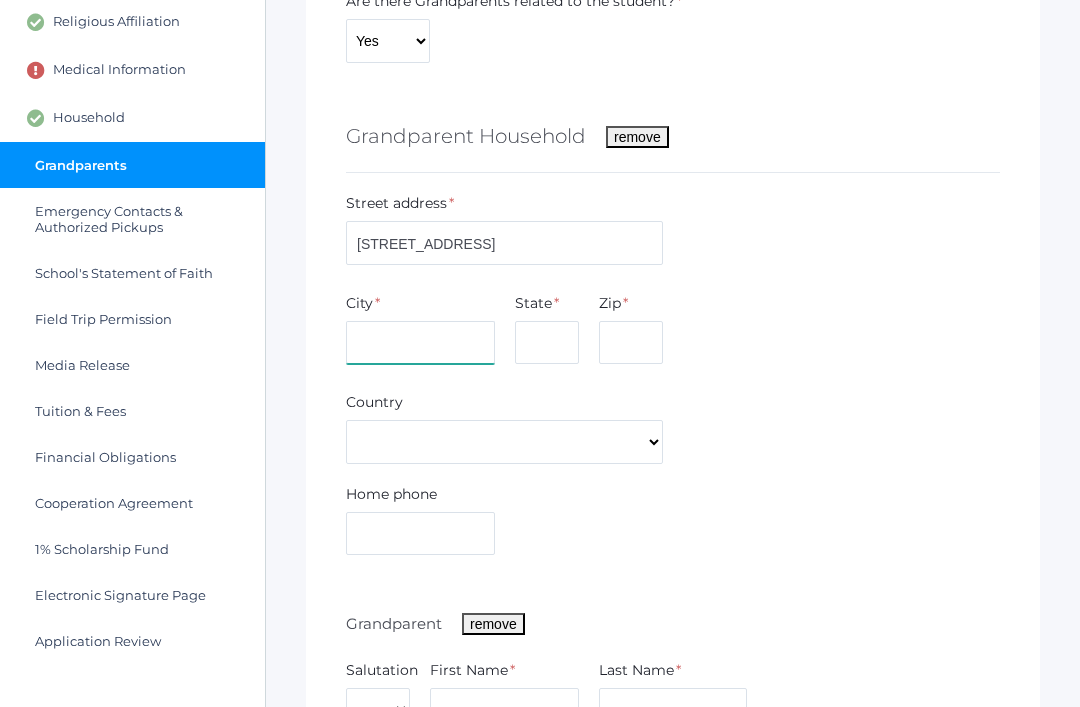 click at bounding box center (420, 343) 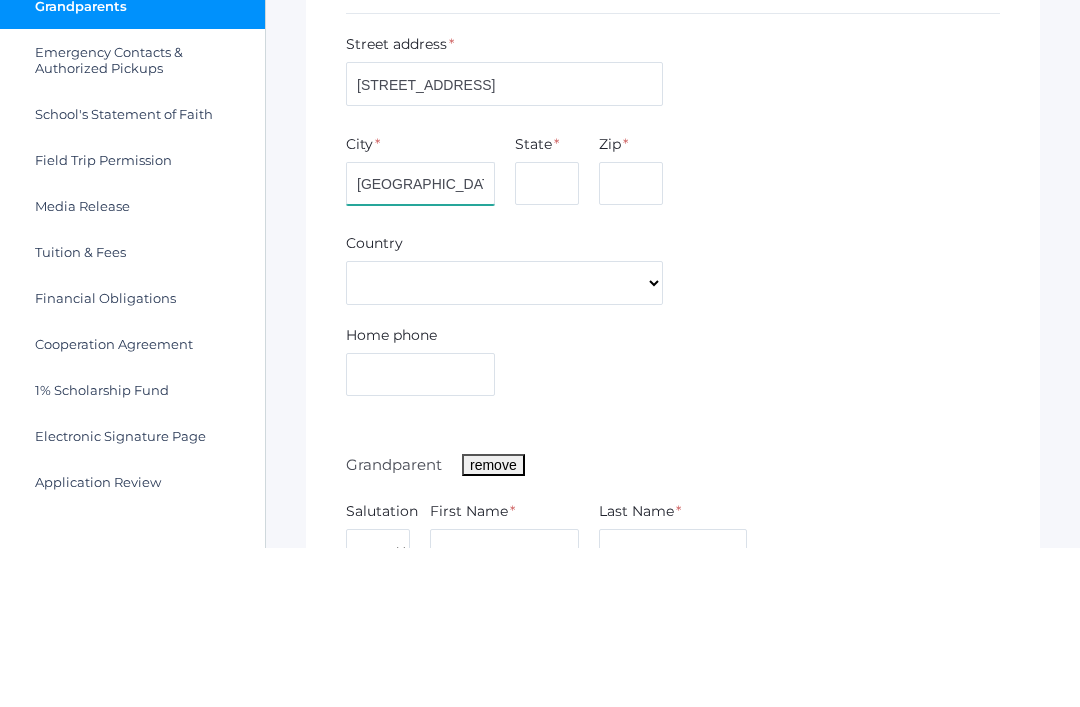 type on "Elm Grove" 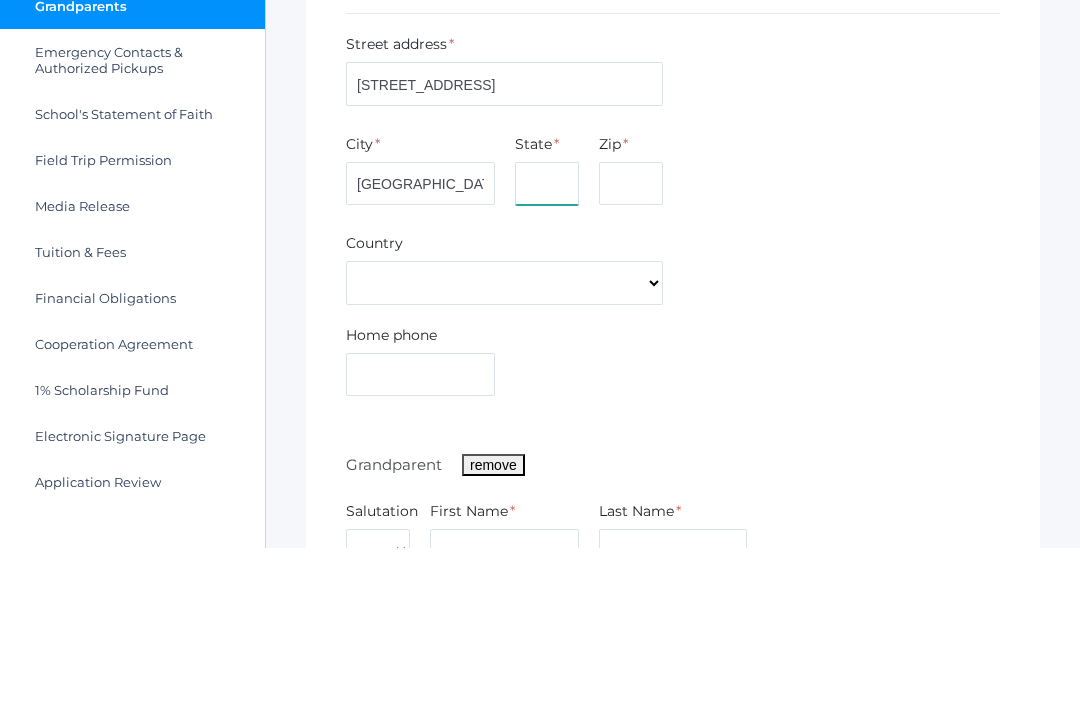 click at bounding box center [547, 343] 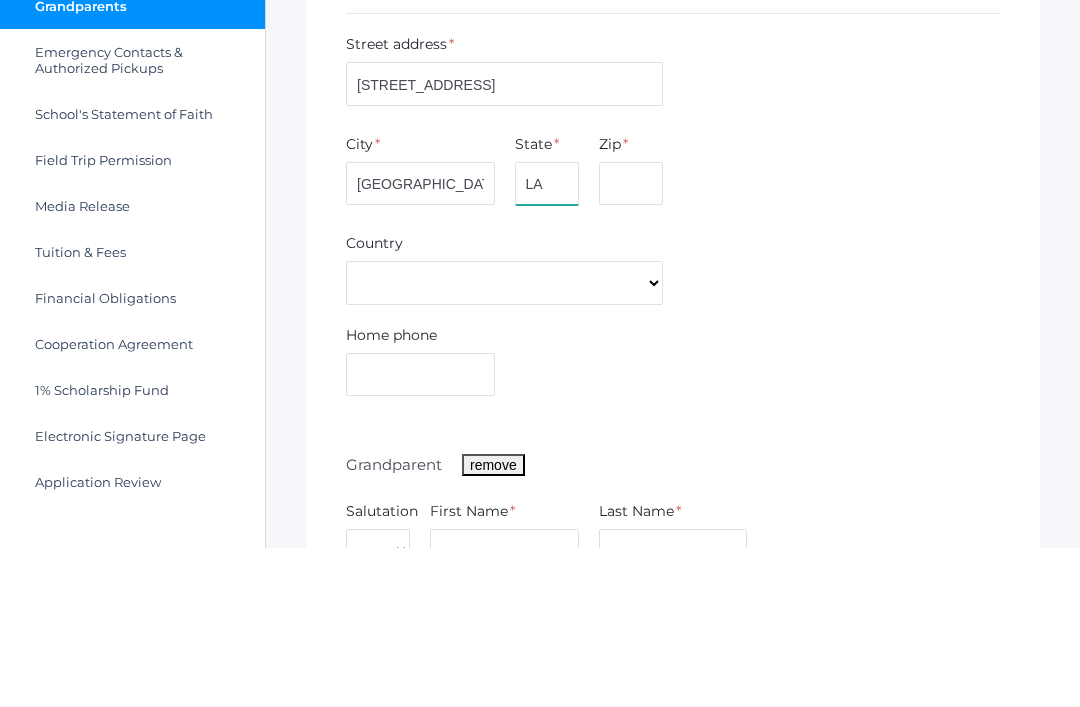 type on "LA" 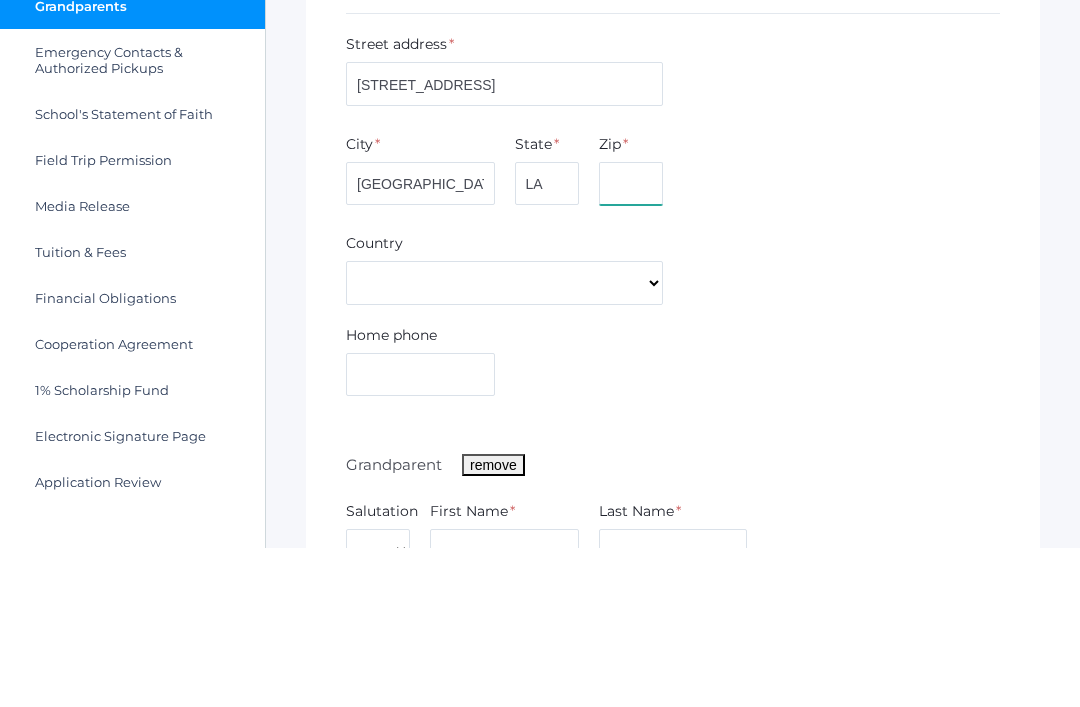 click at bounding box center [631, 343] 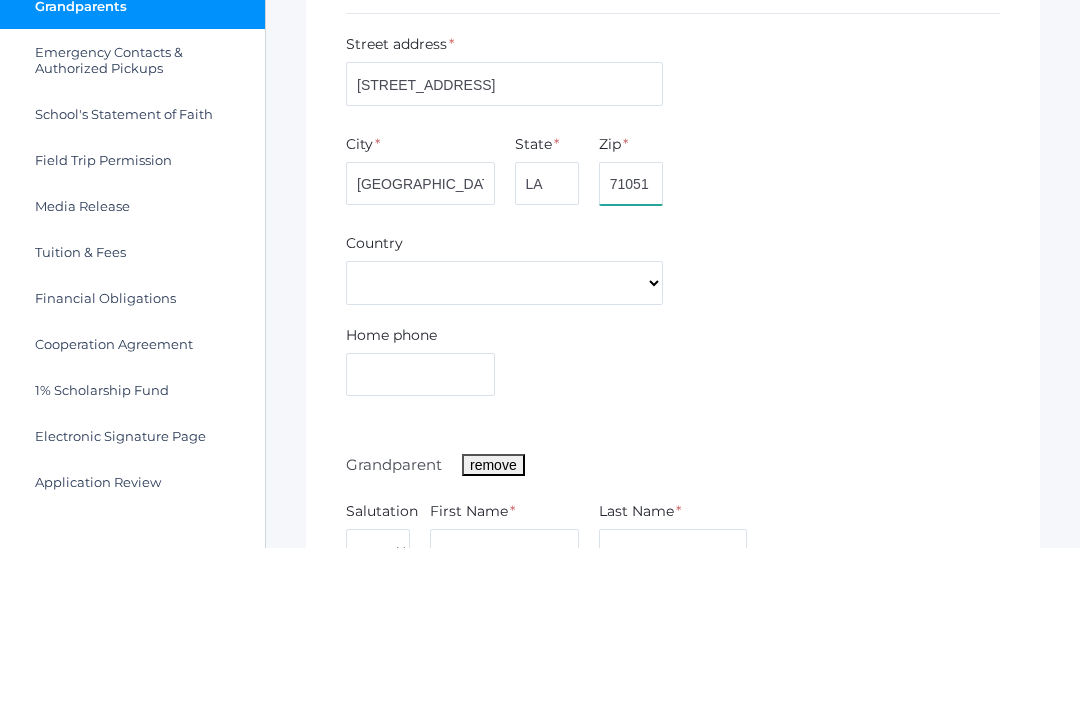 type on "71051" 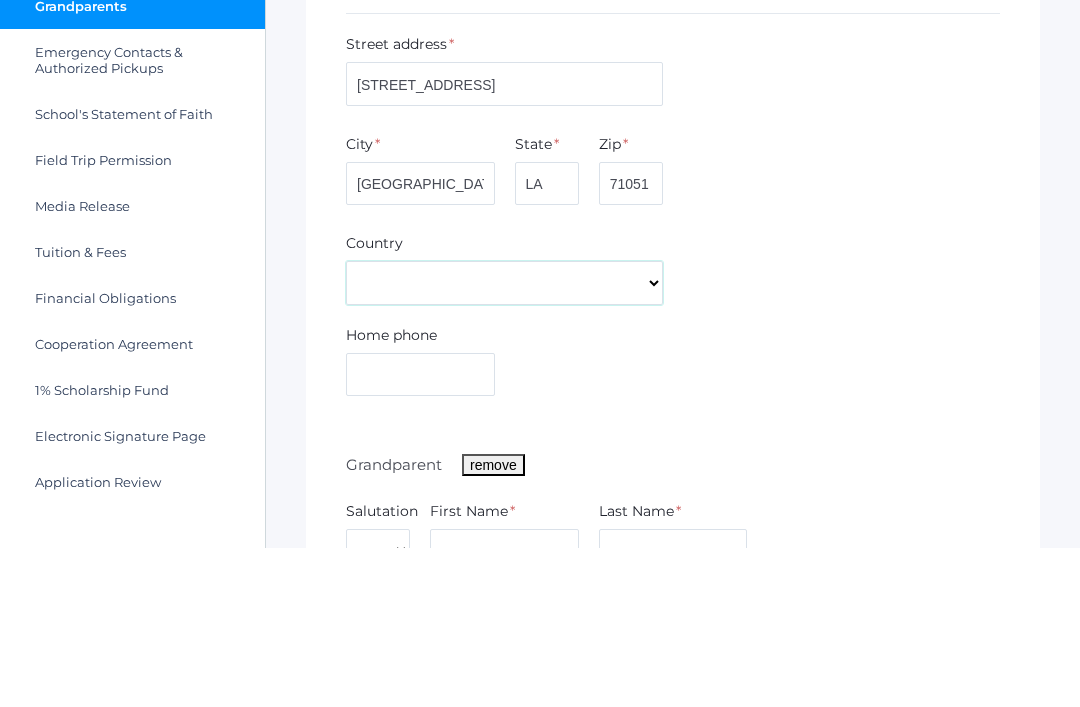 click on "USA" at bounding box center (504, 442) 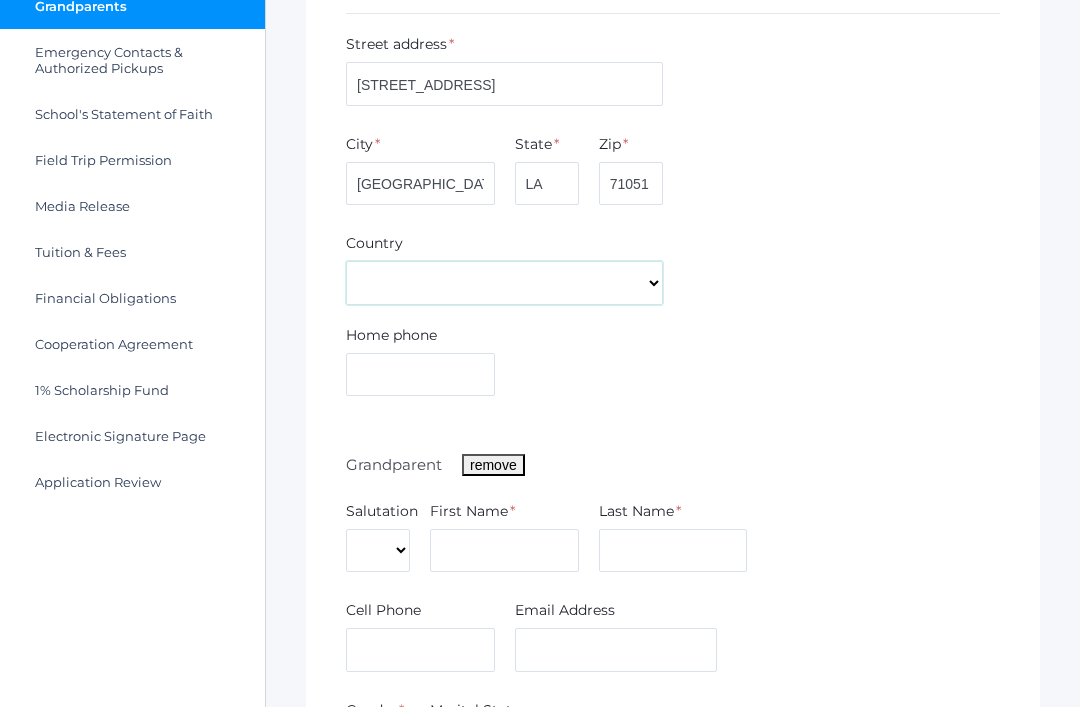 select on "USA" 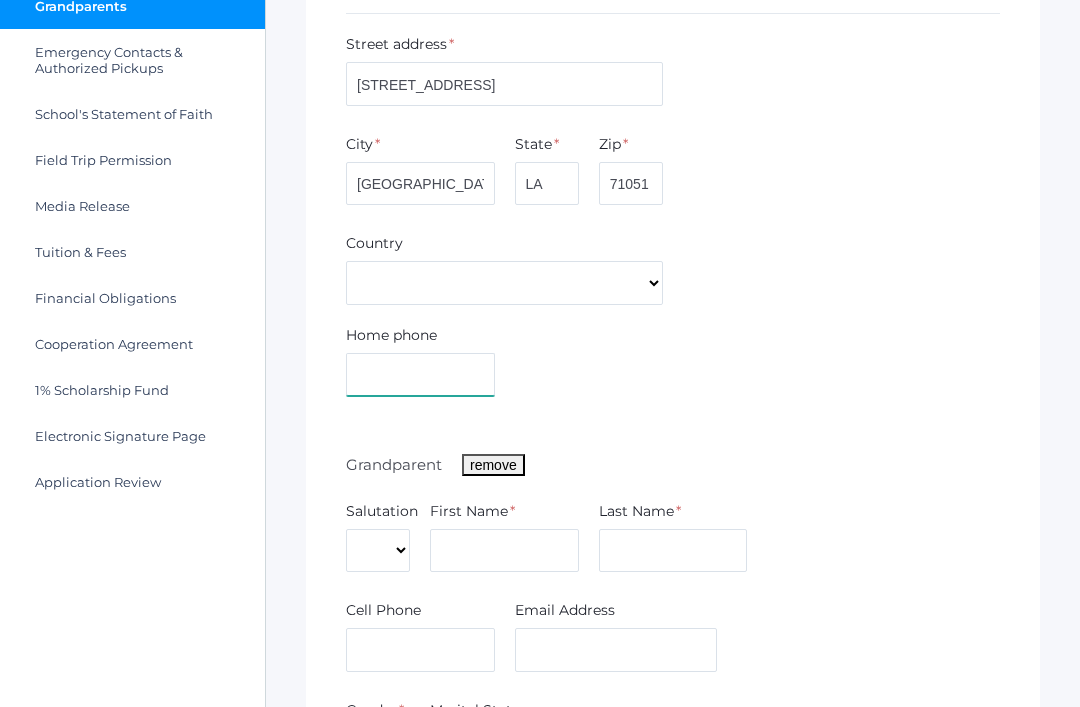 click at bounding box center (420, 375) 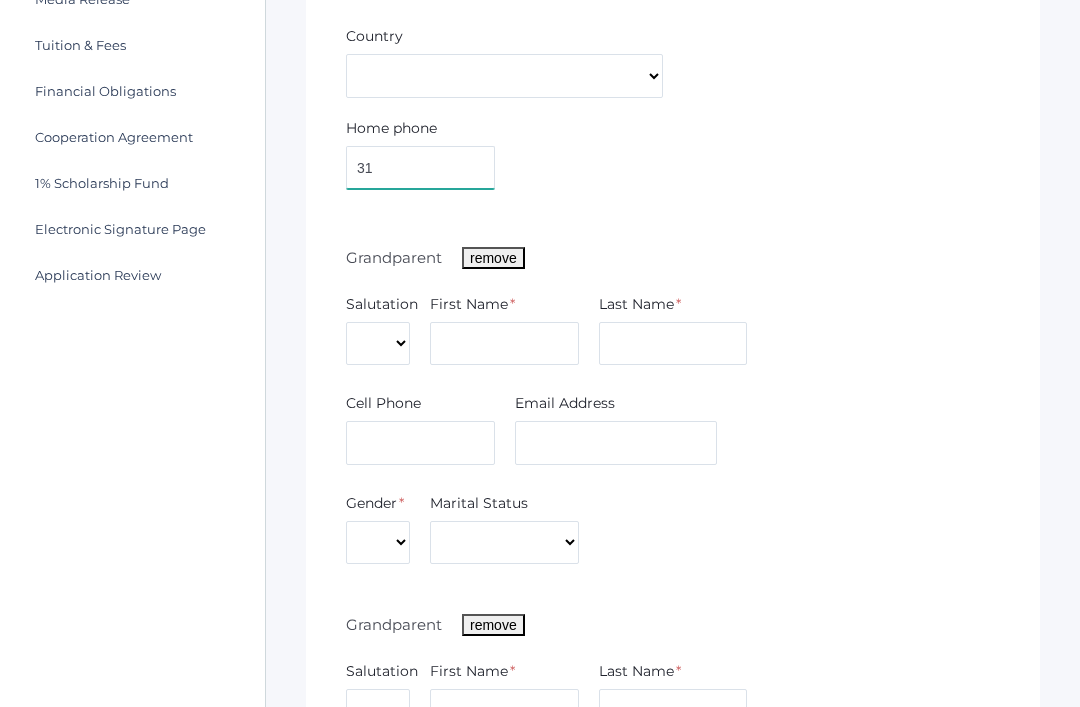 scroll, scrollTop: 639, scrollLeft: 0, axis: vertical 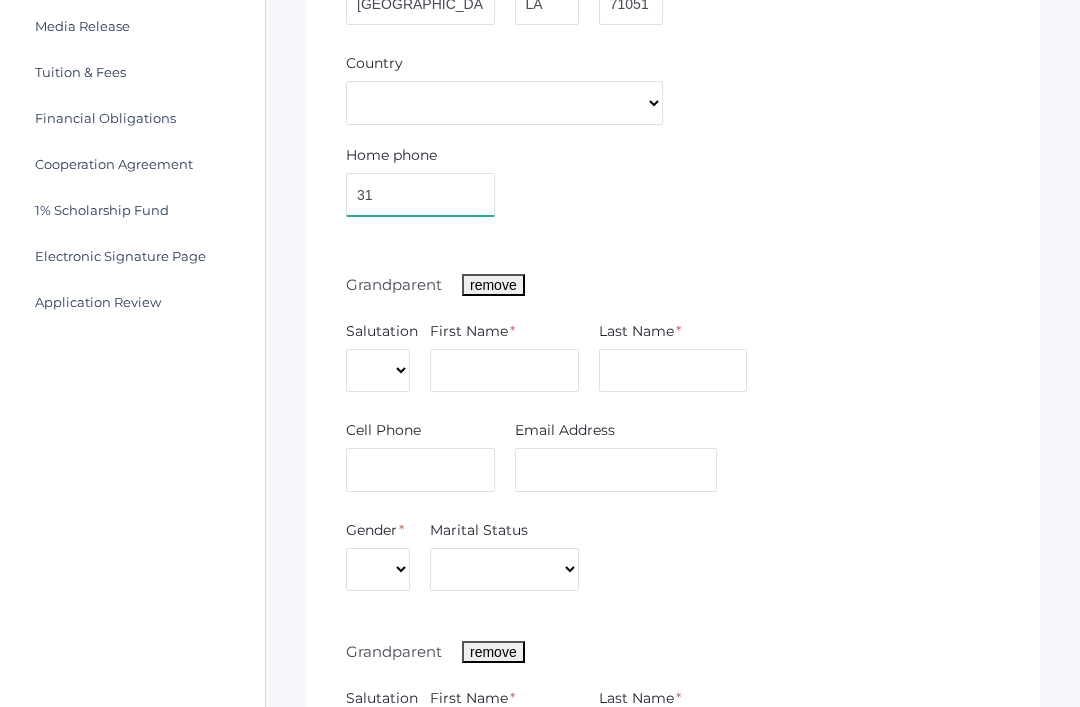 type on "3" 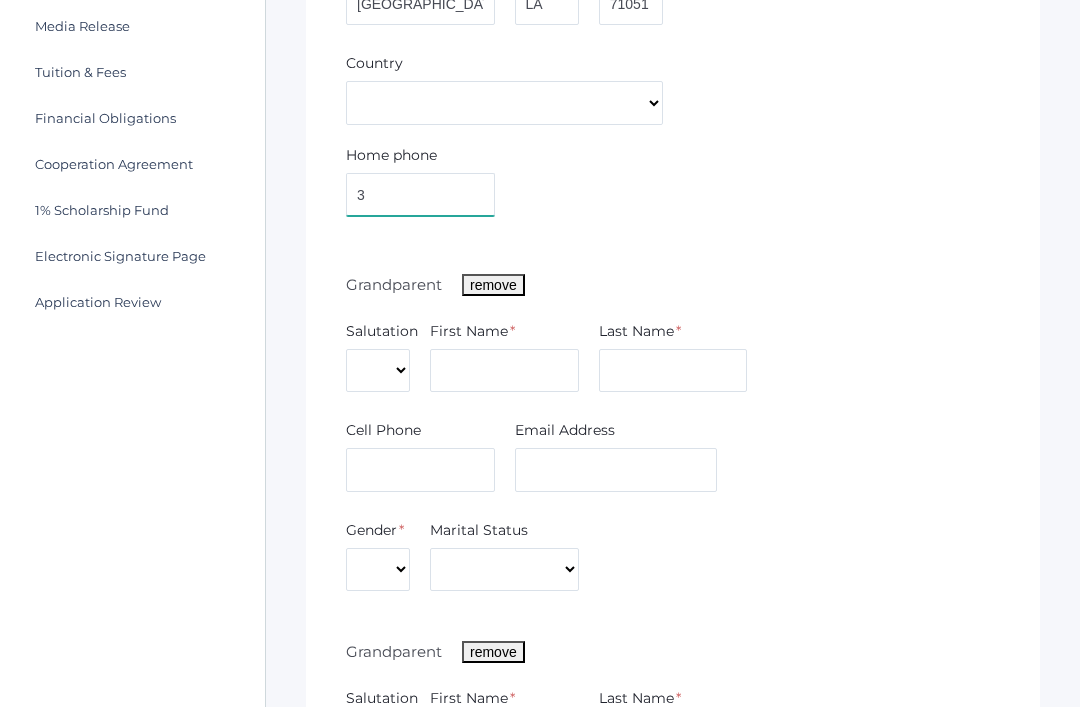 type 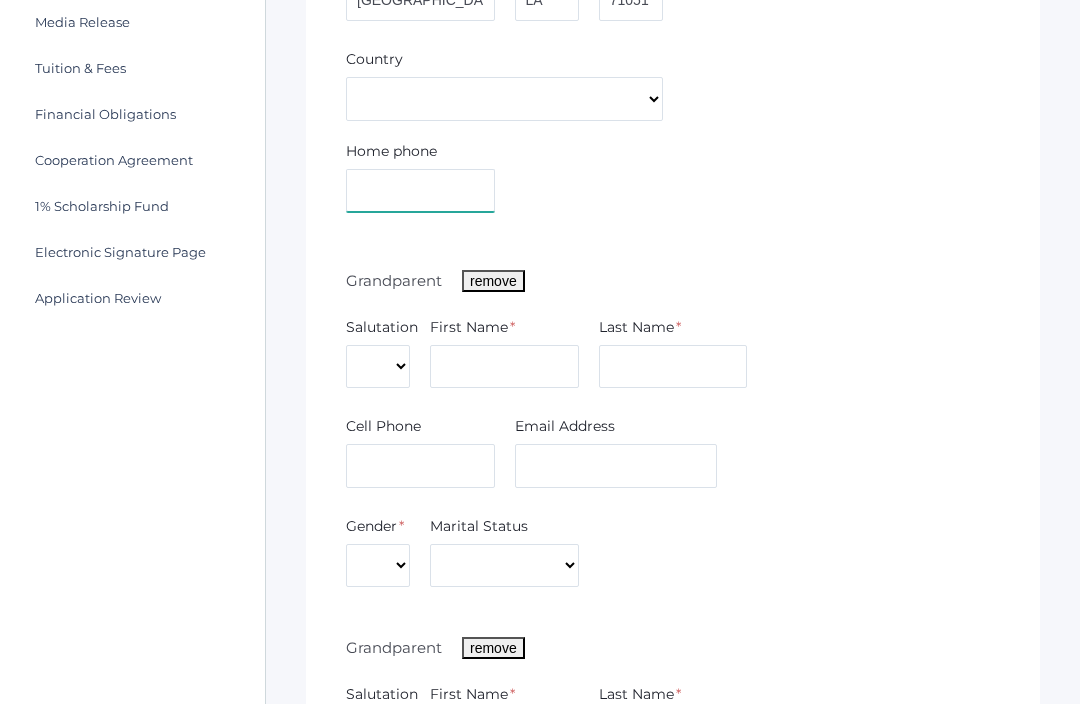 scroll, scrollTop: 635, scrollLeft: 0, axis: vertical 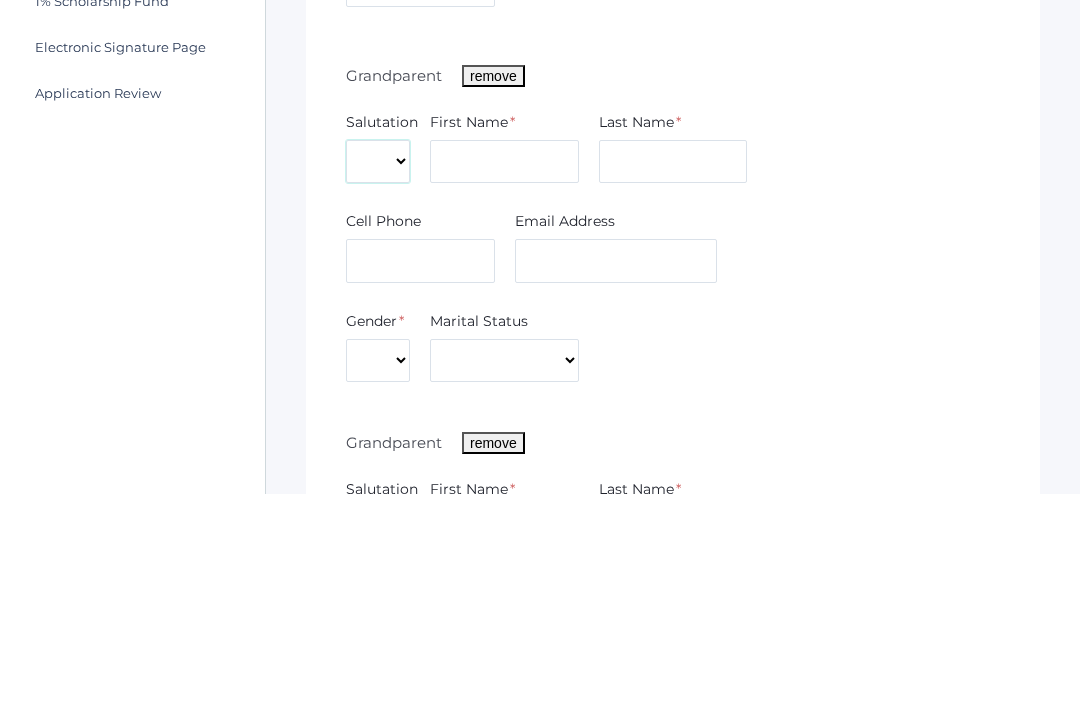 click on "Mr.
Mrs.
Miss
Ms.
Dr." at bounding box center (378, 375) 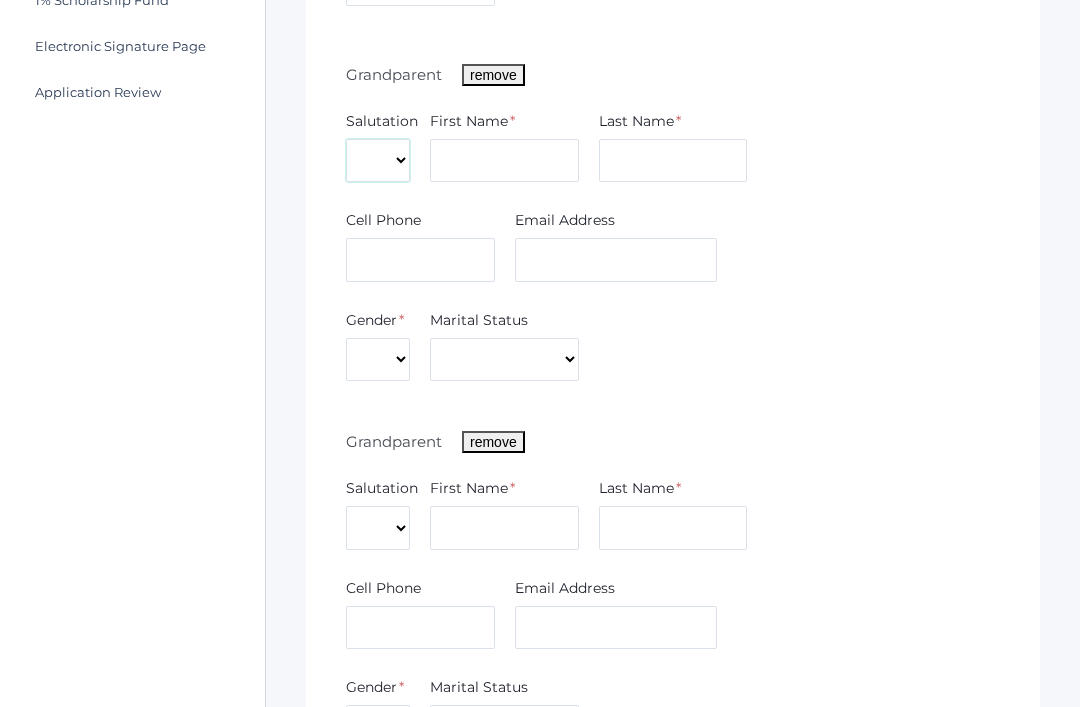 scroll, scrollTop: 849, scrollLeft: 0, axis: vertical 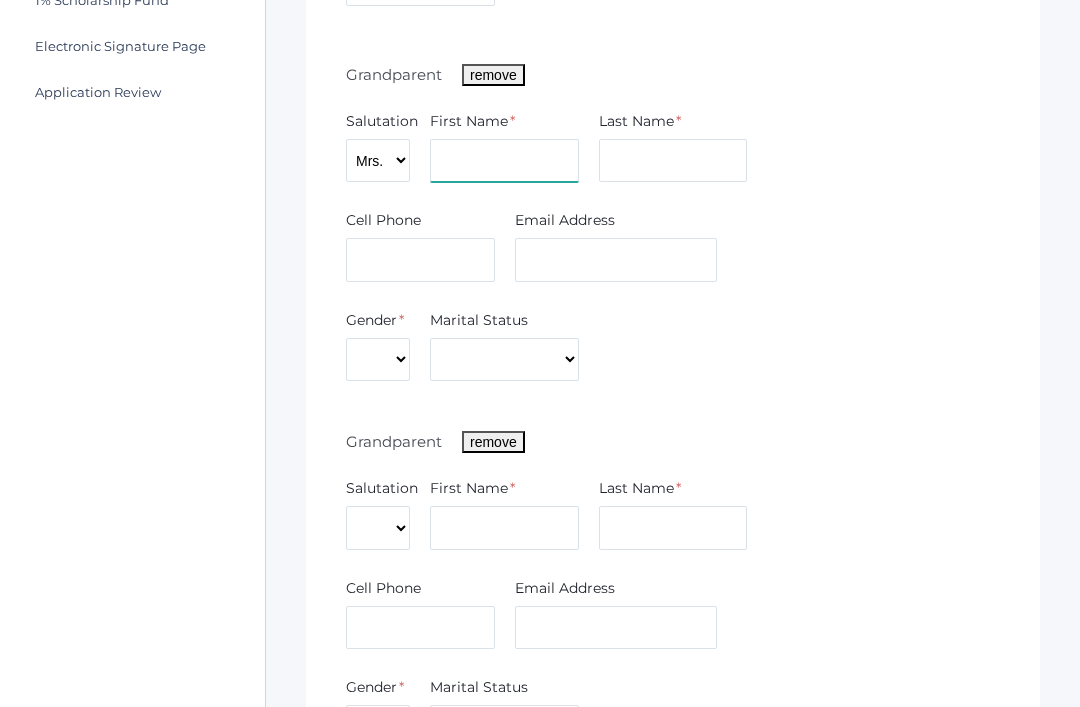 click at bounding box center [504, 161] 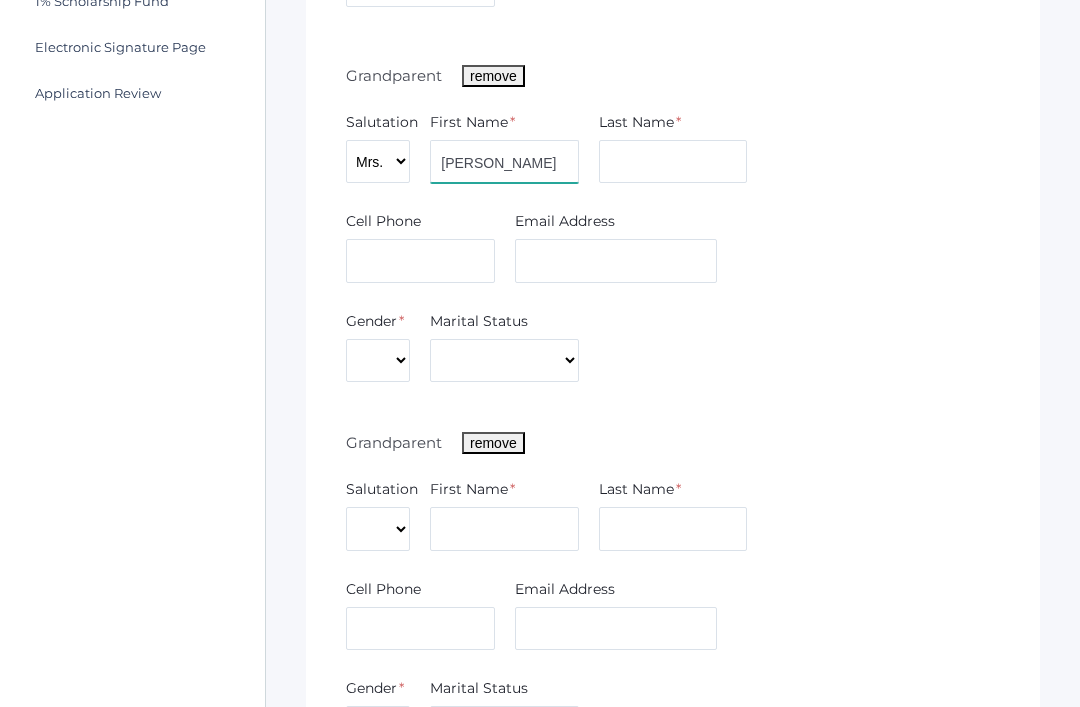 type on "[PERSON_NAME]" 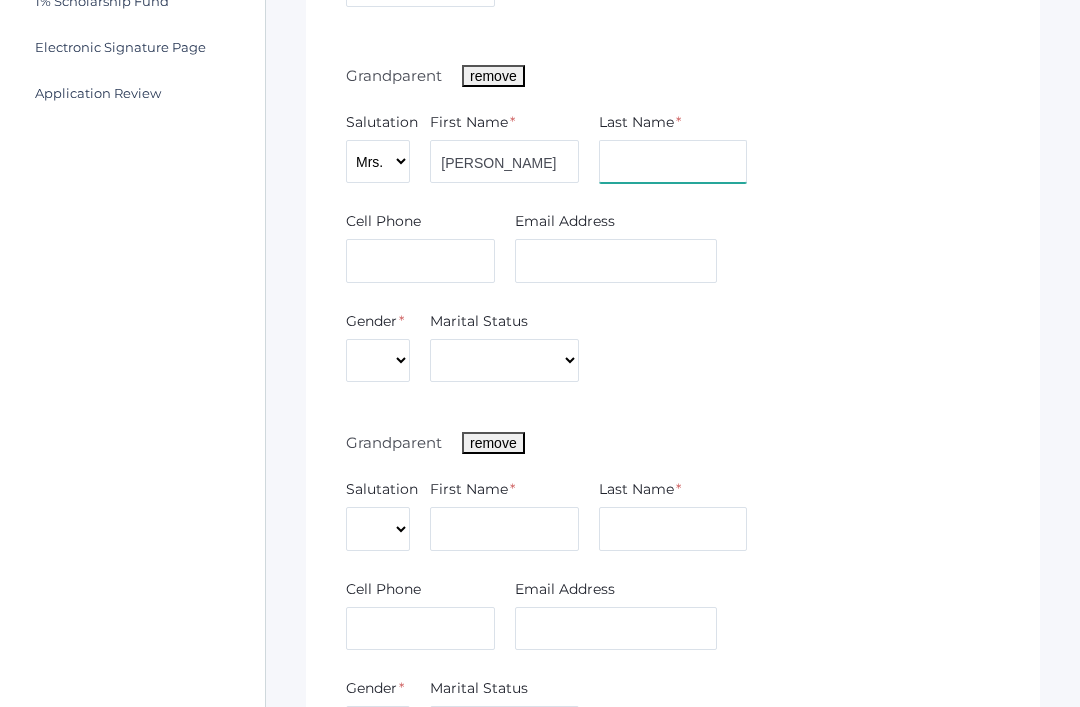 click at bounding box center (673, 162) 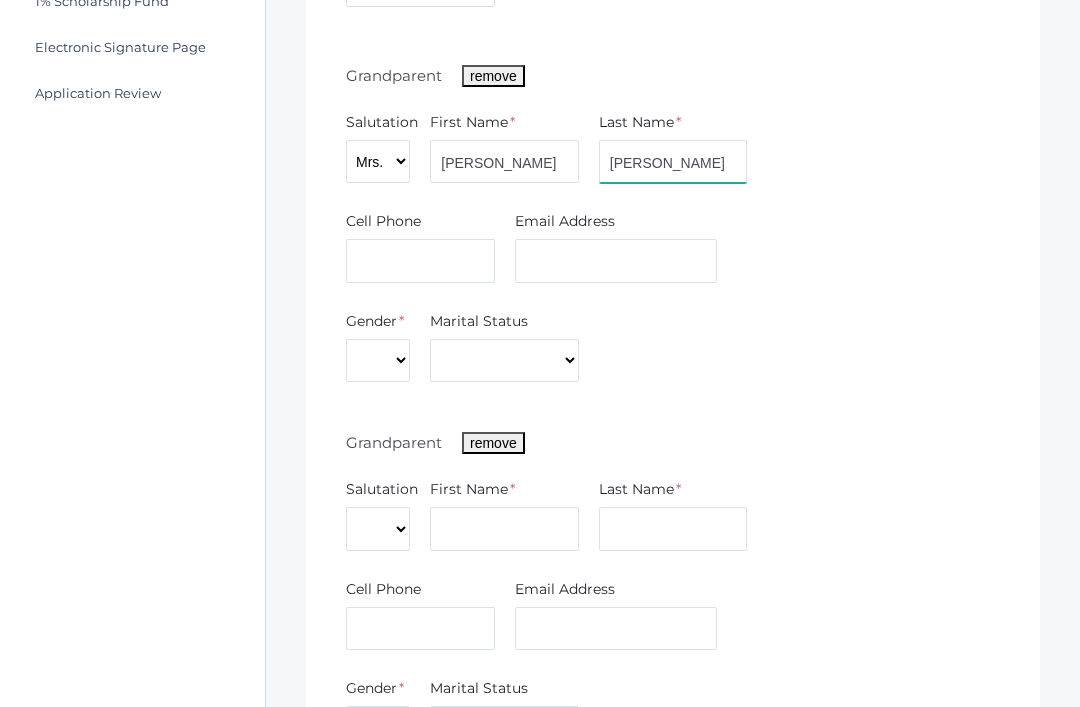 type on "[PERSON_NAME]" 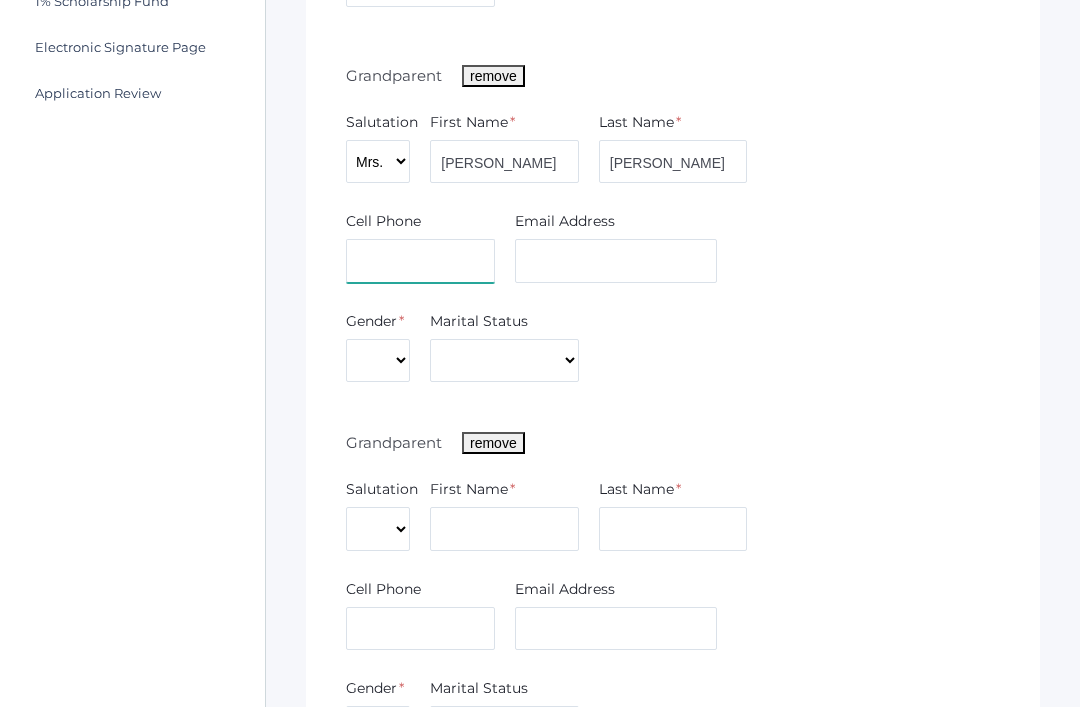 click at bounding box center [420, 261] 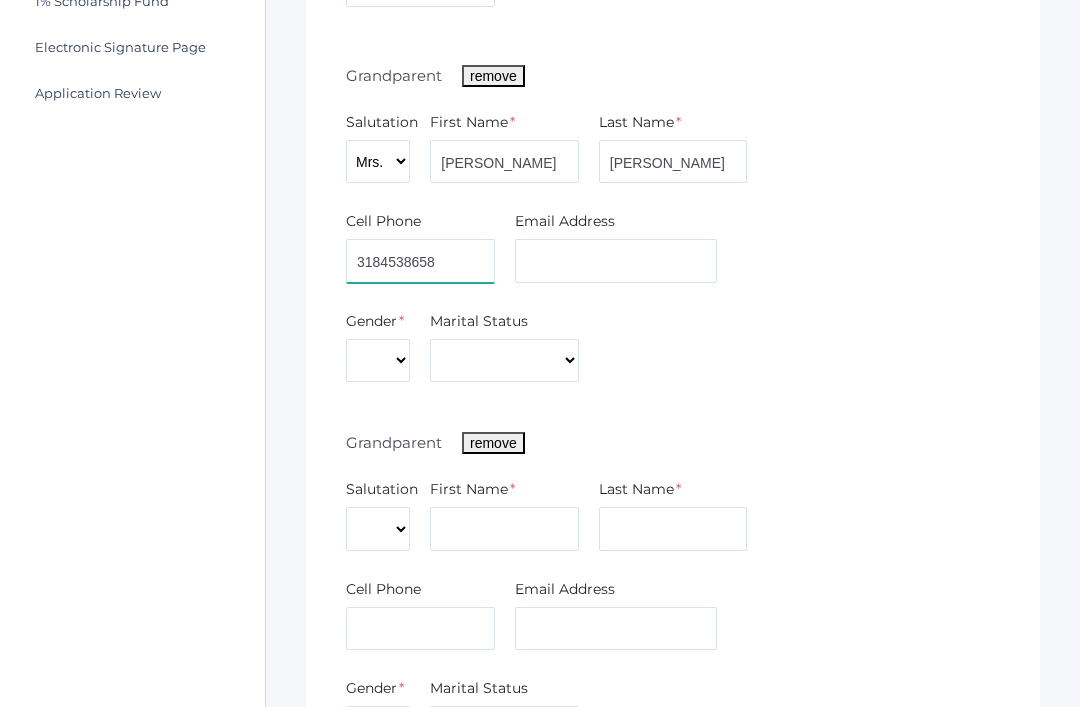 click on "3184538658" at bounding box center [420, 261] 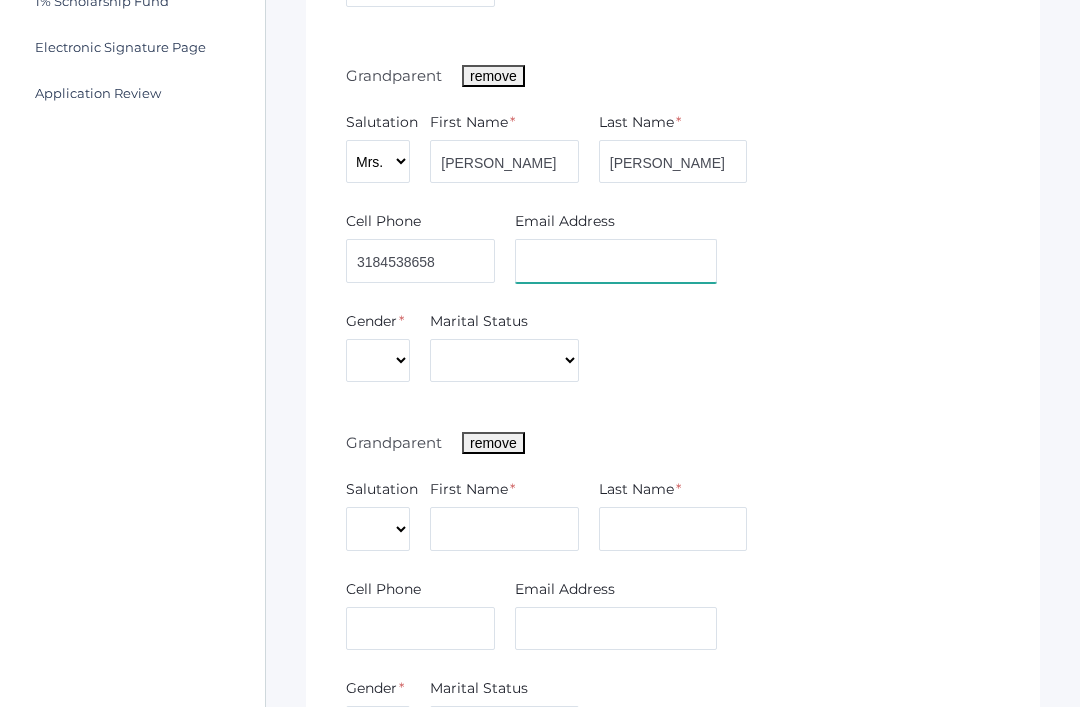 click at bounding box center (616, 261) 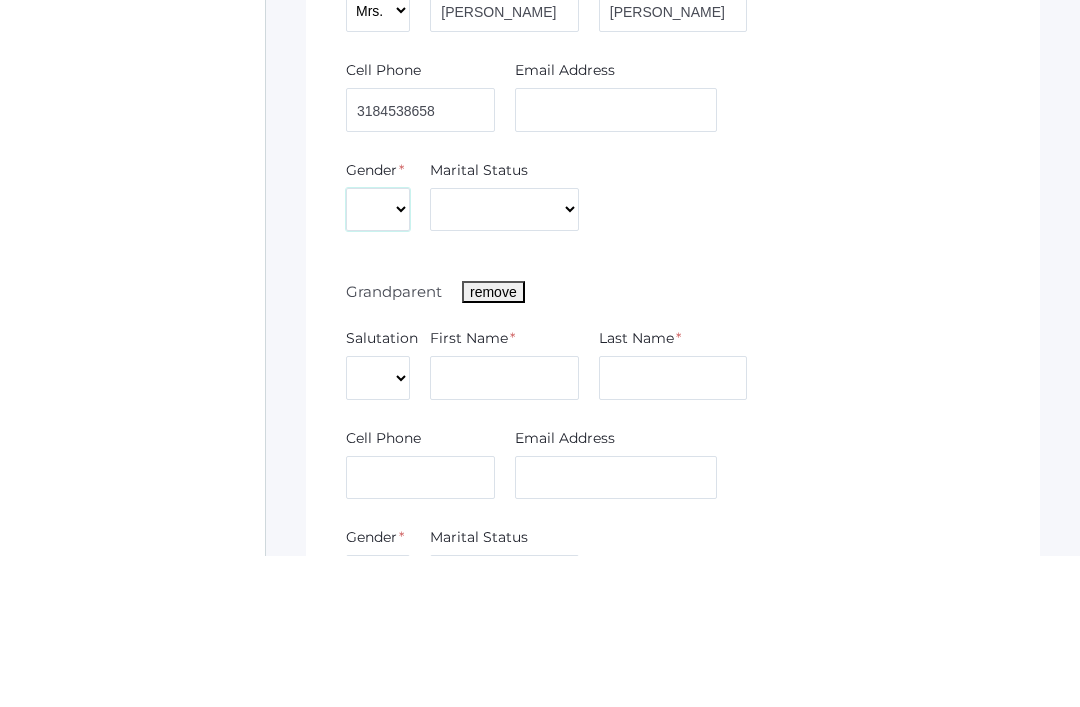 click on "Male
Female" at bounding box center [378, 361] 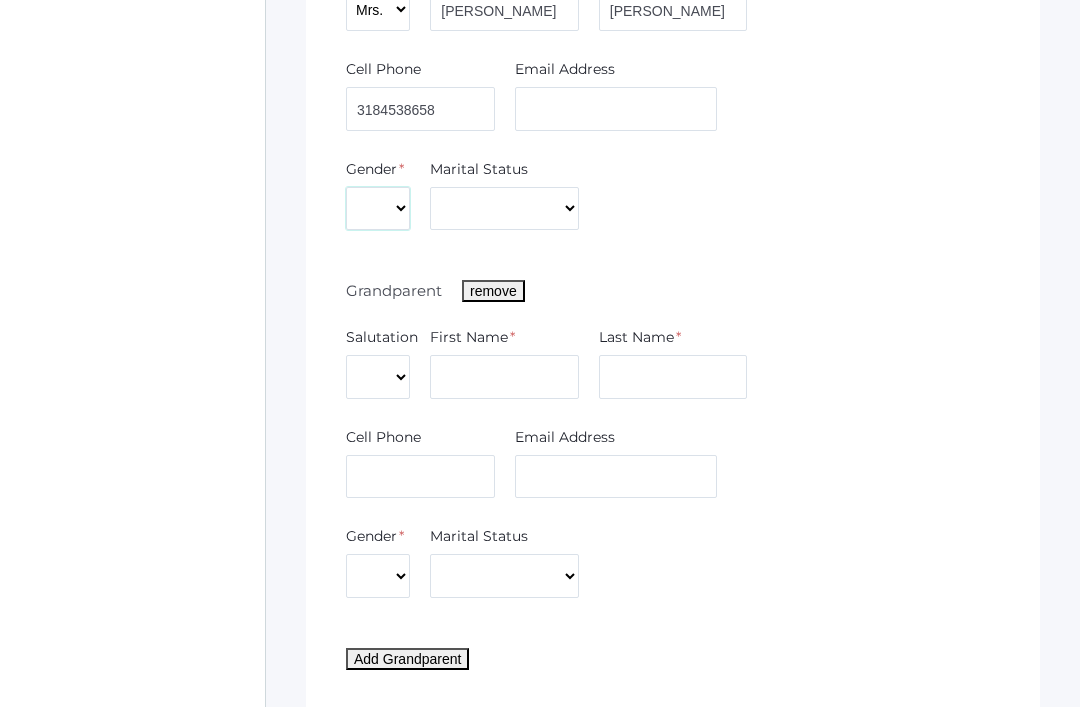 select on "[DEMOGRAPHIC_DATA]" 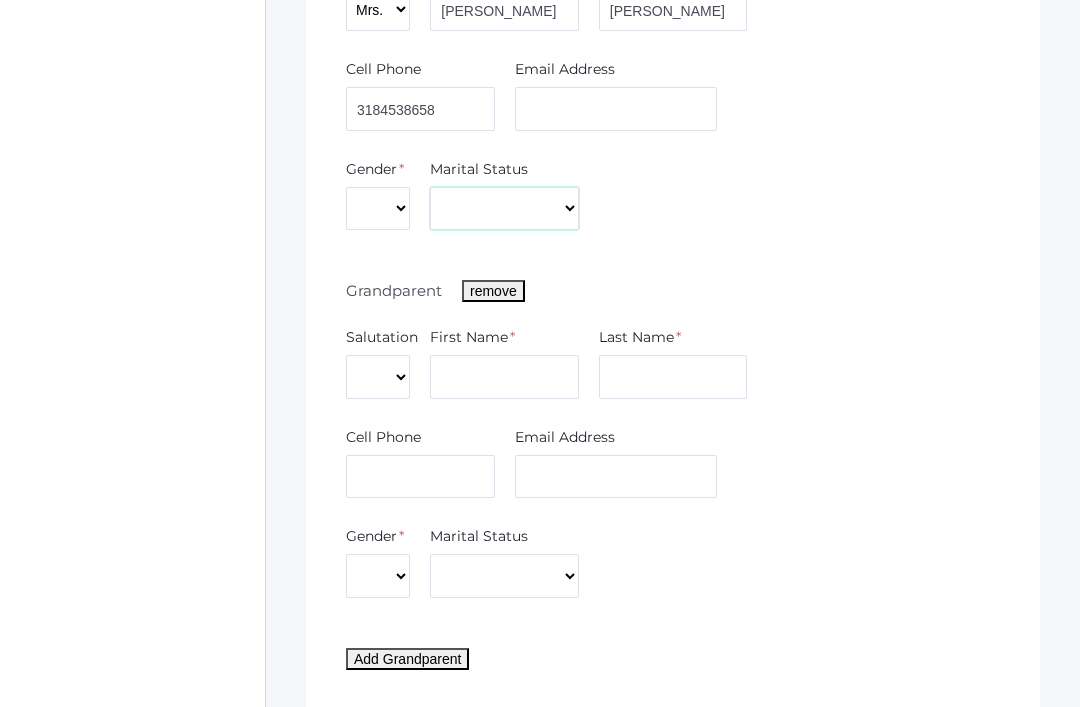 click on "Divorced
Married
Remarried
Separated
Single
Widowed" at bounding box center (504, 209) 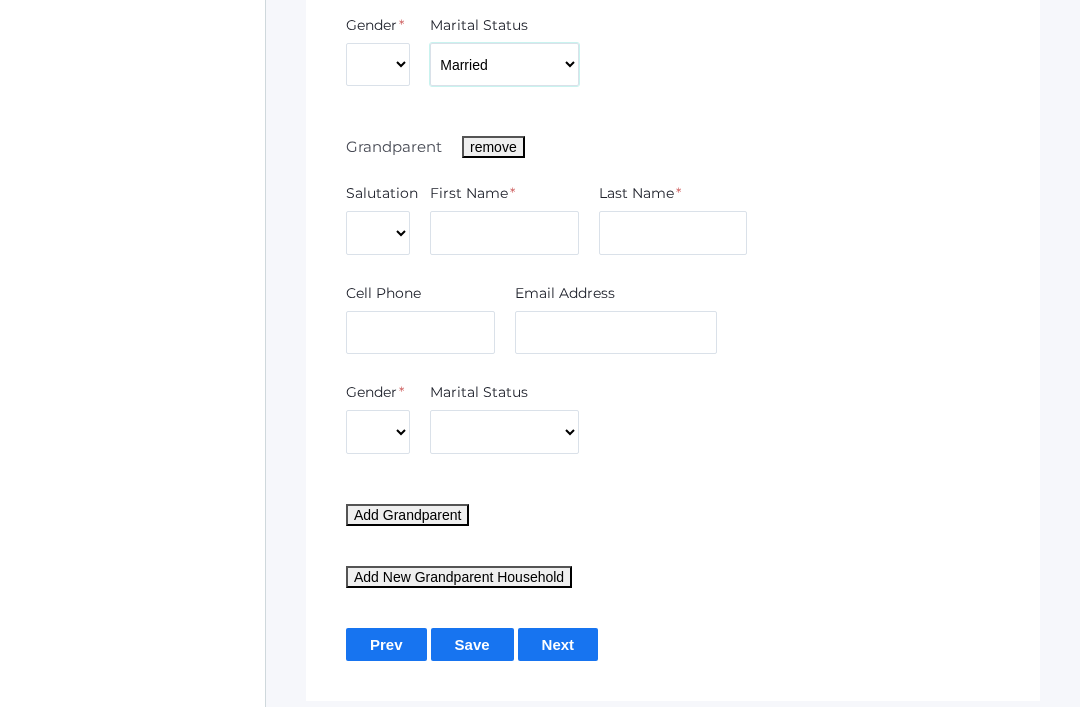 scroll, scrollTop: 1143, scrollLeft: 0, axis: vertical 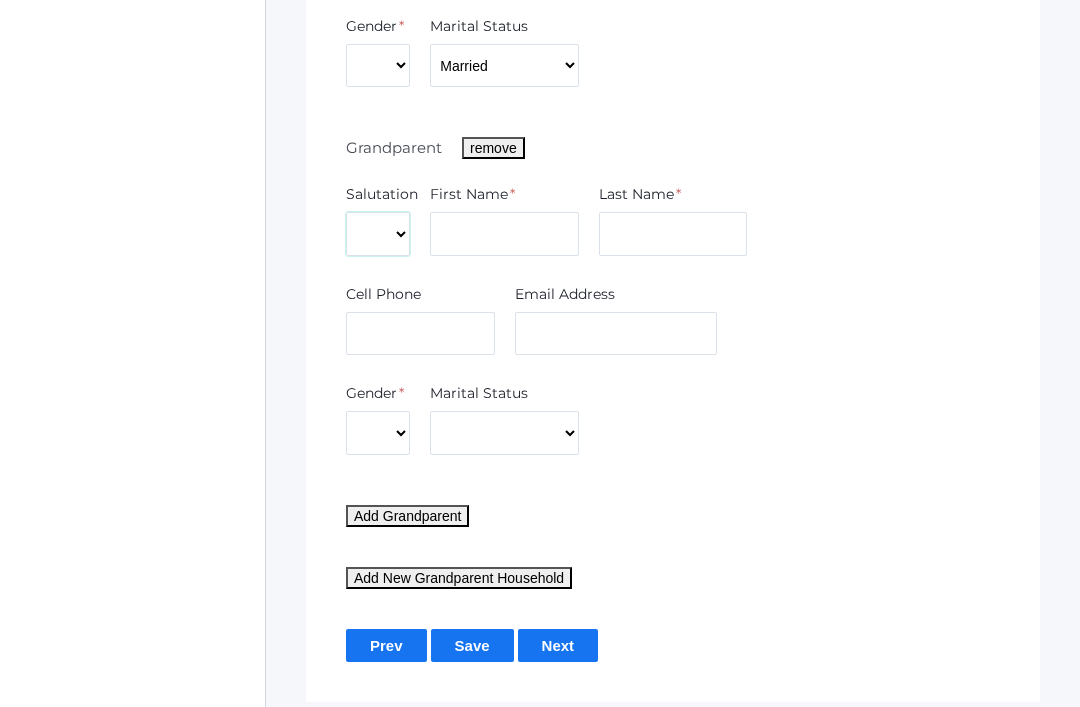 click on "Mr.
Mrs.
Miss
Ms.
Dr." at bounding box center [378, 234] 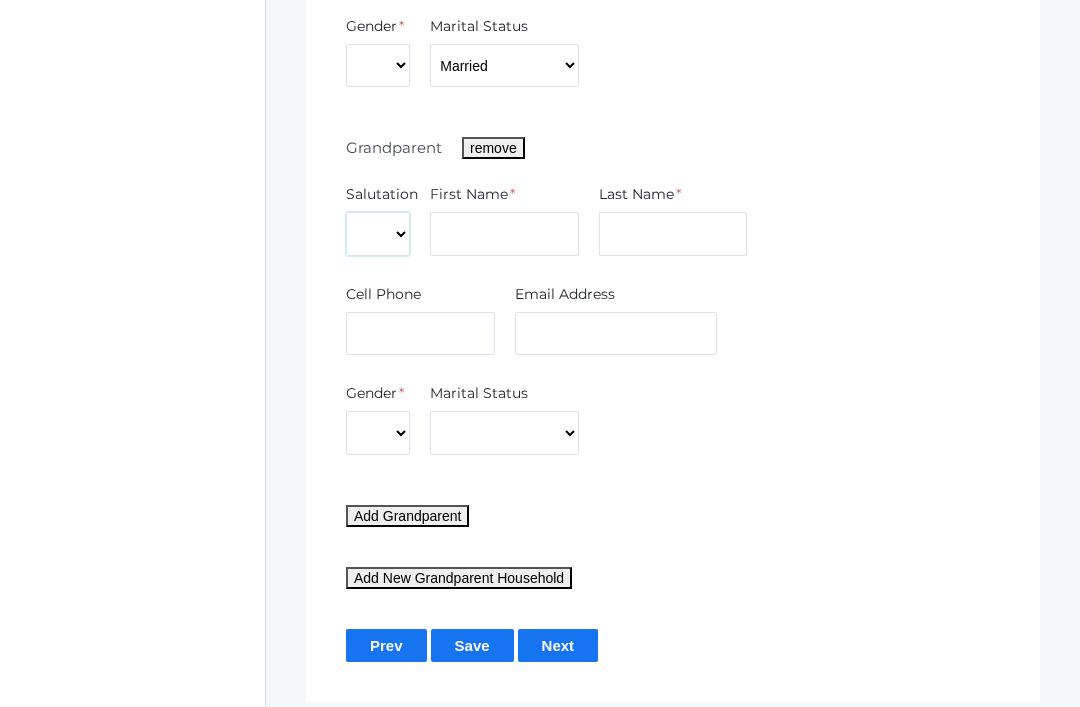 select on "Mr." 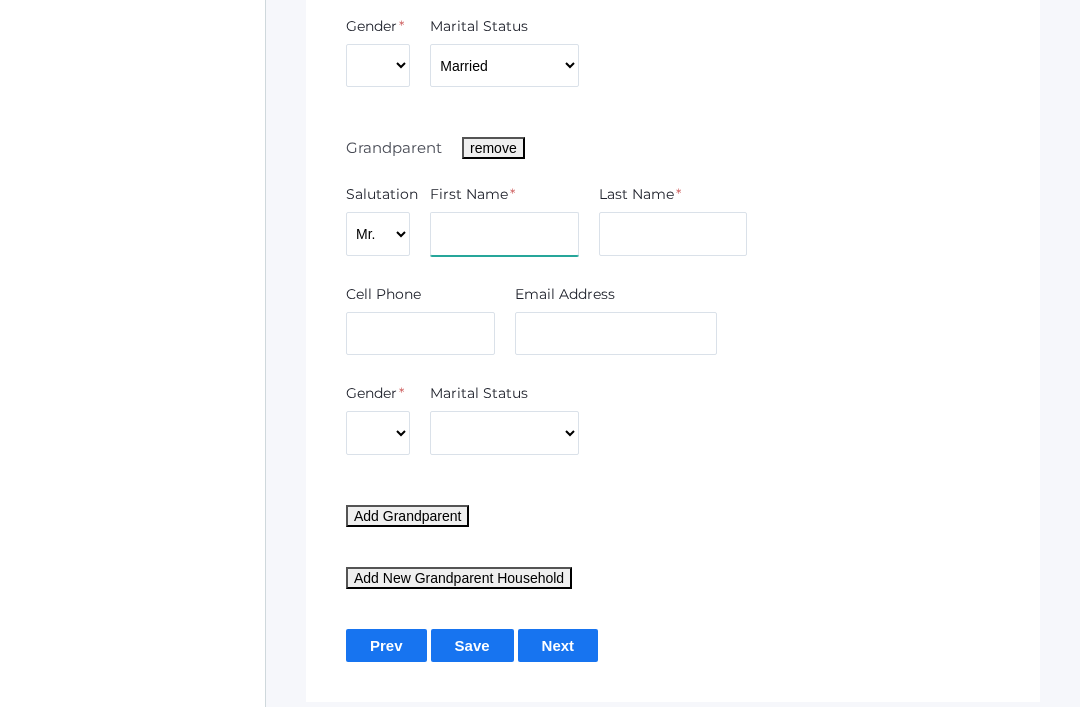 click at bounding box center [504, 234] 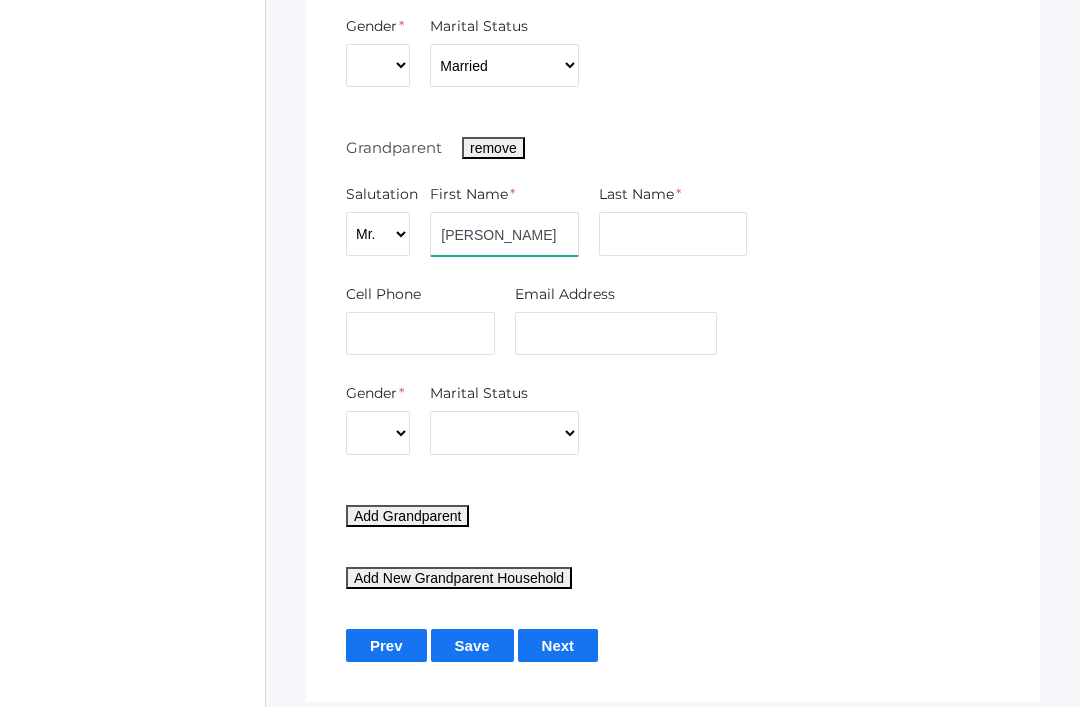 type on "[PERSON_NAME]" 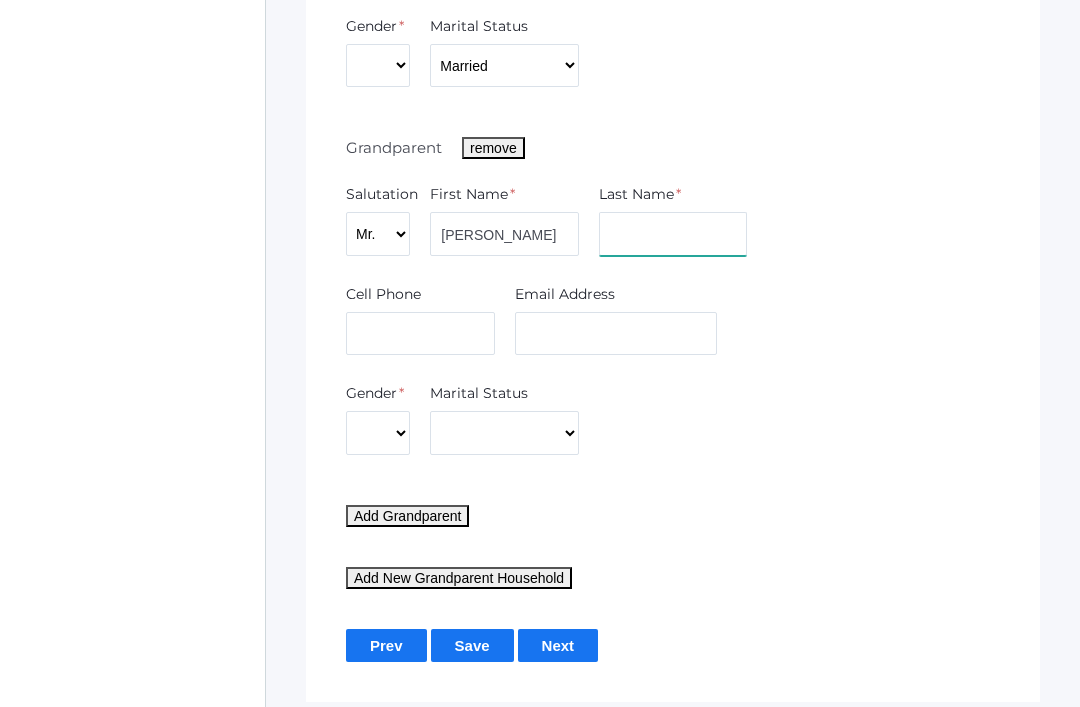click at bounding box center [673, 234] 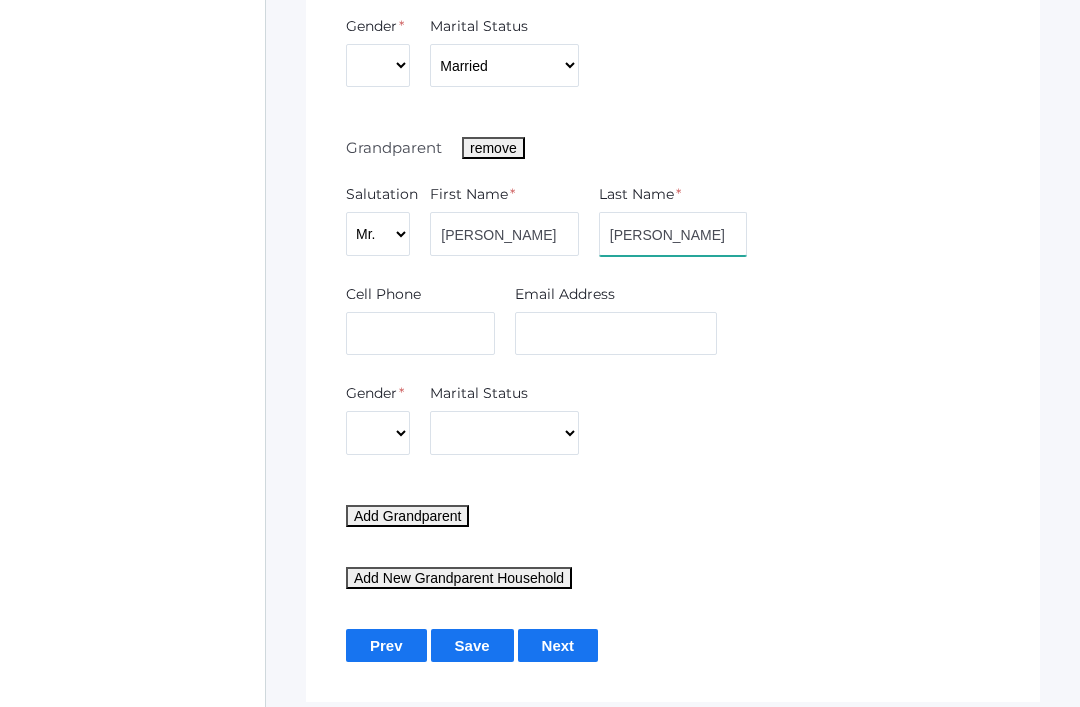 type on "Moore" 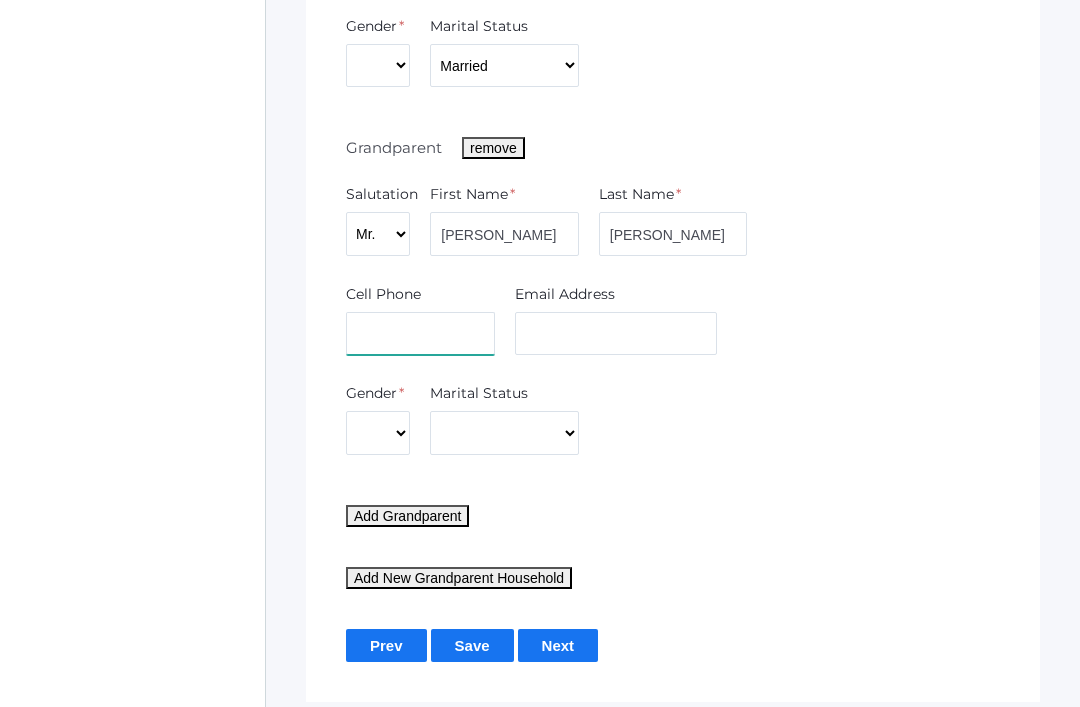 click at bounding box center [420, 334] 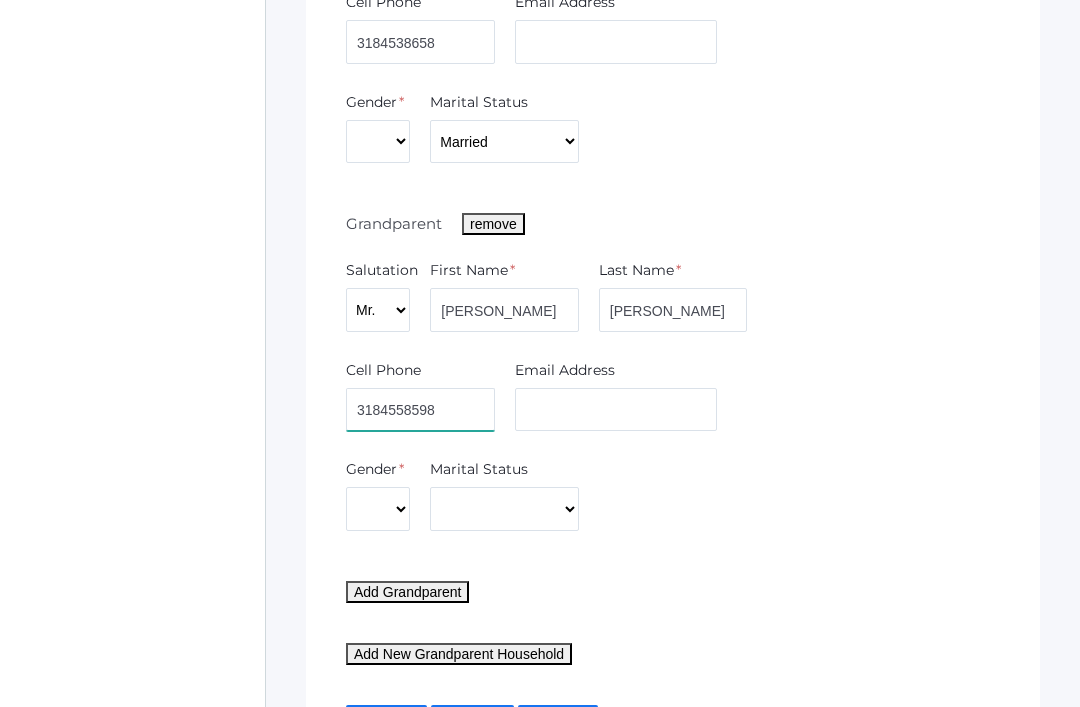 scroll, scrollTop: 1060, scrollLeft: 0, axis: vertical 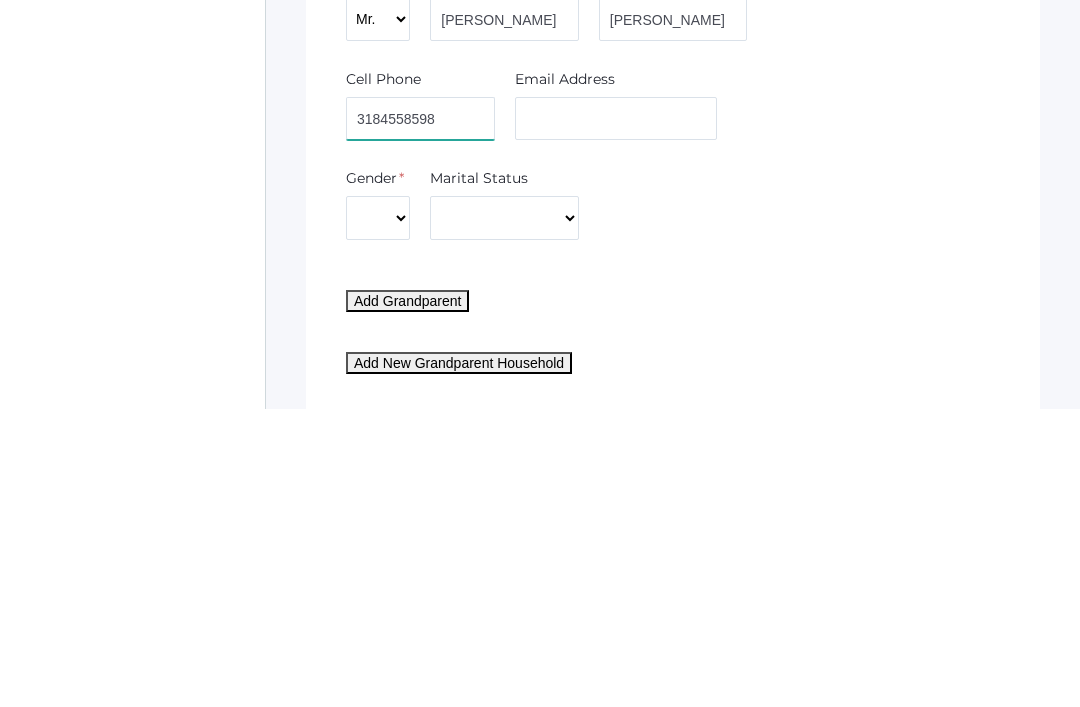 type on "3184558598" 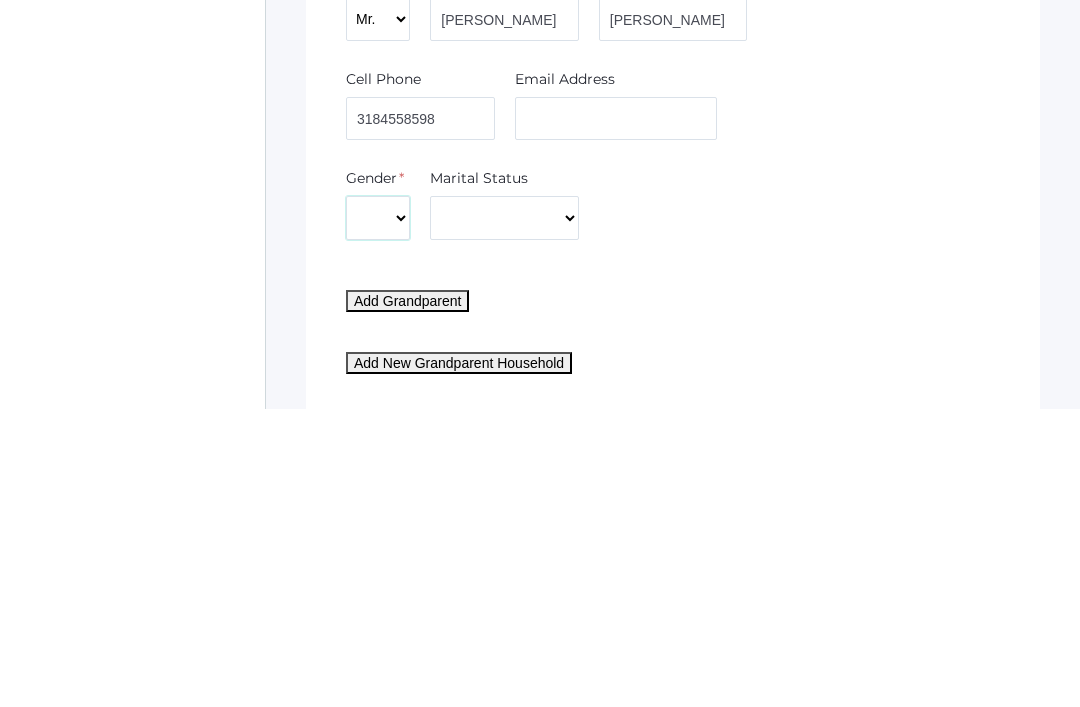 click on "Male
Female" at bounding box center [378, 516] 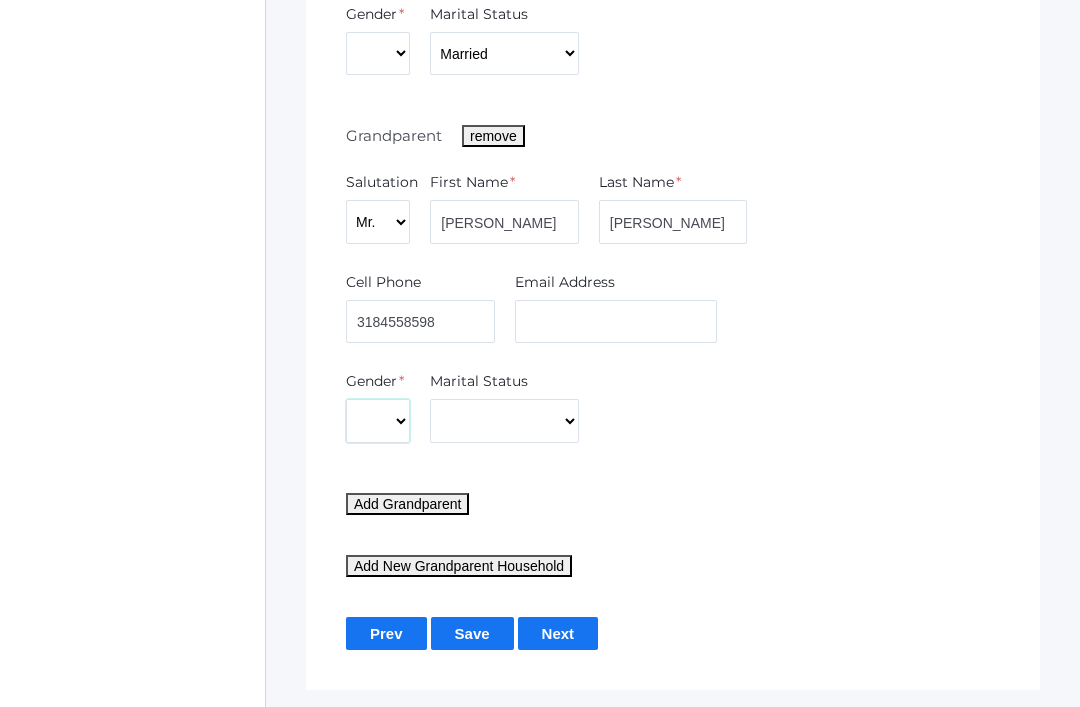 select on "Male" 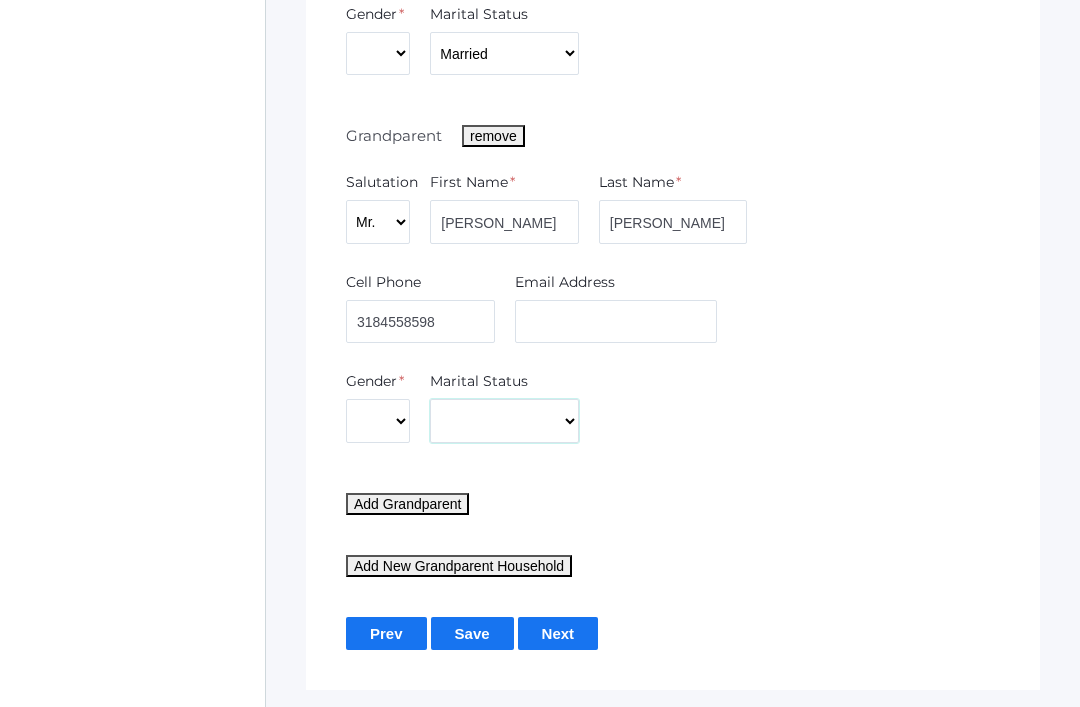 click on "Divorced
Married
Remarried
Separated
Single
Widowed" at bounding box center (504, 421) 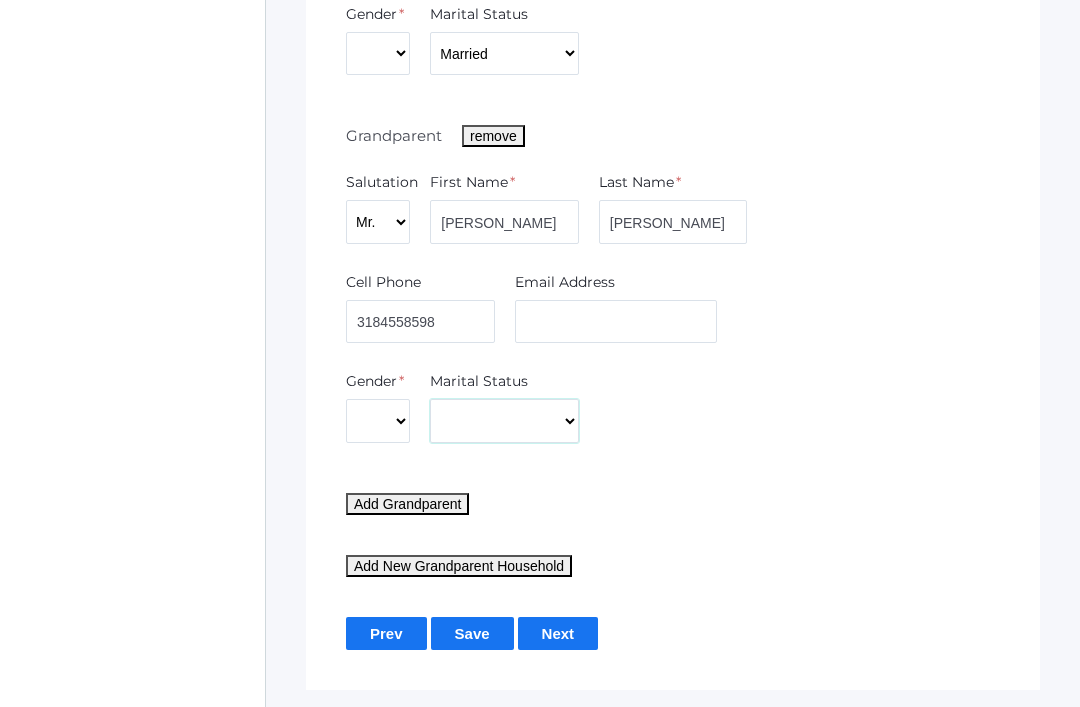 select on "Married" 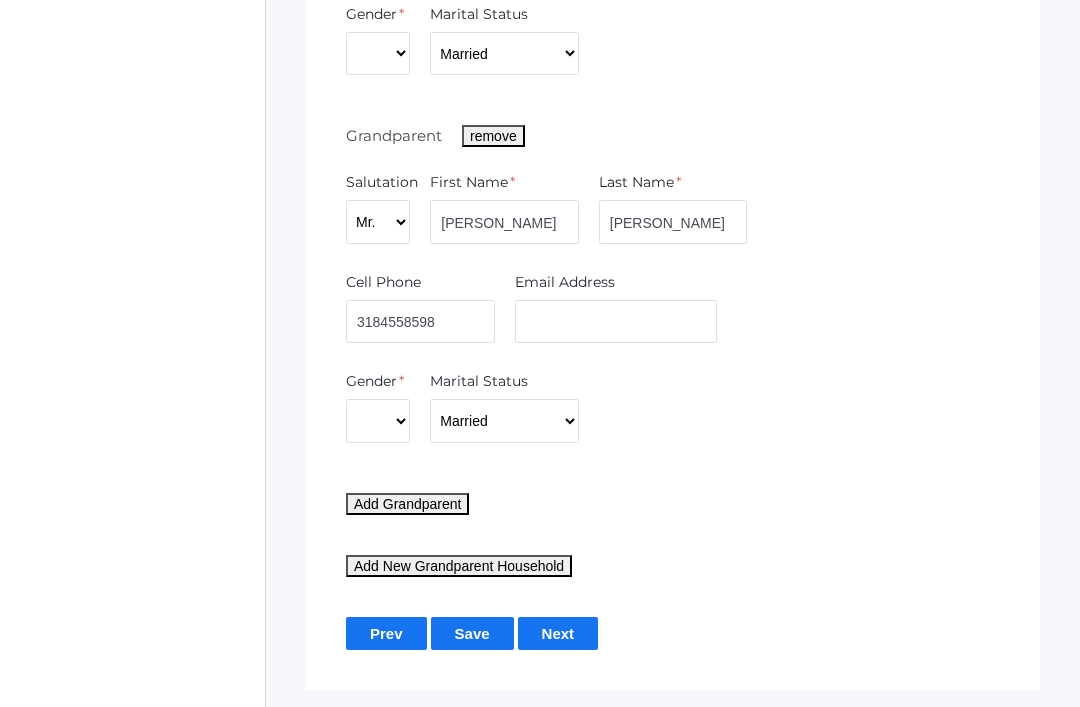 click on "Add New Grandparent Household" at bounding box center [459, 566] 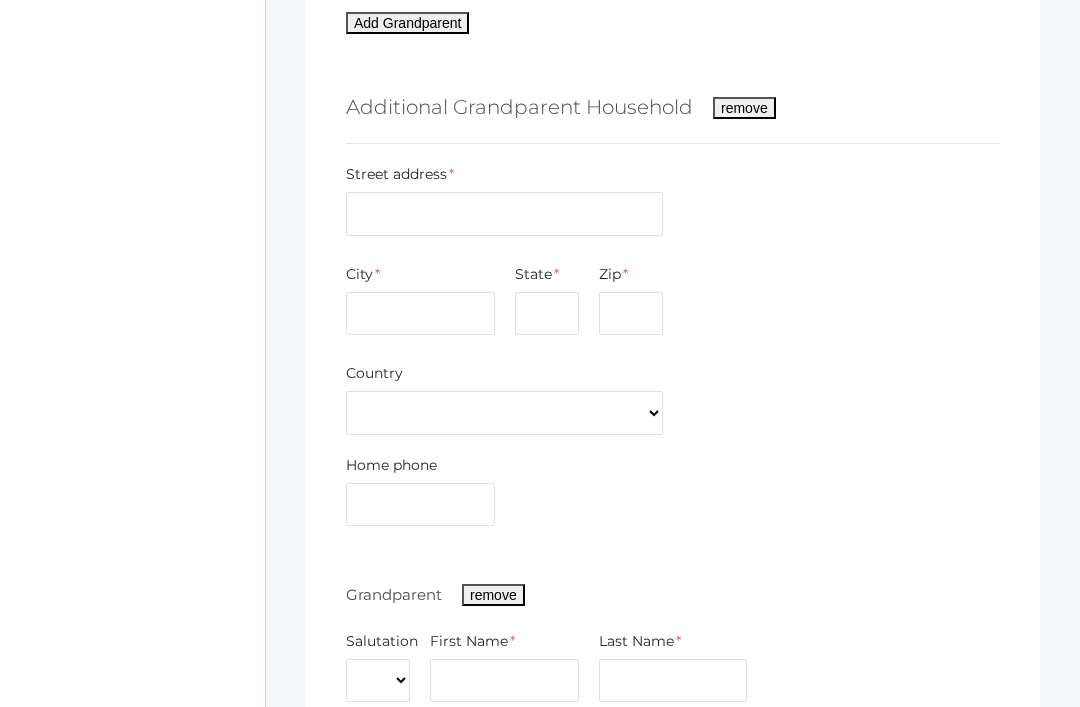 scroll, scrollTop: 1636, scrollLeft: 0, axis: vertical 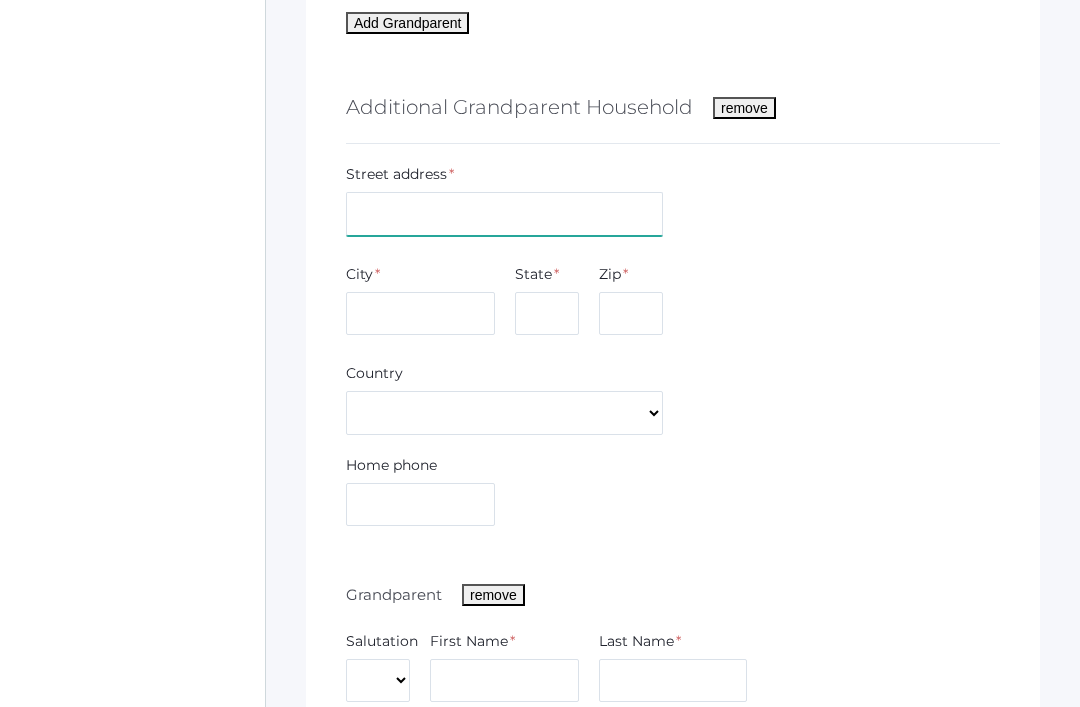 click at bounding box center [504, 214] 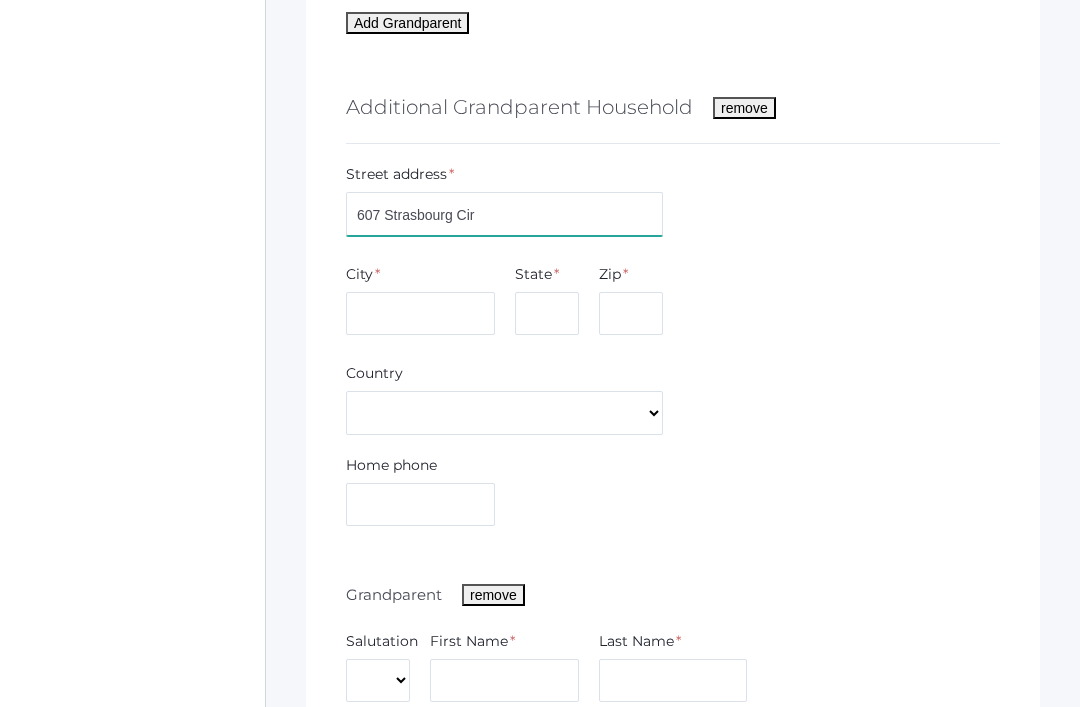 type on "607 Strasbourg Cir" 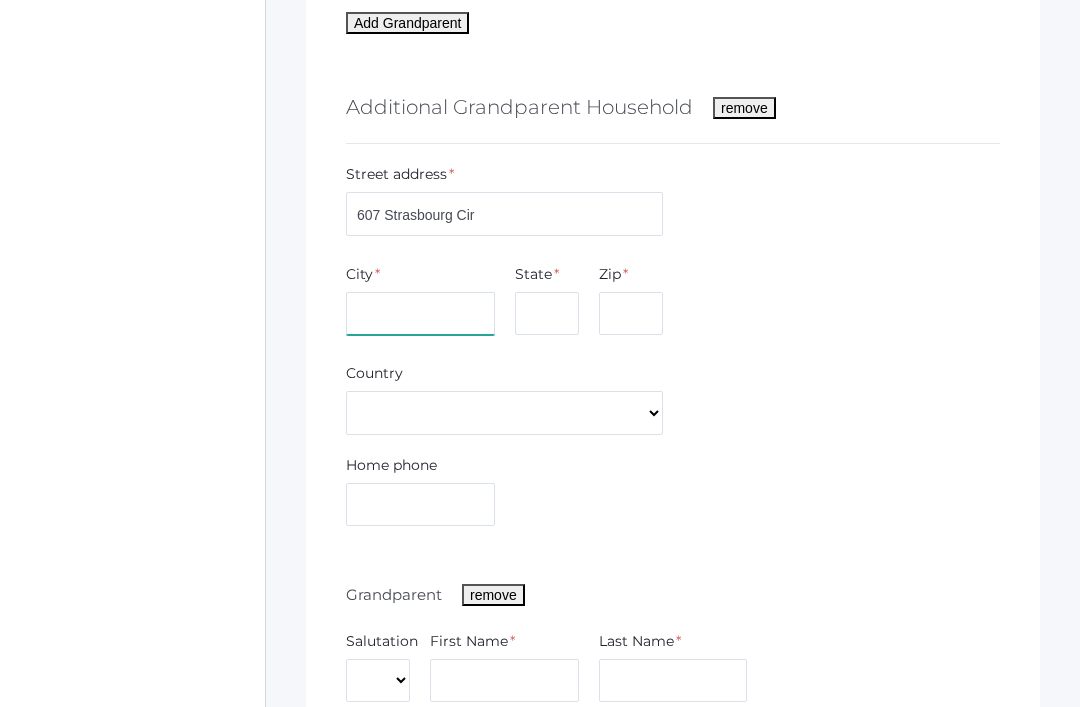click at bounding box center [420, 314] 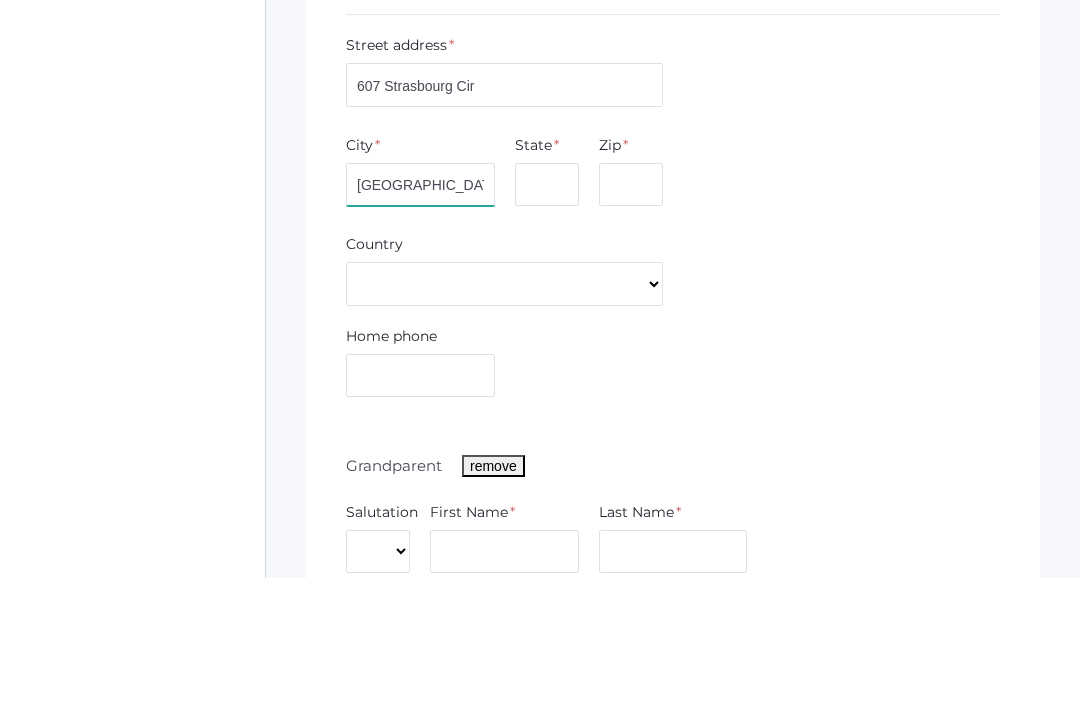 type on "Shreveport" 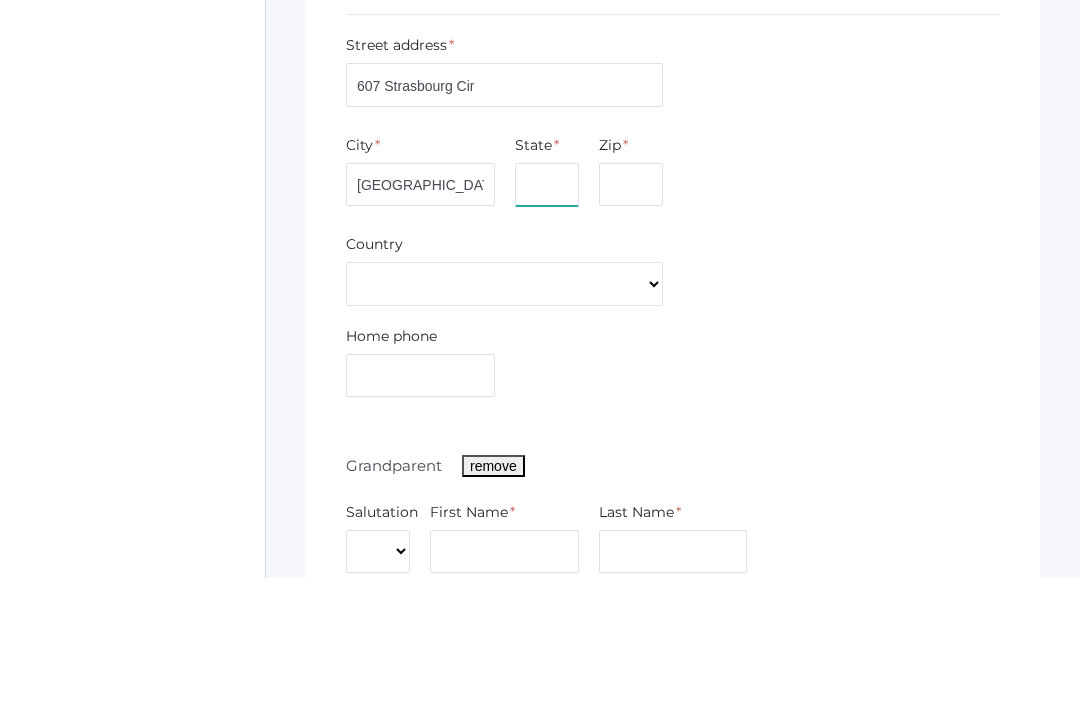 click at bounding box center [547, 314] 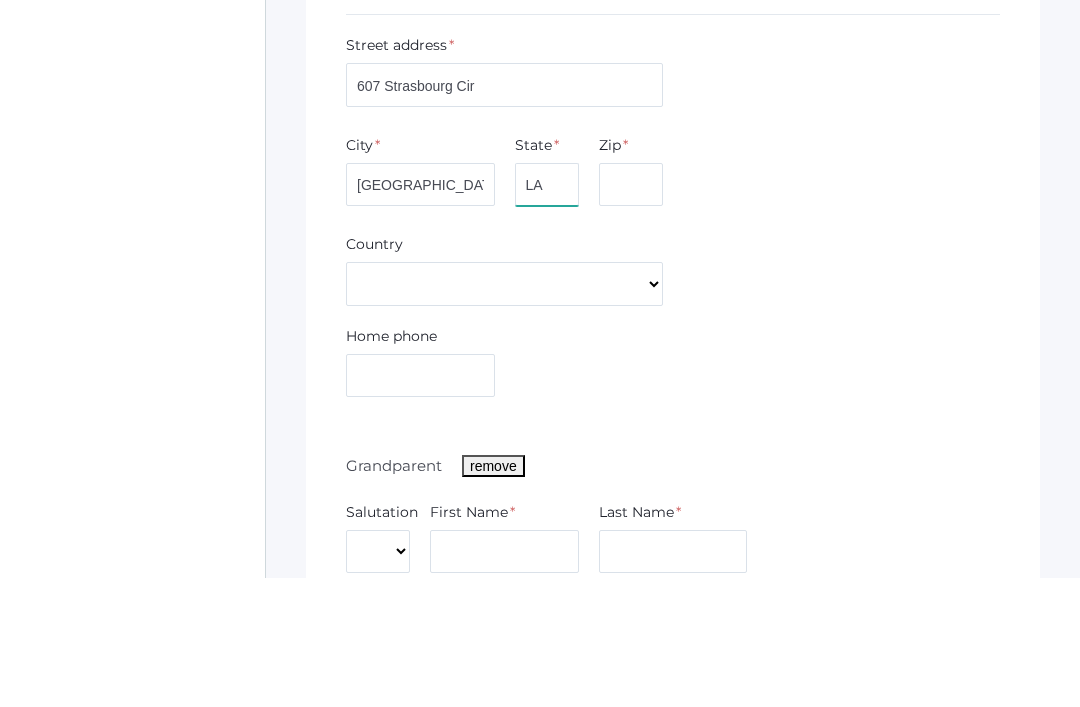 type on "LA" 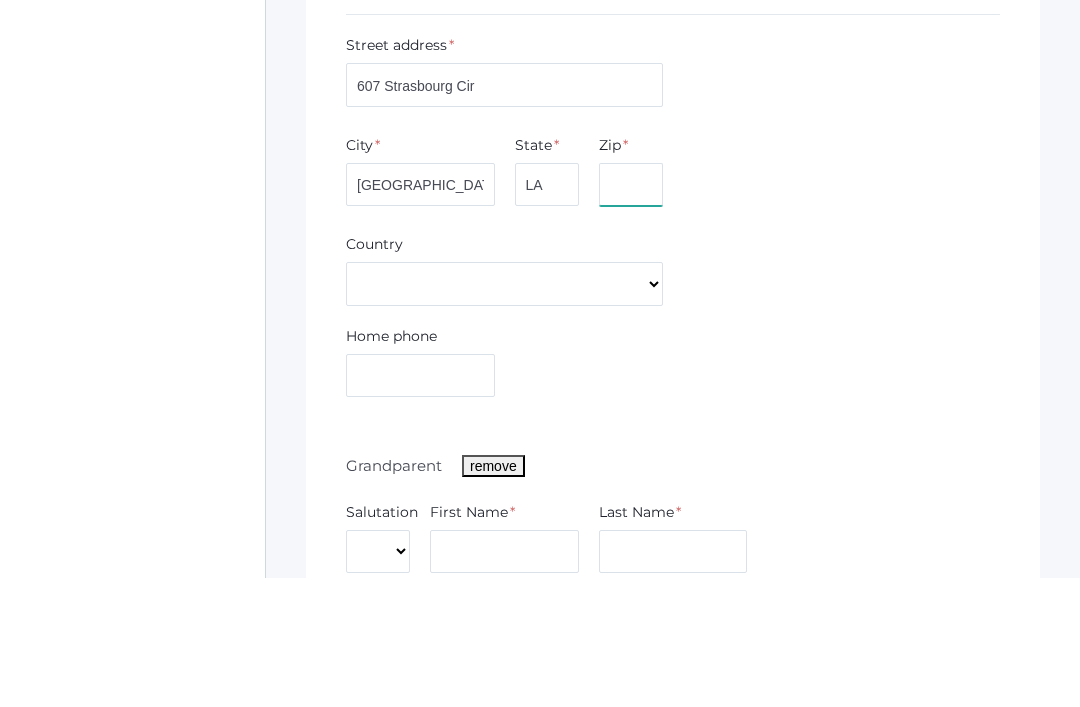 click at bounding box center [631, 314] 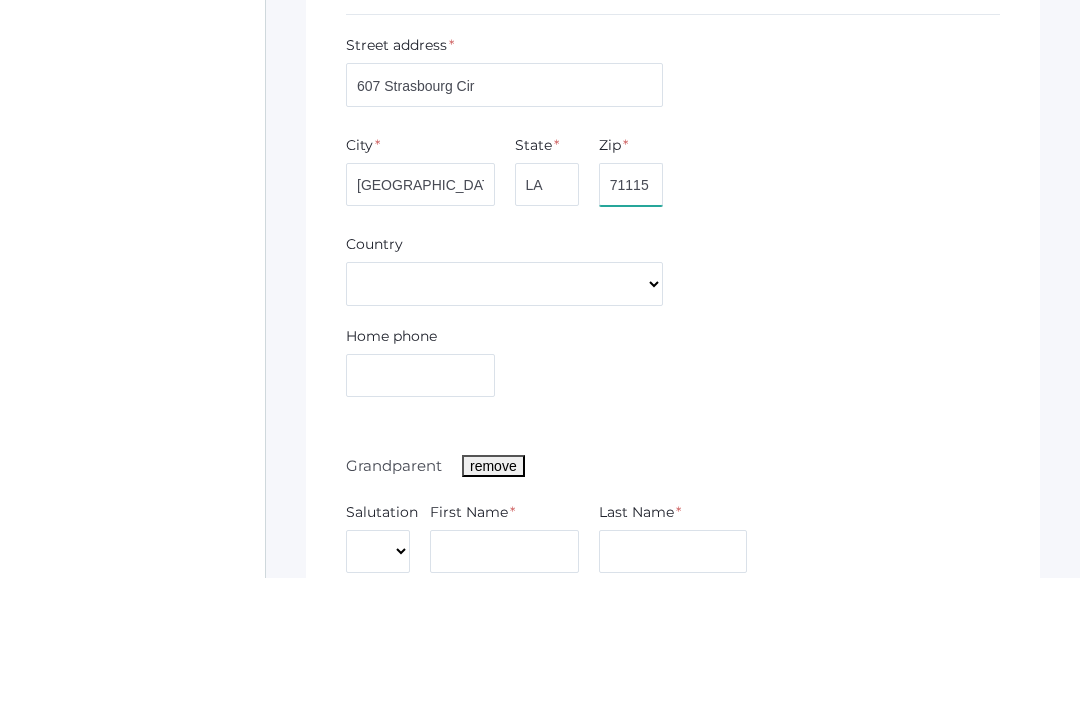 type on "71115" 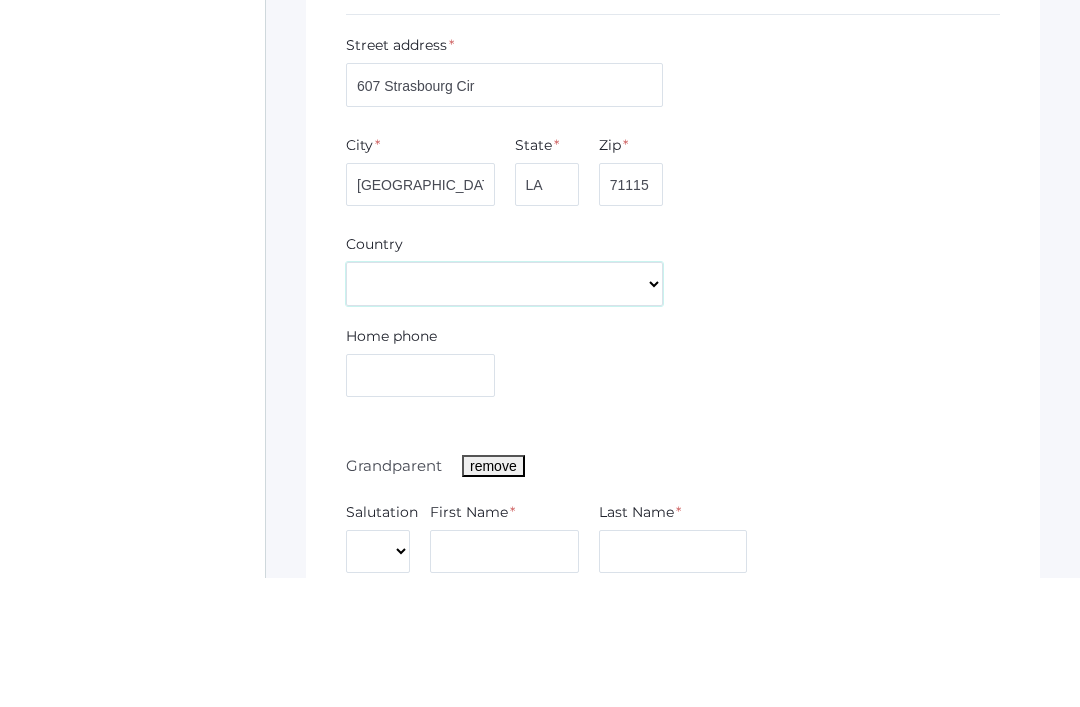 click on "USA" at bounding box center [504, 413] 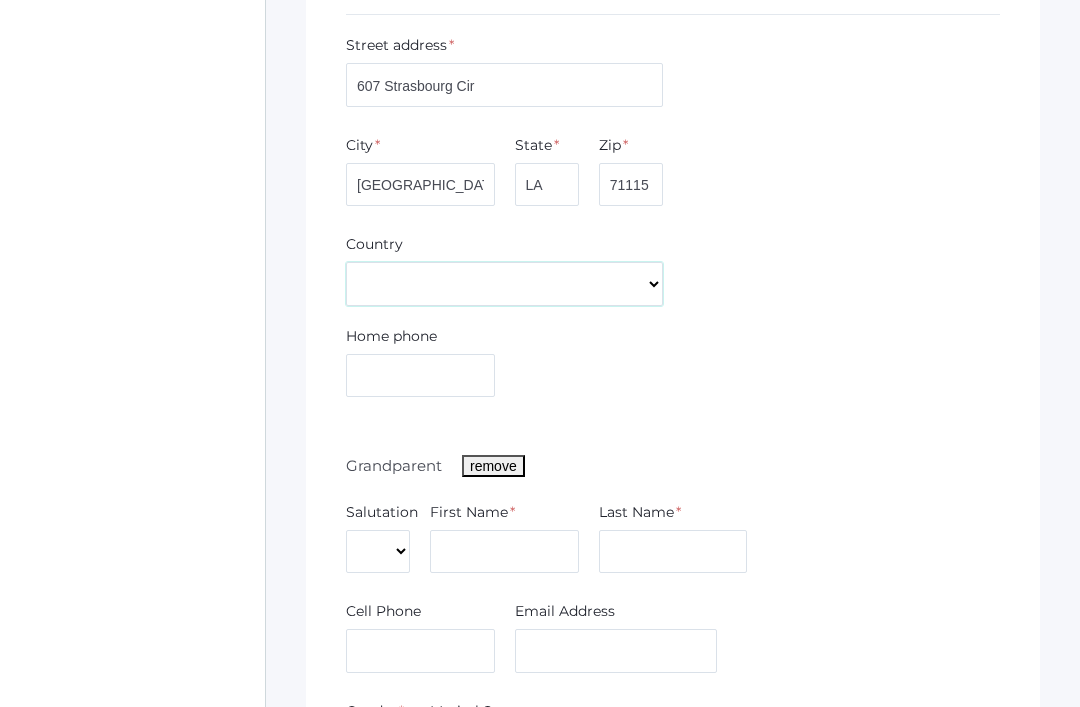 select on "USA" 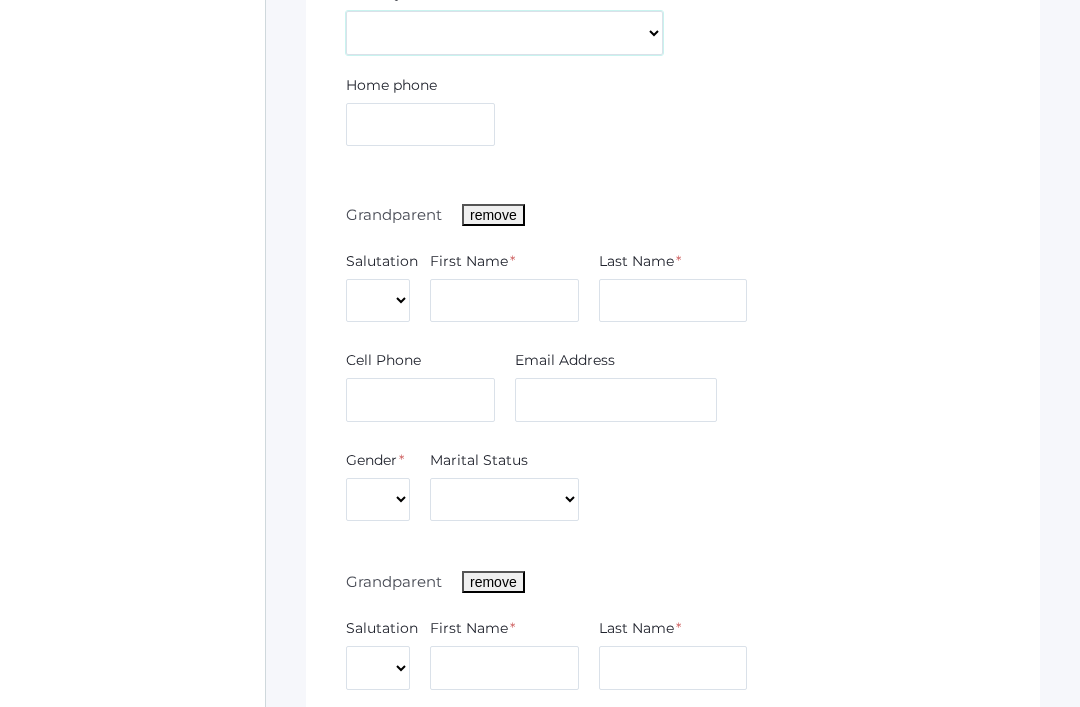 scroll, scrollTop: 2025, scrollLeft: 0, axis: vertical 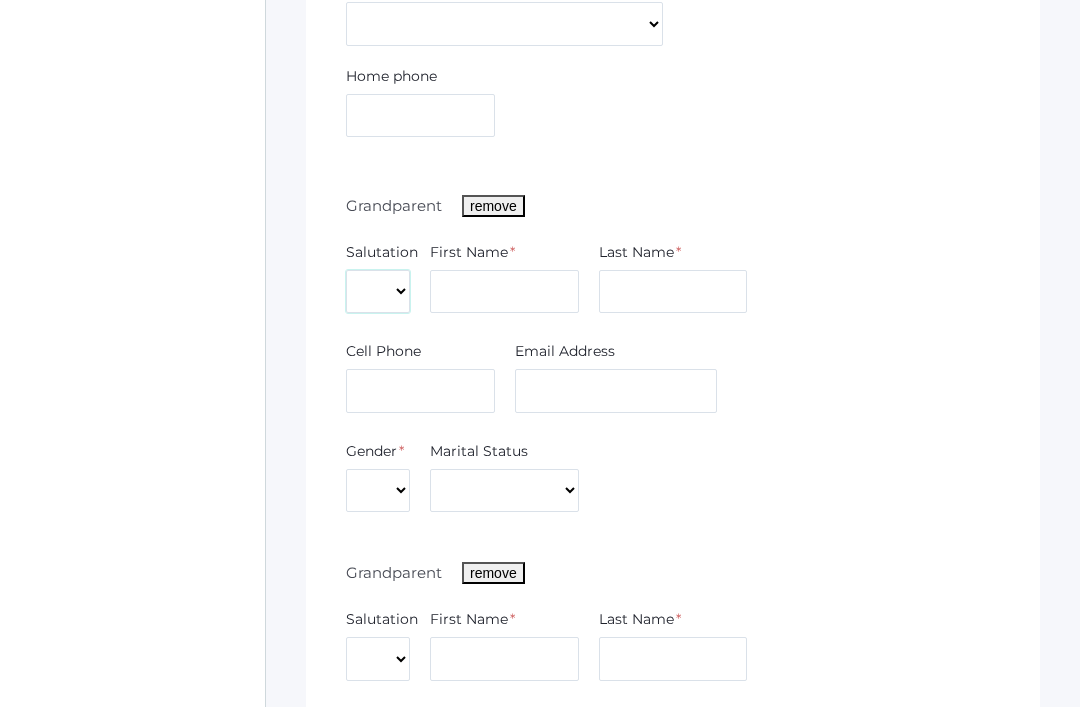 click on "Mr.
Mrs.
Miss
Ms.
Dr." at bounding box center (378, 292) 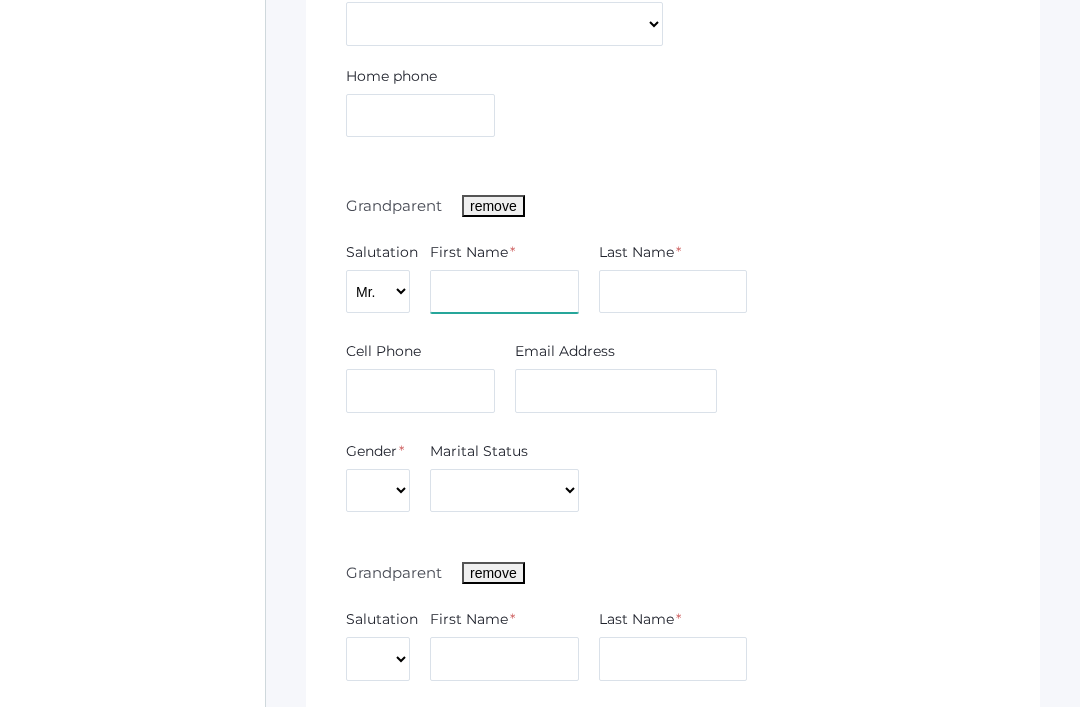 click at bounding box center (504, 292) 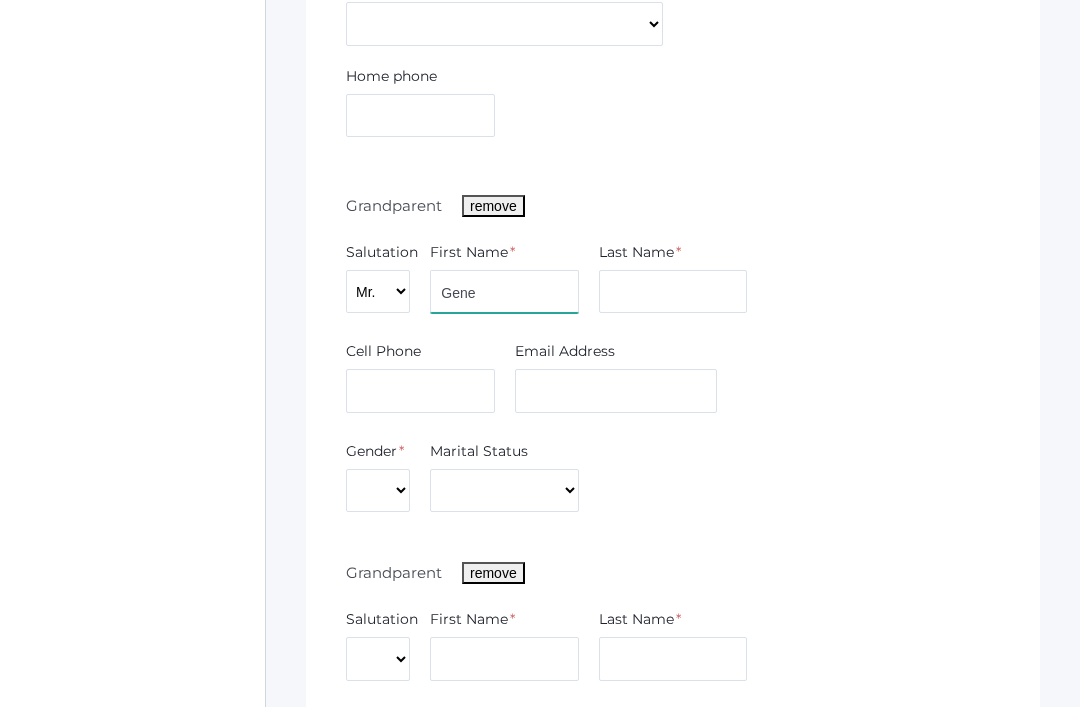 type on "Gene" 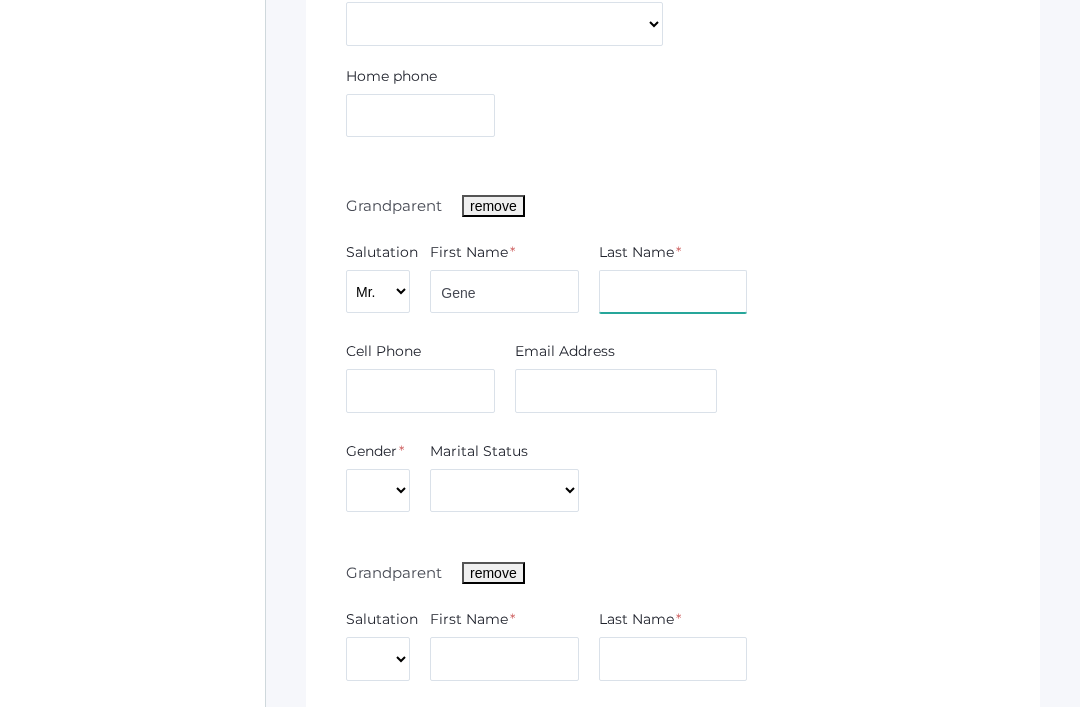 click at bounding box center [673, 292] 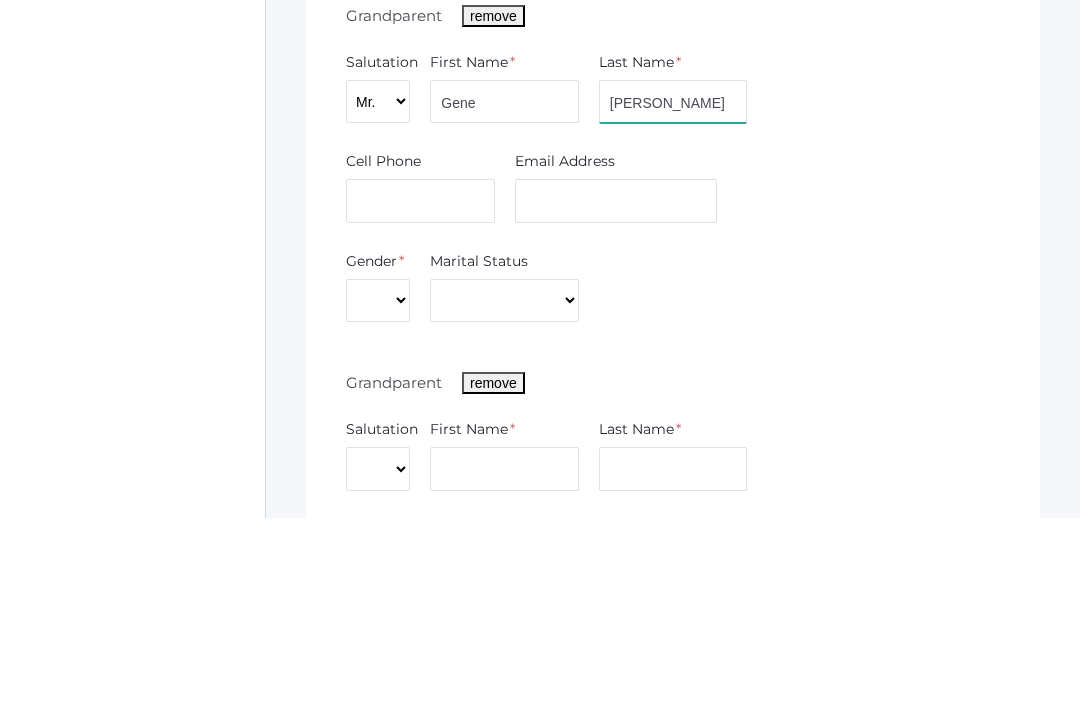 type on "Wilkerson" 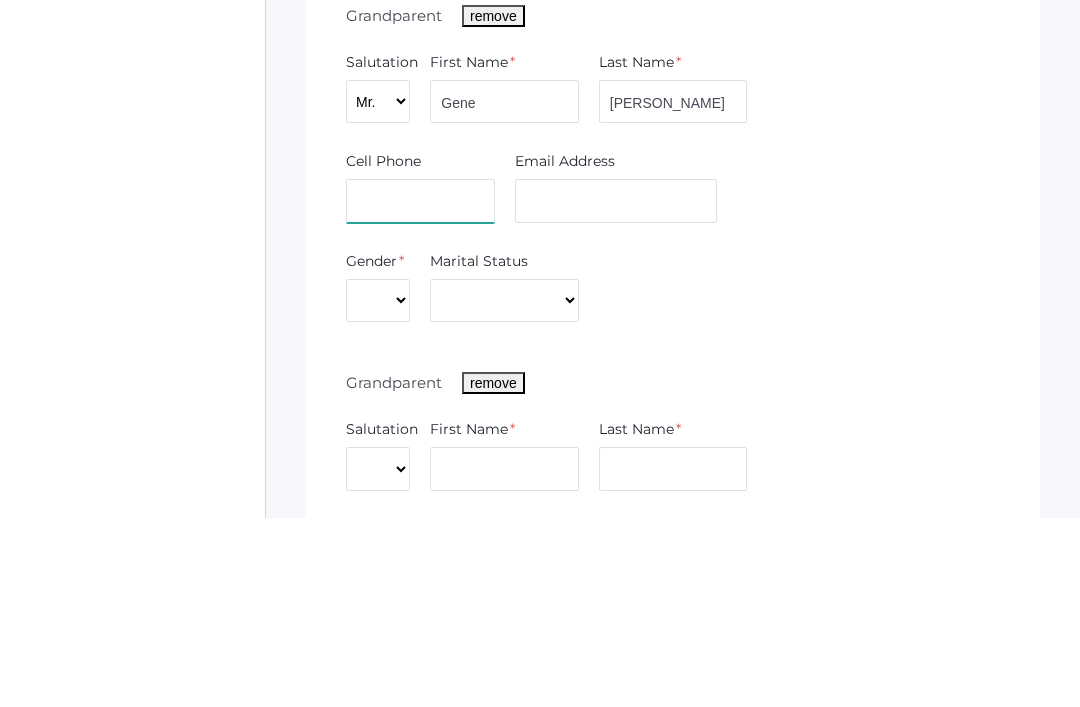 click at bounding box center (420, 391) 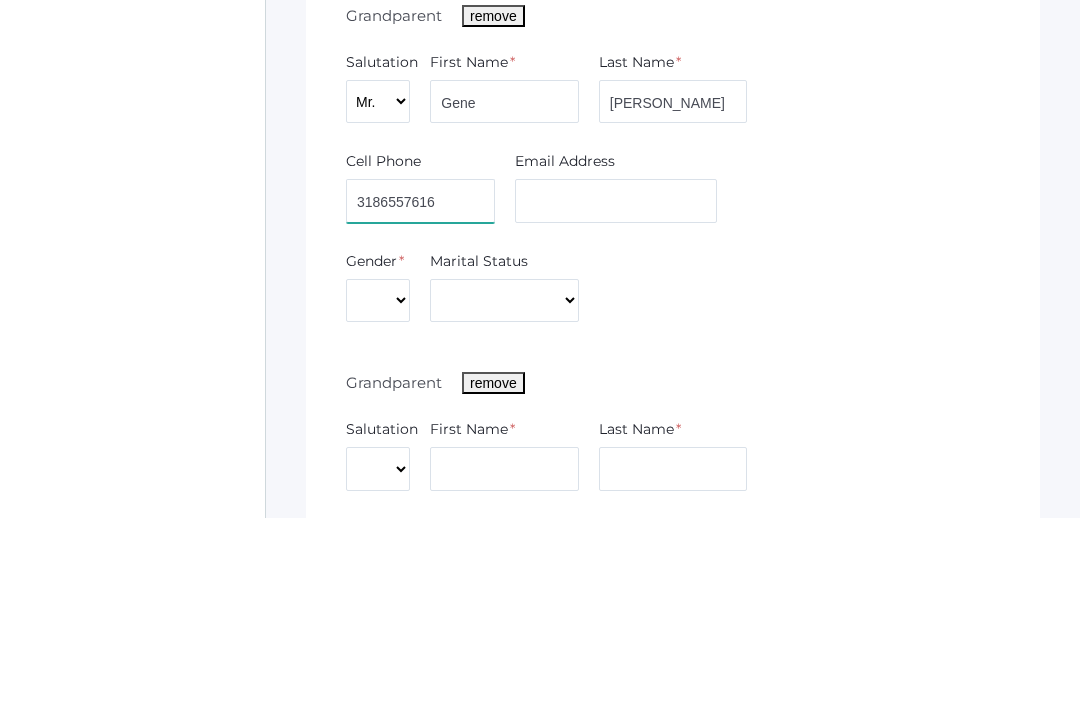 type on "3186557616" 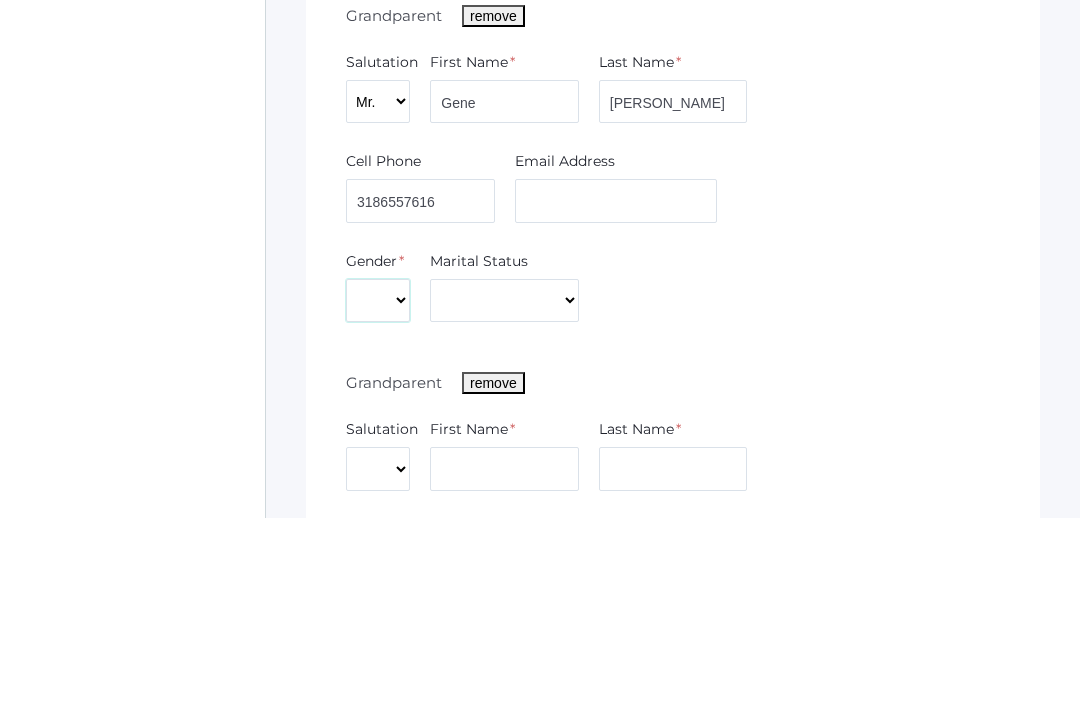 click on "Male
Female" at bounding box center (378, 491) 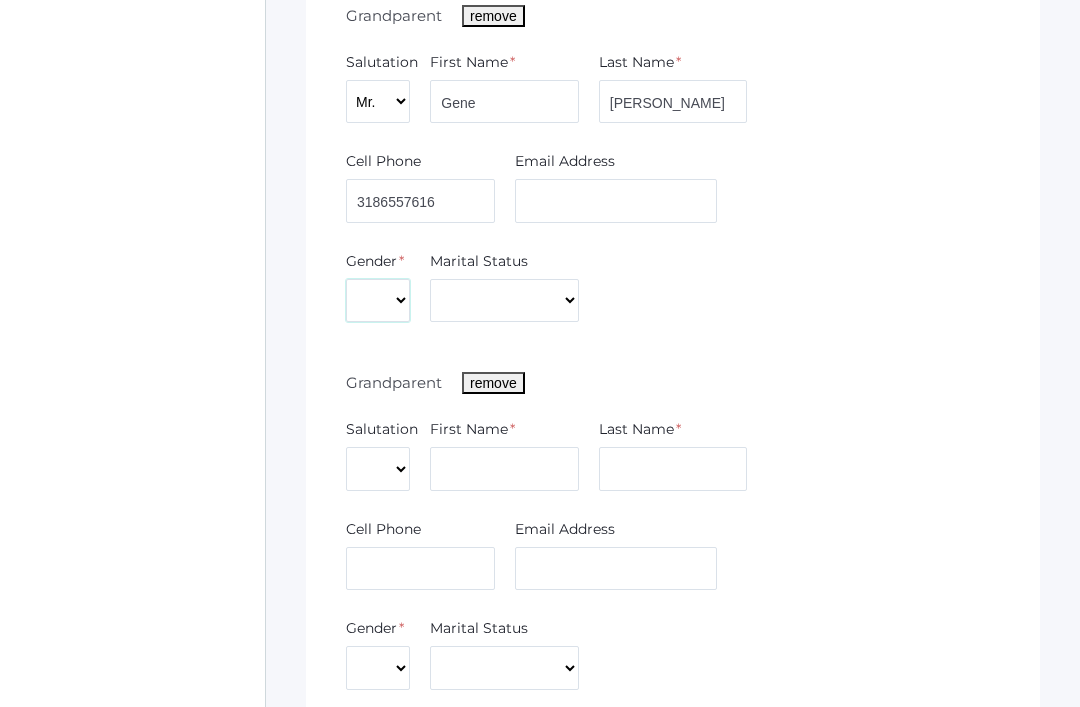 select on "Male" 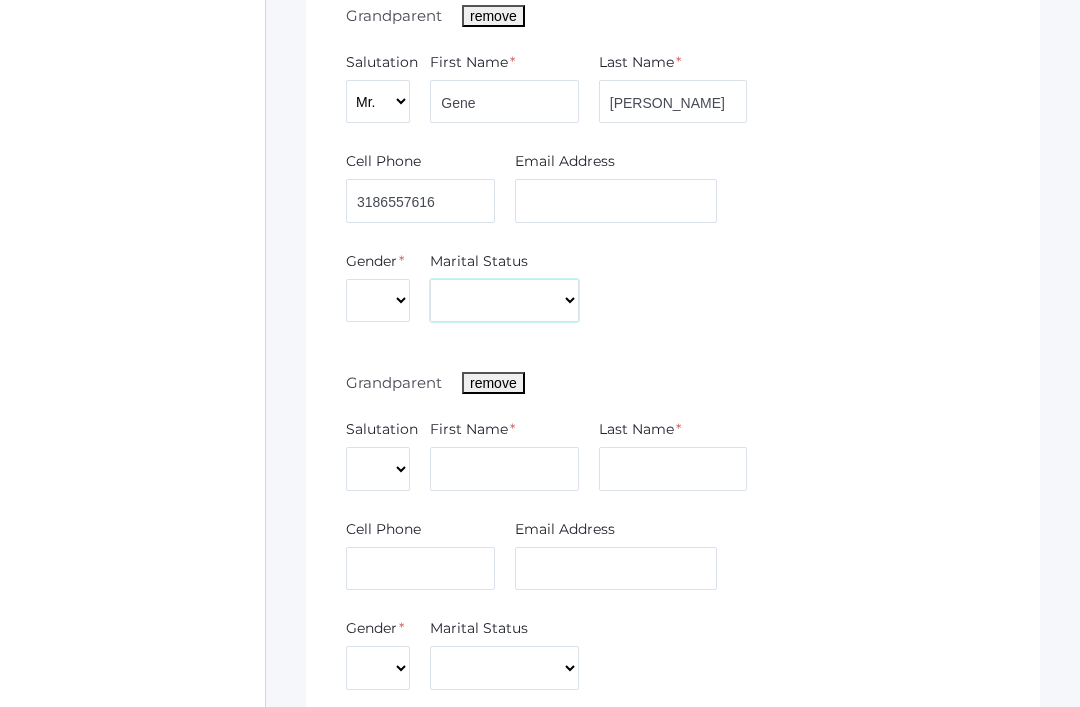 click on "Divorced
Married
Remarried
Separated
Single
Widowed" at bounding box center (504, 301) 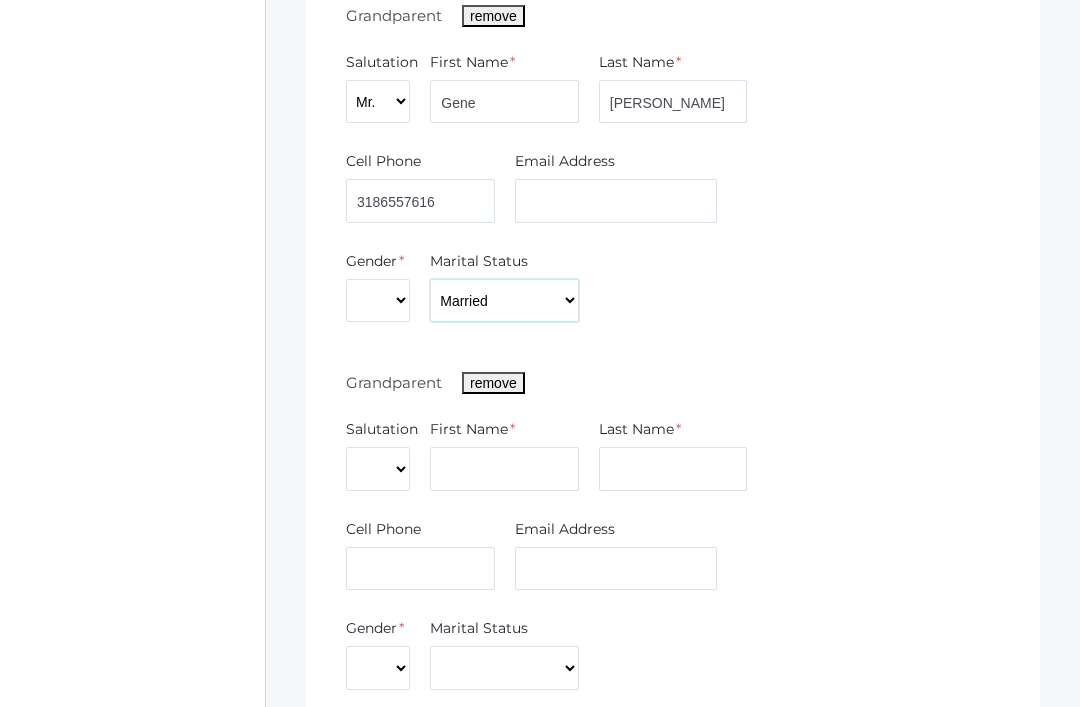 click on "Divorced
Married
Remarried
Separated
Single
Widowed" at bounding box center (504, 301) 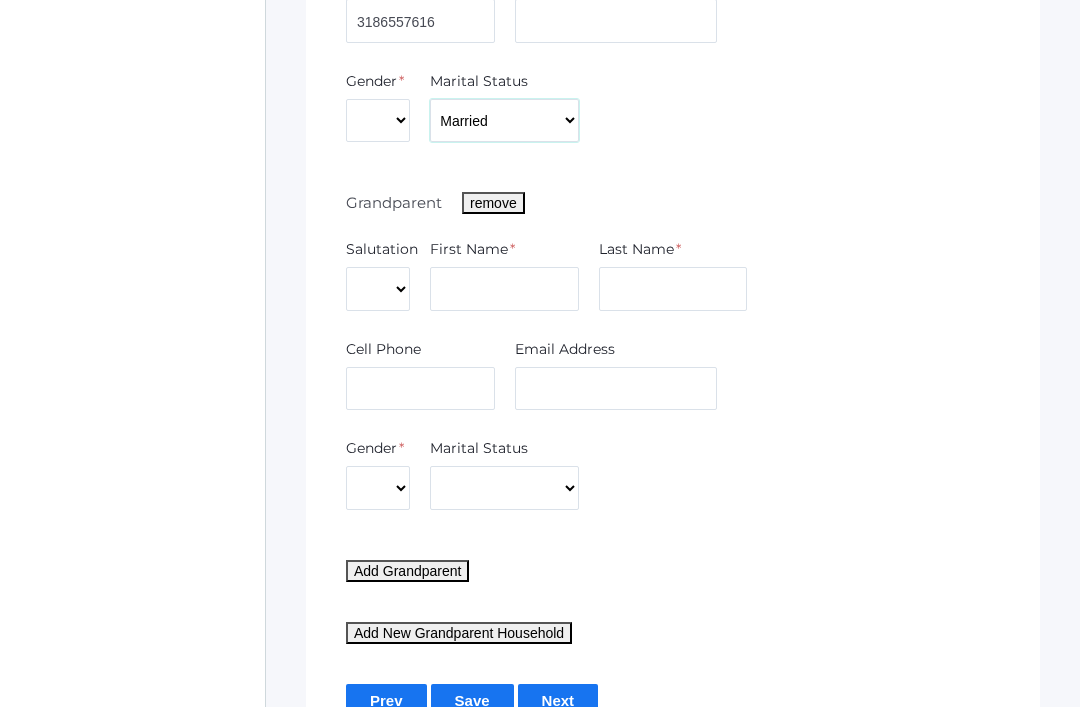 scroll, scrollTop: 2454, scrollLeft: 0, axis: vertical 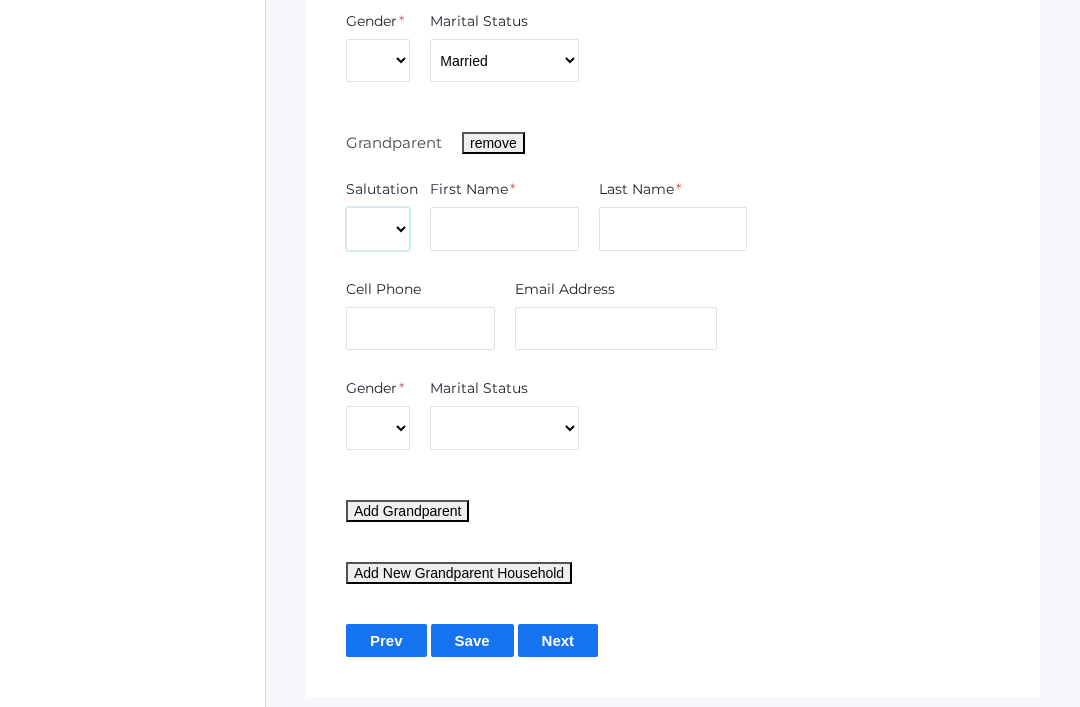 click on "Mr.
Mrs.
Miss
Ms.
Dr." at bounding box center (378, -137) 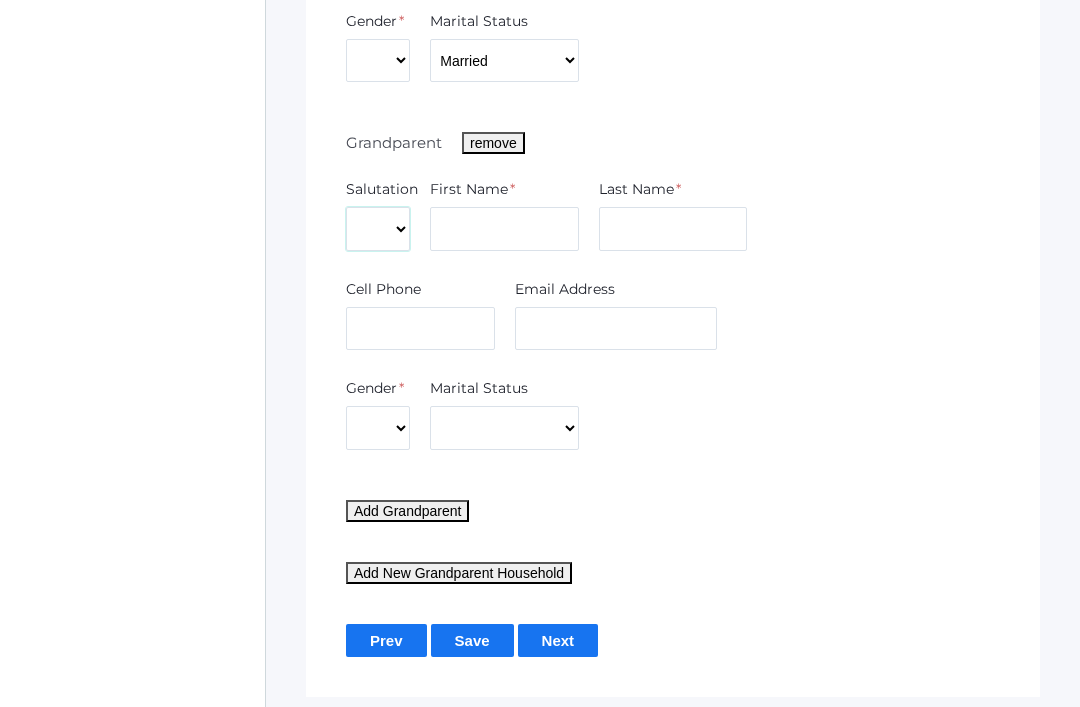 select on "Mrs." 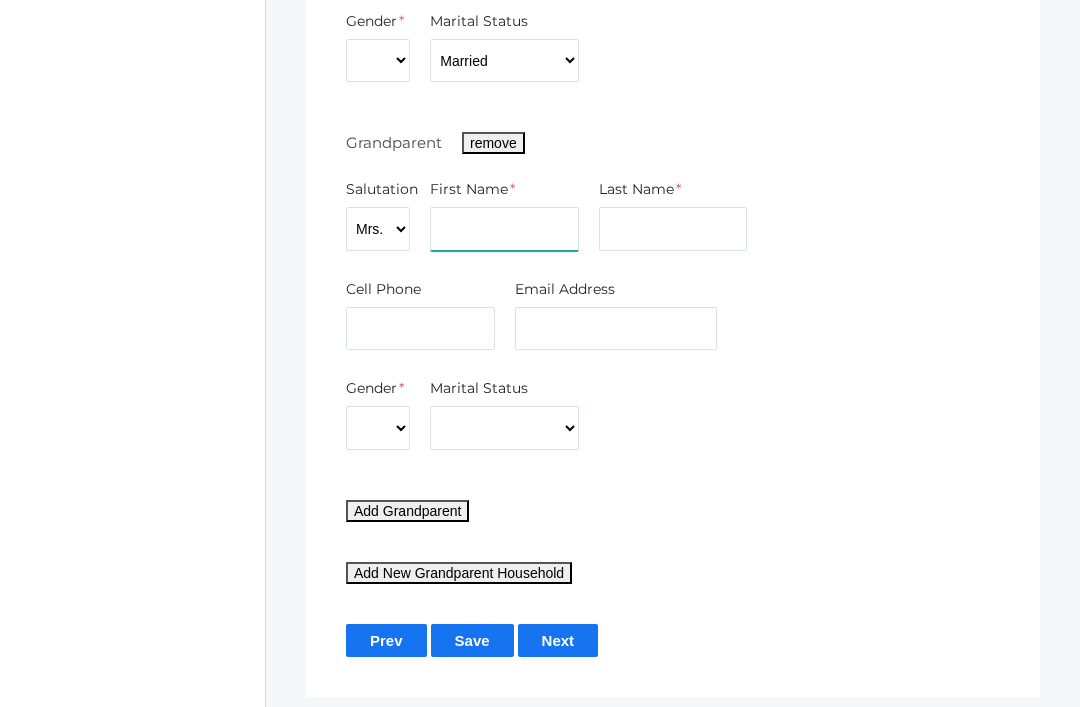 click at bounding box center (504, -138) 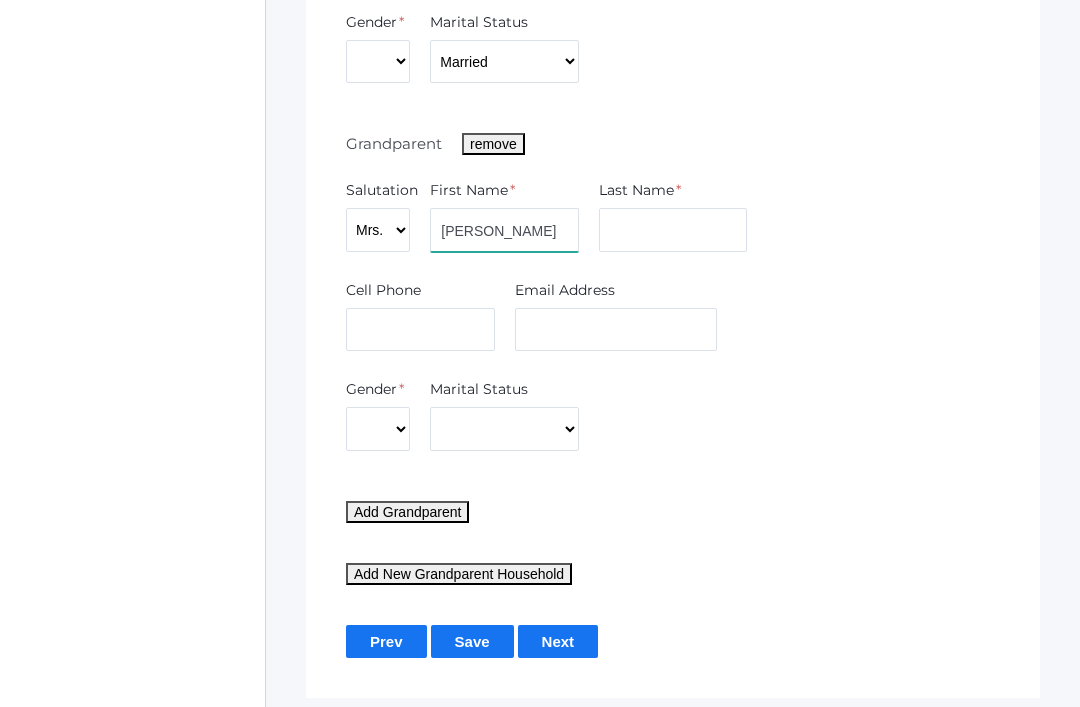 type on "Susan" 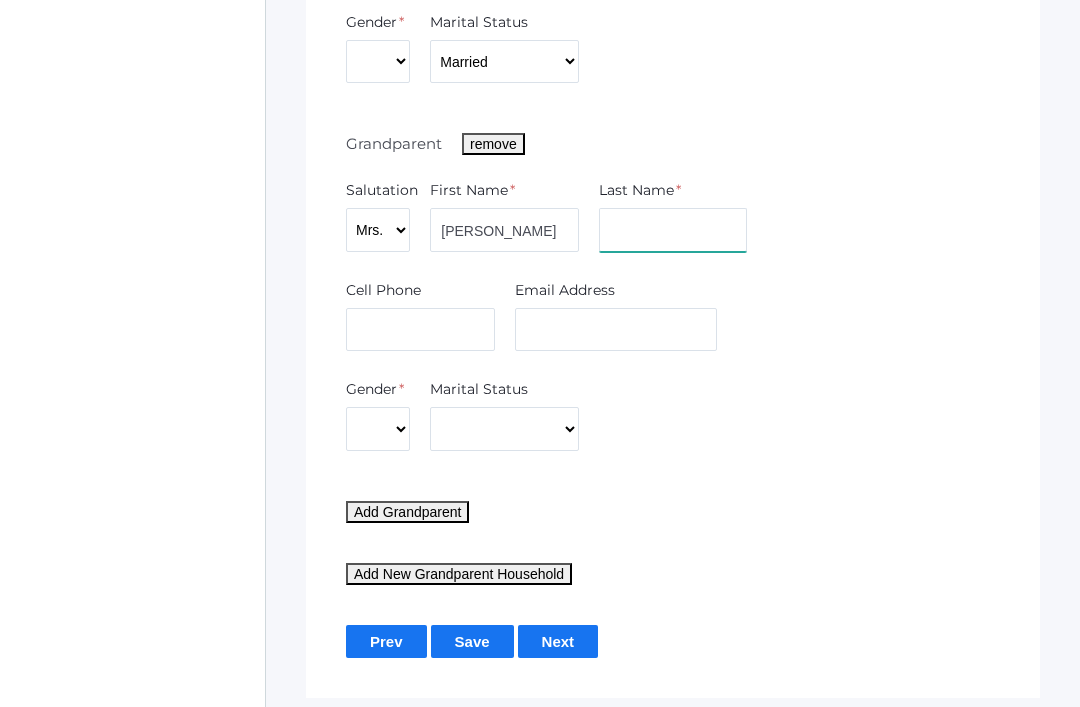 click at bounding box center [673, -137] 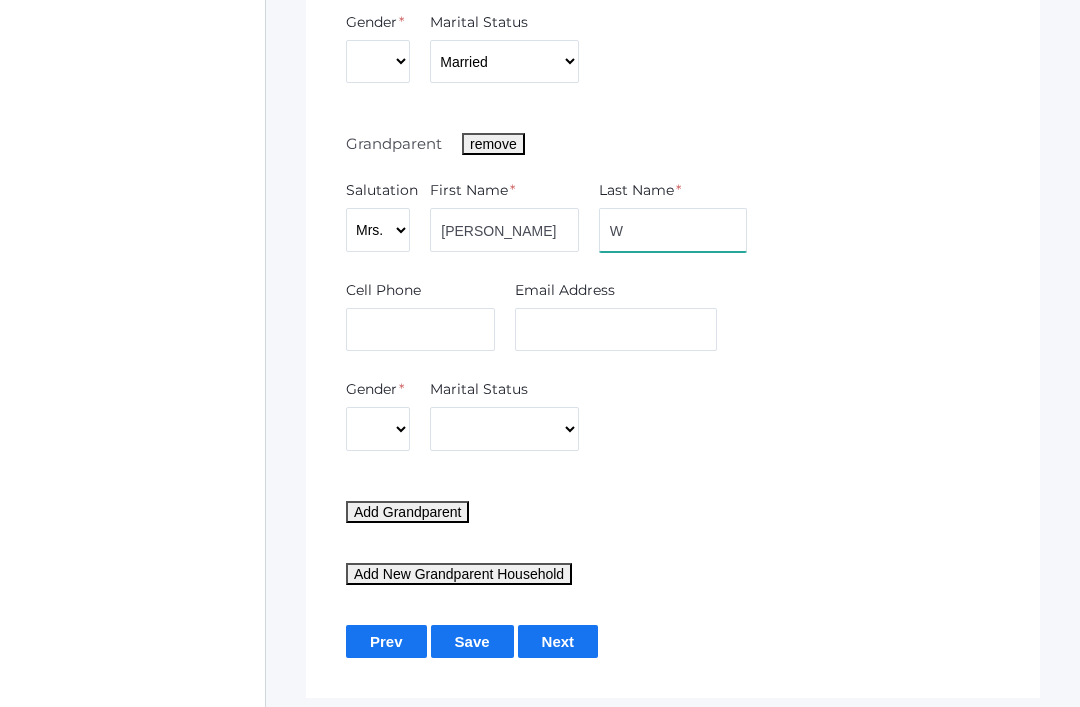 type on "Wi" 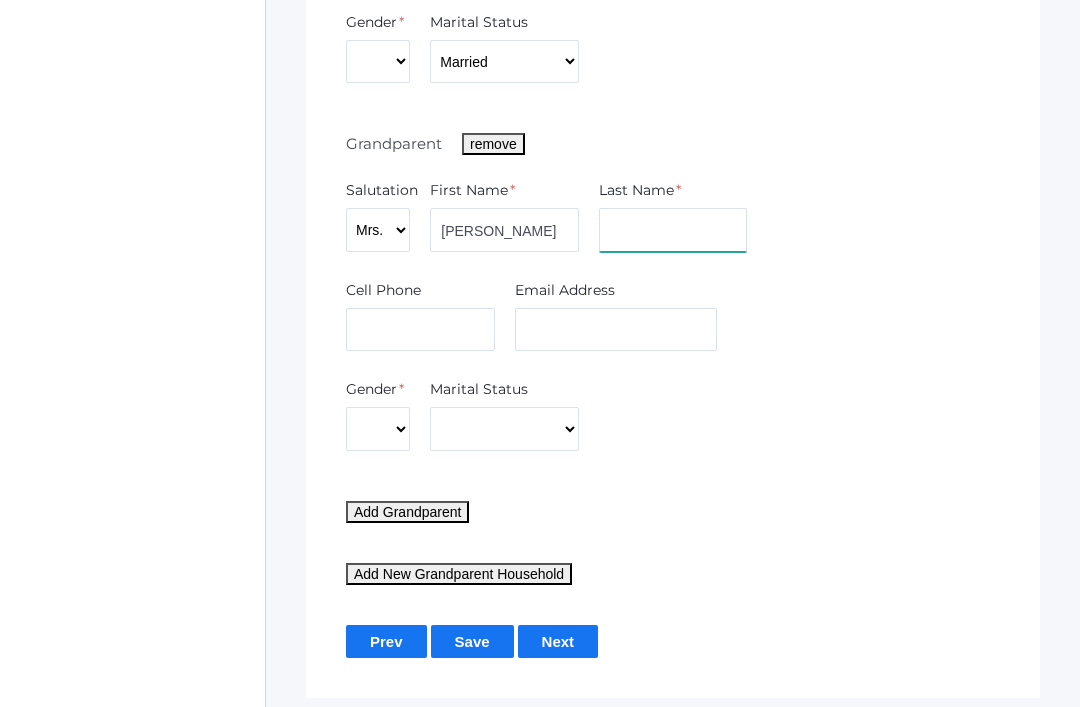 type on "Wilkerson" 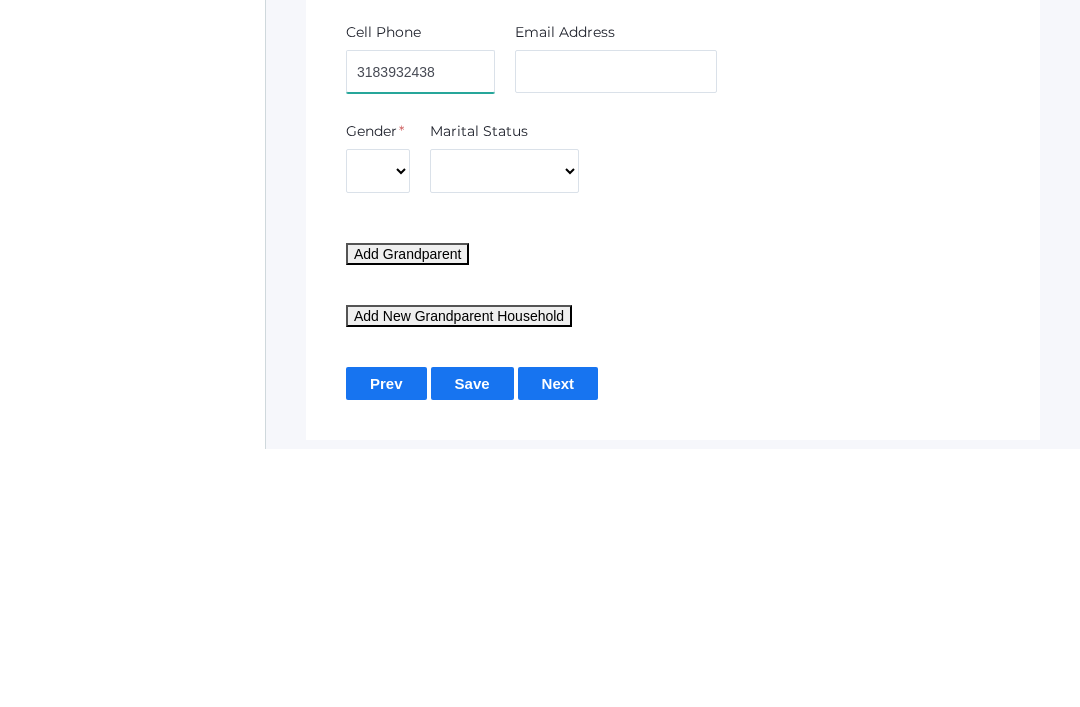 type on "3183932438" 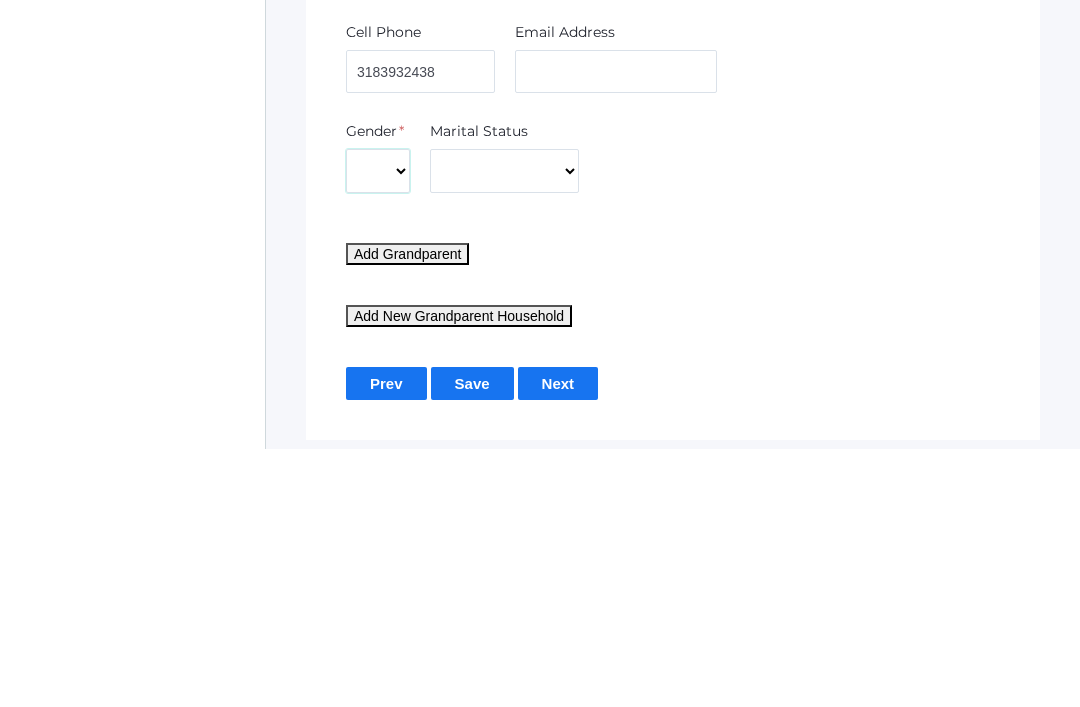 click on "Male
Female" at bounding box center [378, 62] 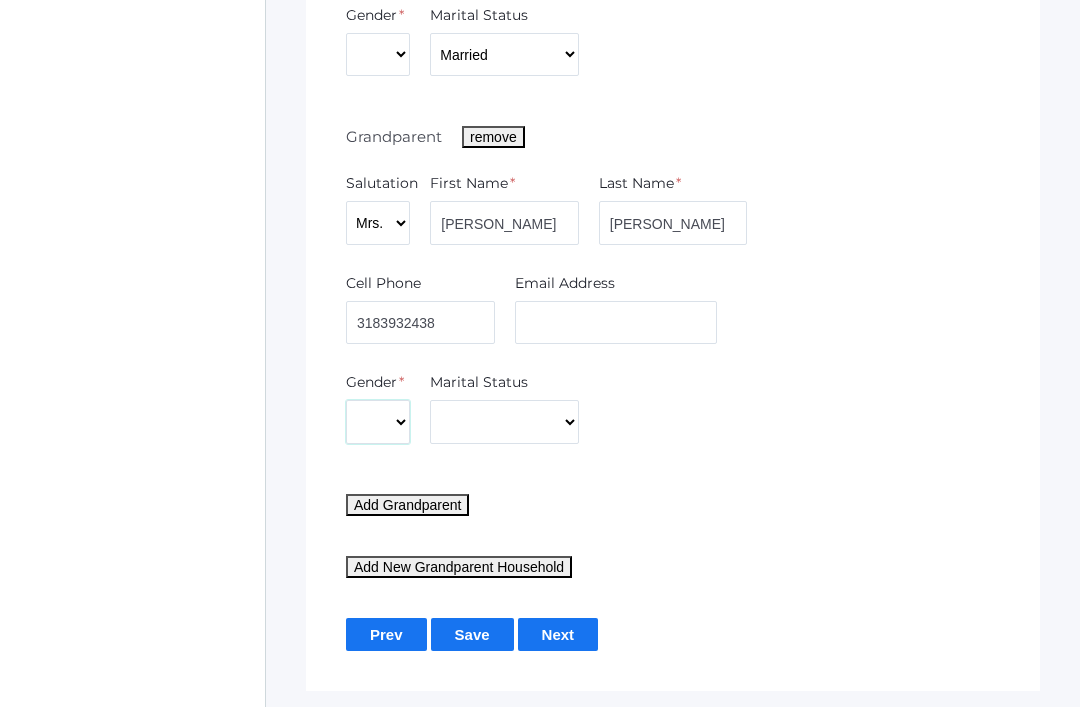 select on "Female" 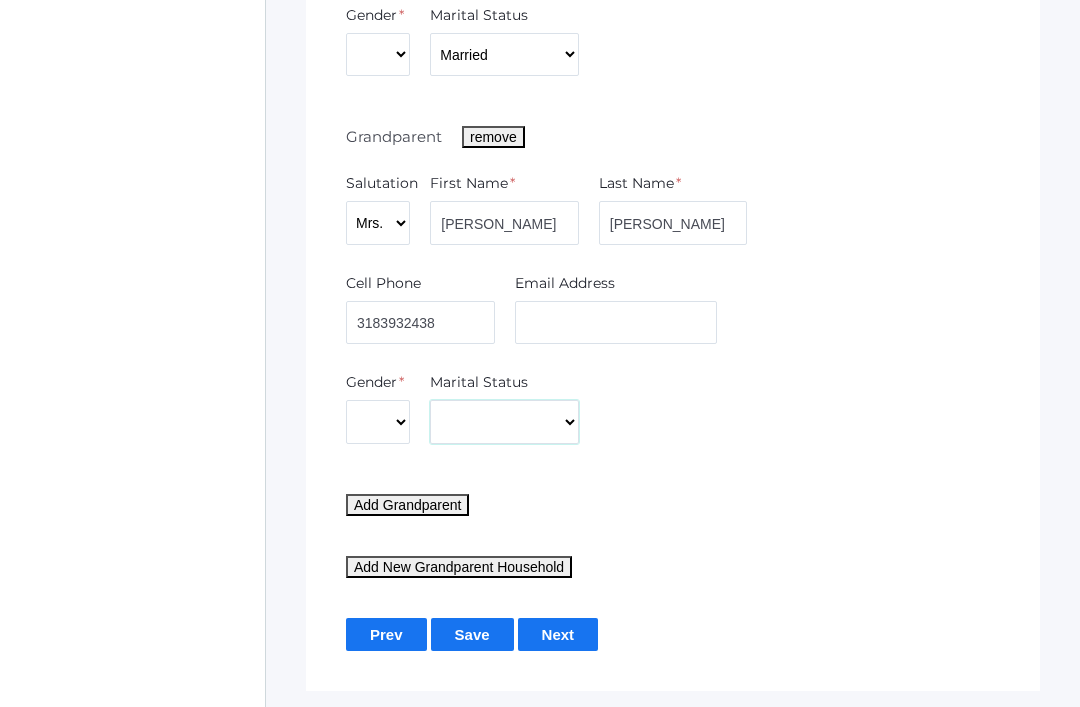 click on "Divorced
Married
Remarried
Separated
Single
Widowed" at bounding box center [504, 55] 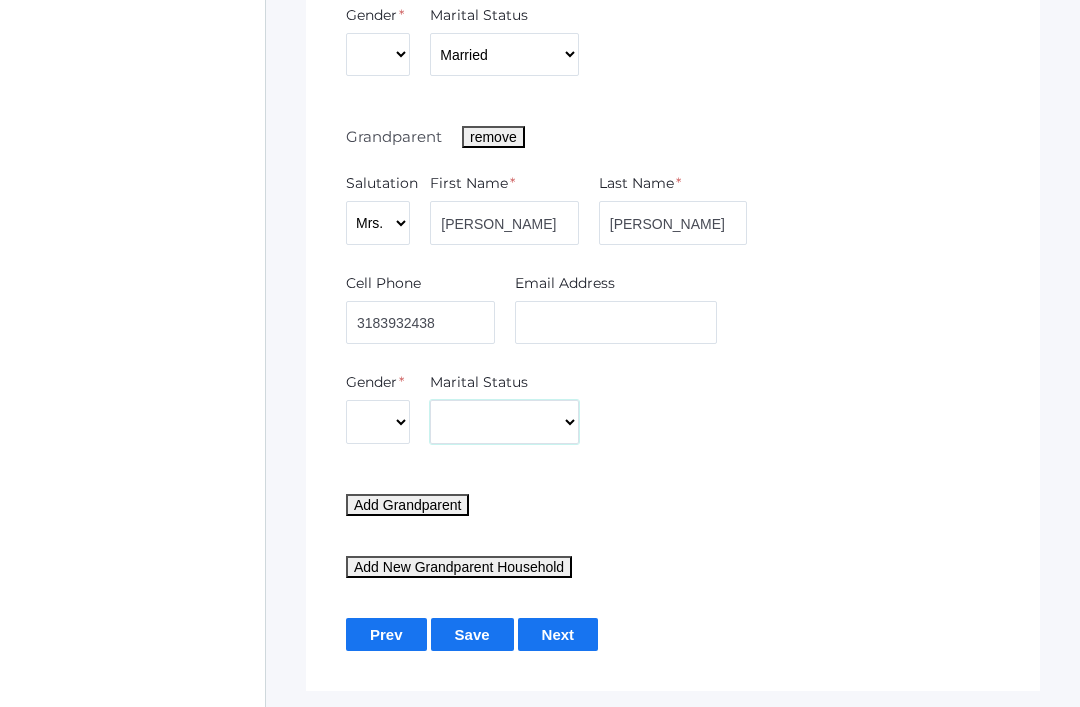 select on "Married" 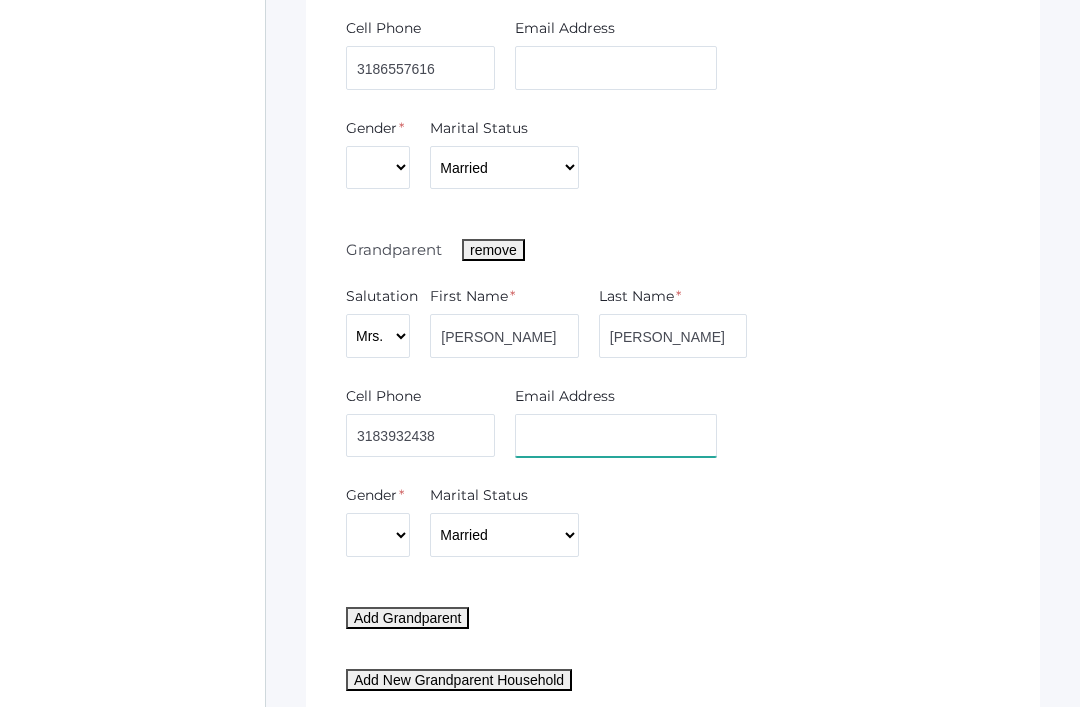 click at bounding box center [616, 69] 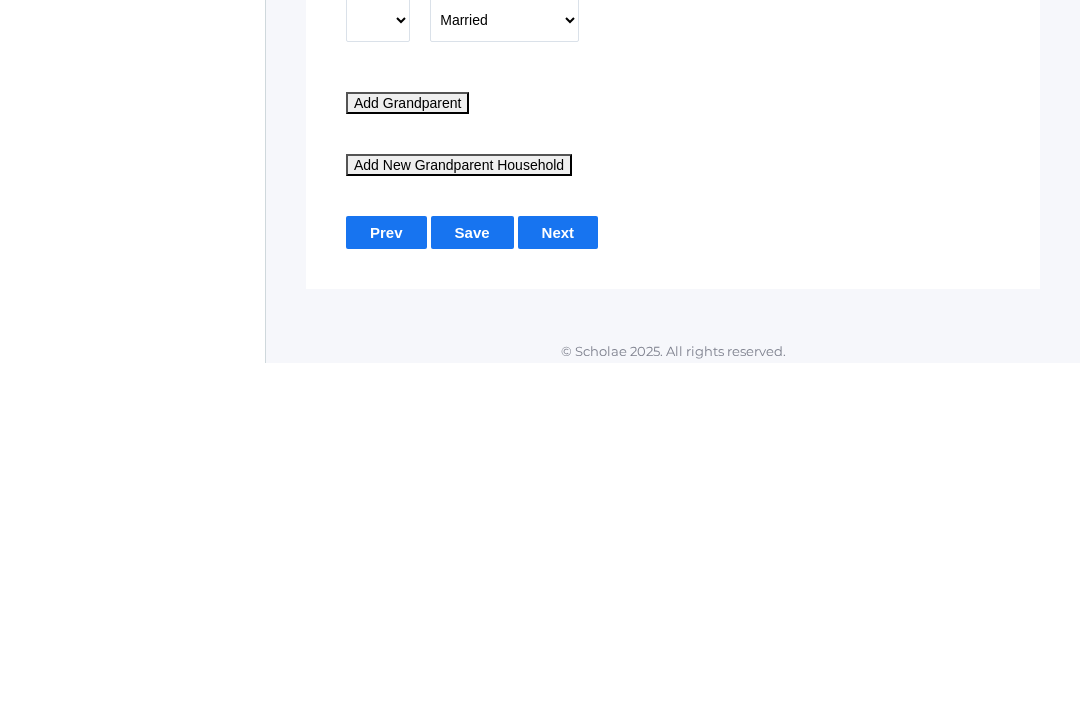 scroll, scrollTop: 2521, scrollLeft: 0, axis: vertical 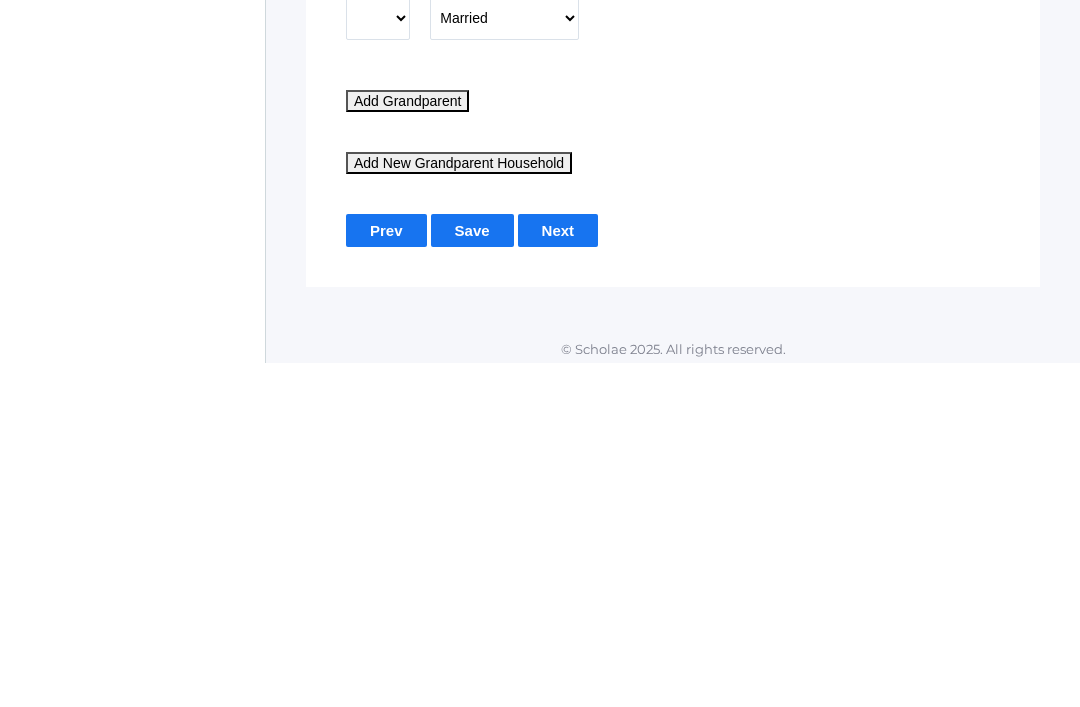 click on "Next" at bounding box center [558, 574] 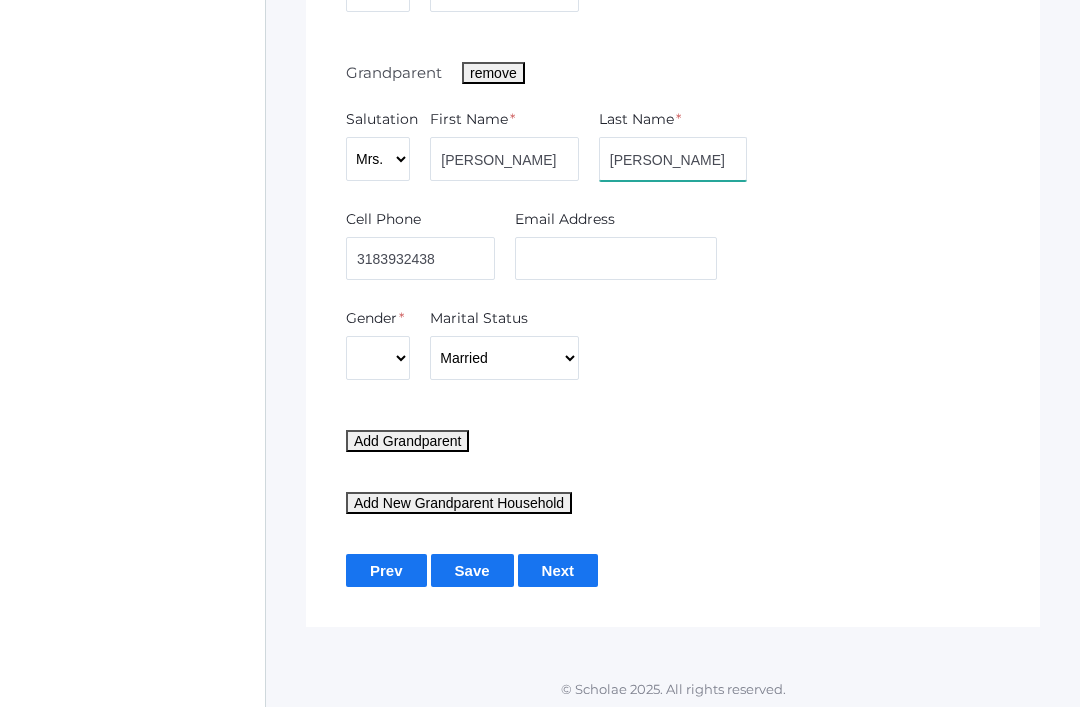 click on "Wilkerson" at bounding box center [673, -208] 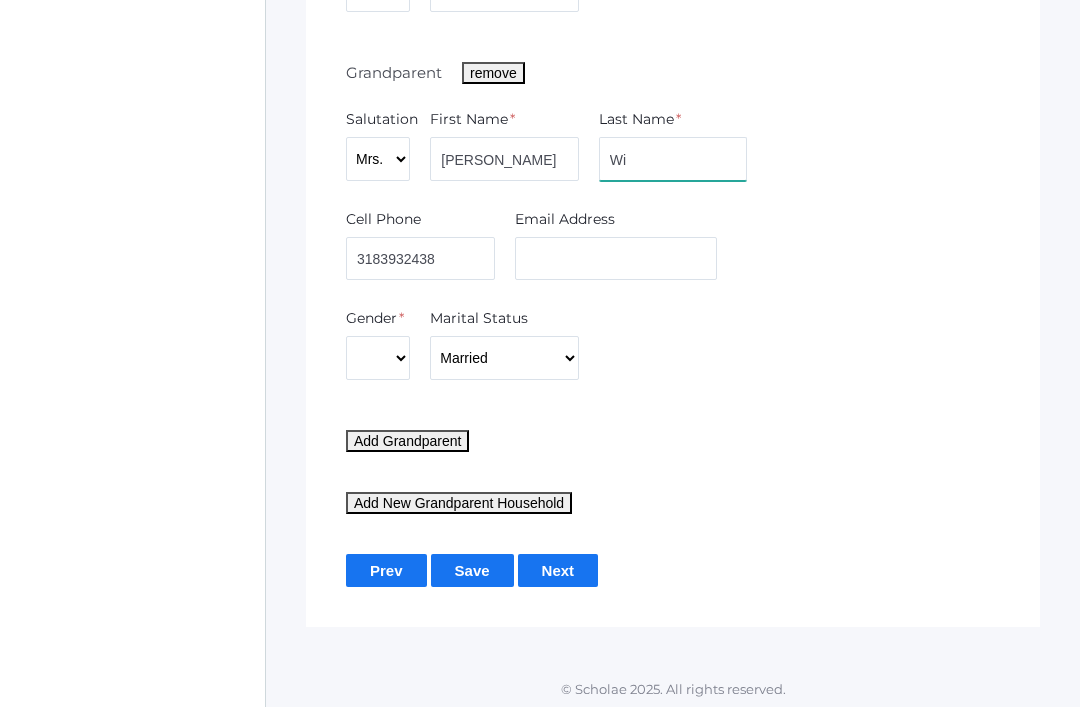 type on "W" 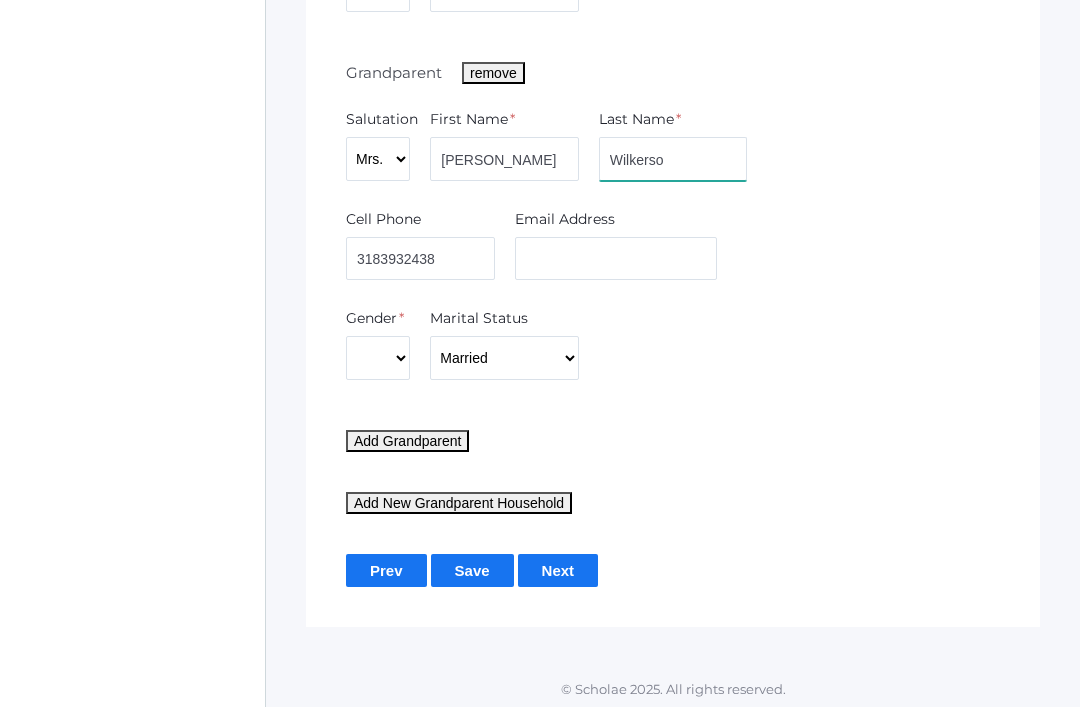 type on "Wilkerson" 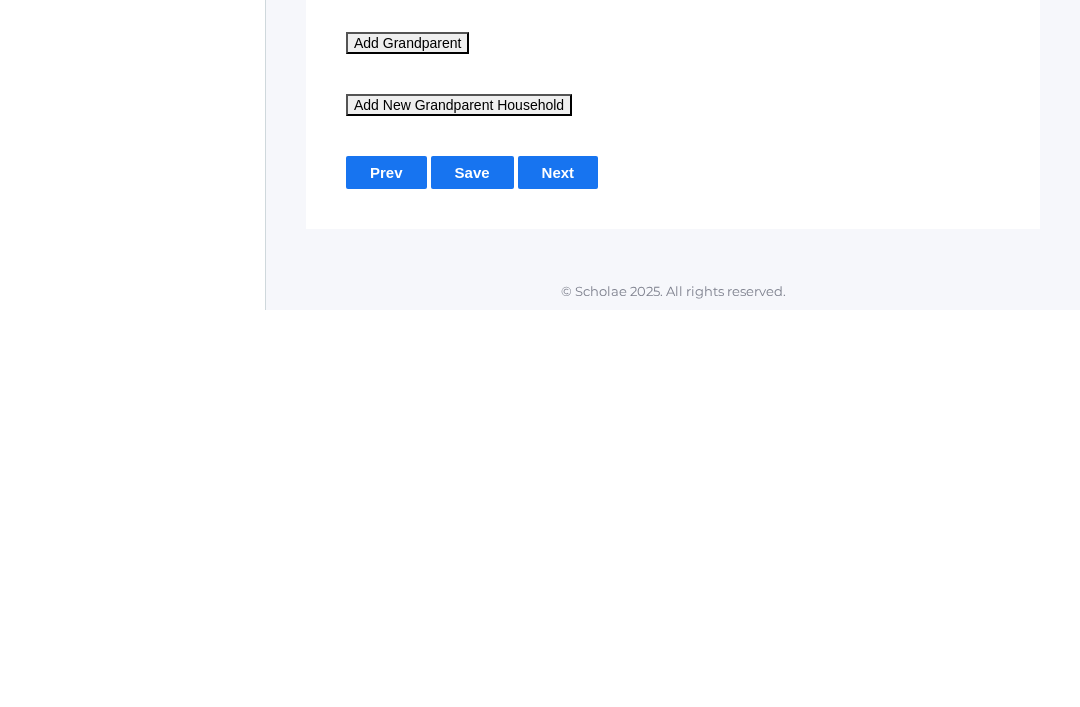 click on "Next" at bounding box center (558, 570) 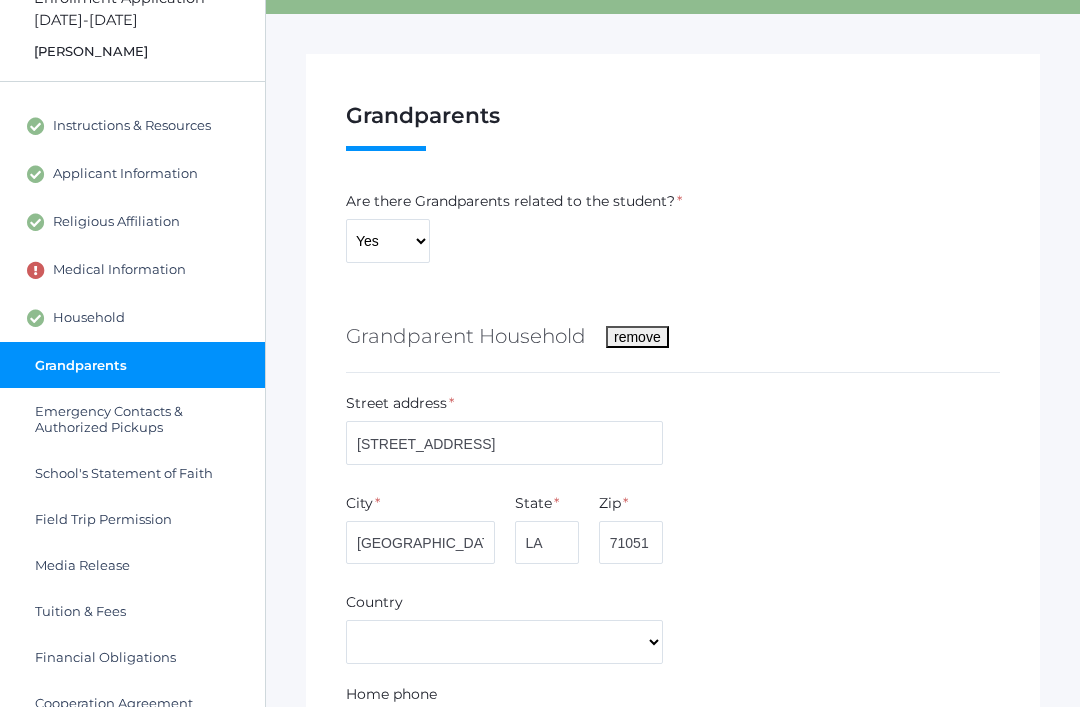 scroll, scrollTop: 102, scrollLeft: 0, axis: vertical 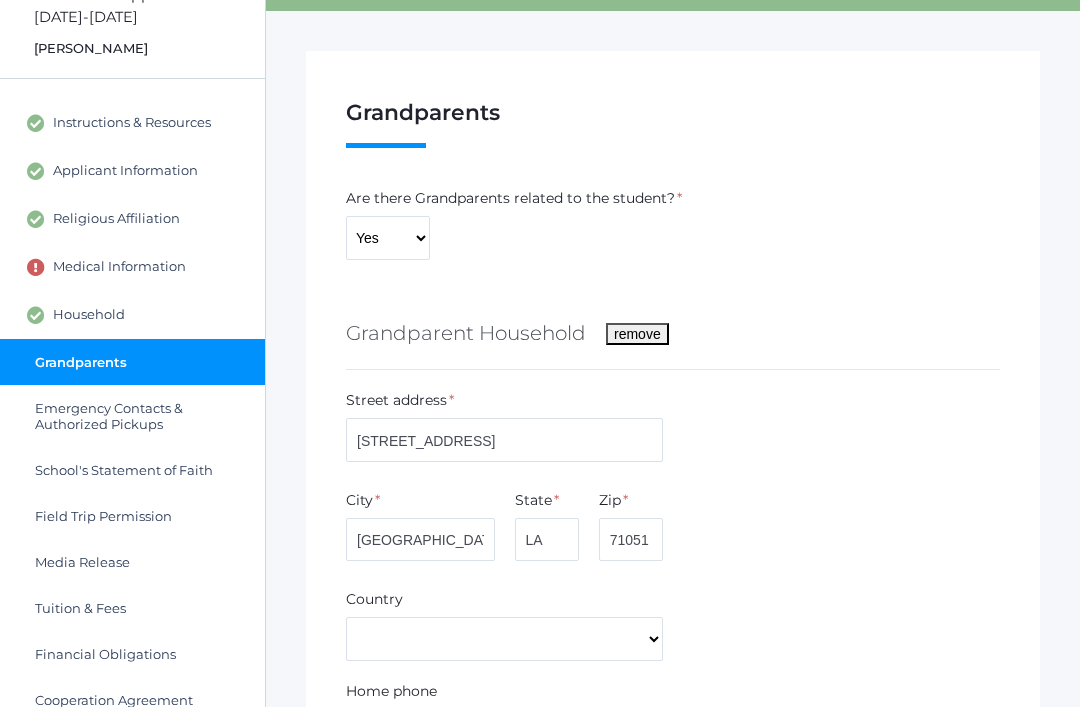 click on "Emergency Contacts & Authorized Pickups" at bounding box center (140, 417) 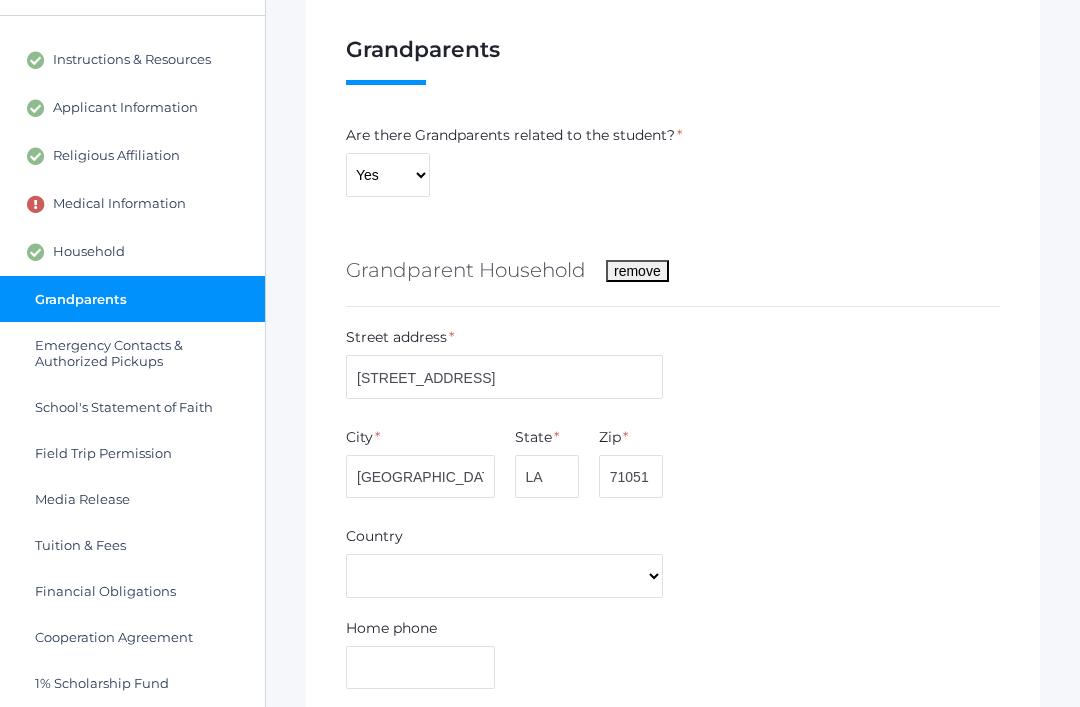 scroll, scrollTop: 166, scrollLeft: 0, axis: vertical 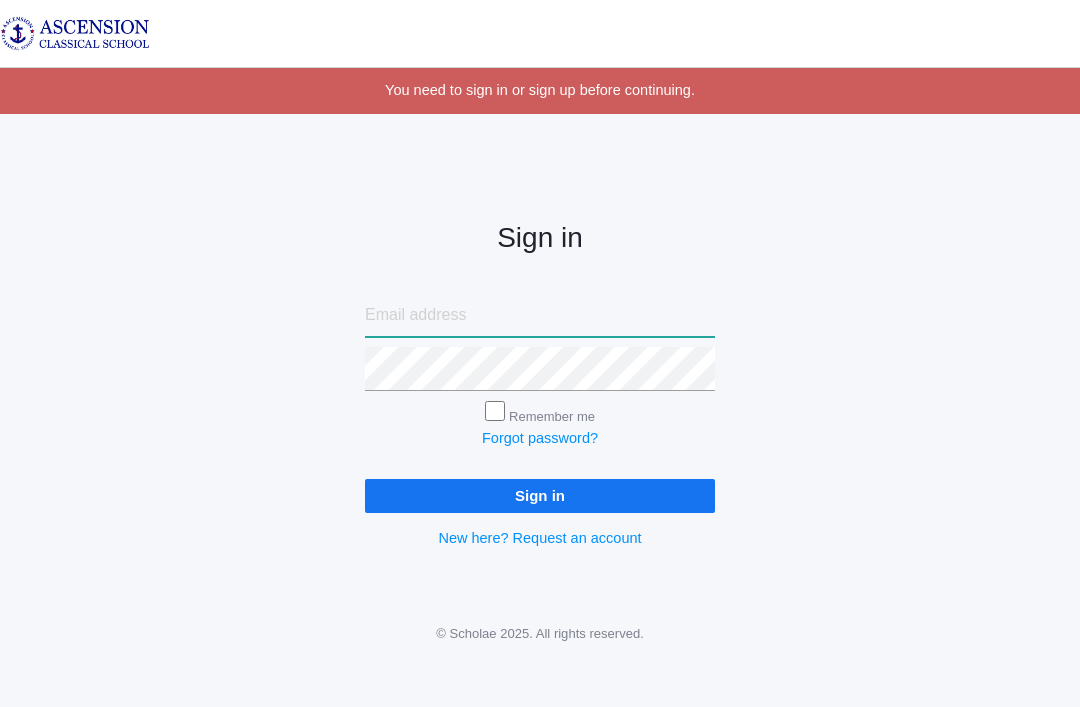 type on "[EMAIL_ADDRESS][DOMAIN_NAME]" 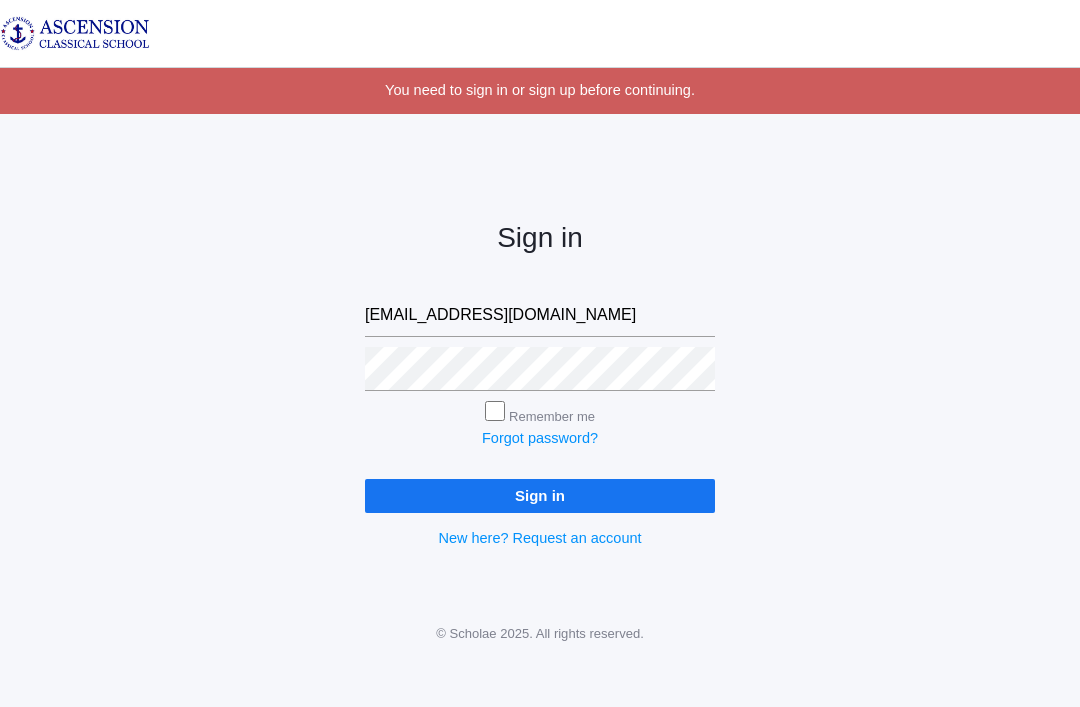 click on "Sign in" at bounding box center [540, 495] 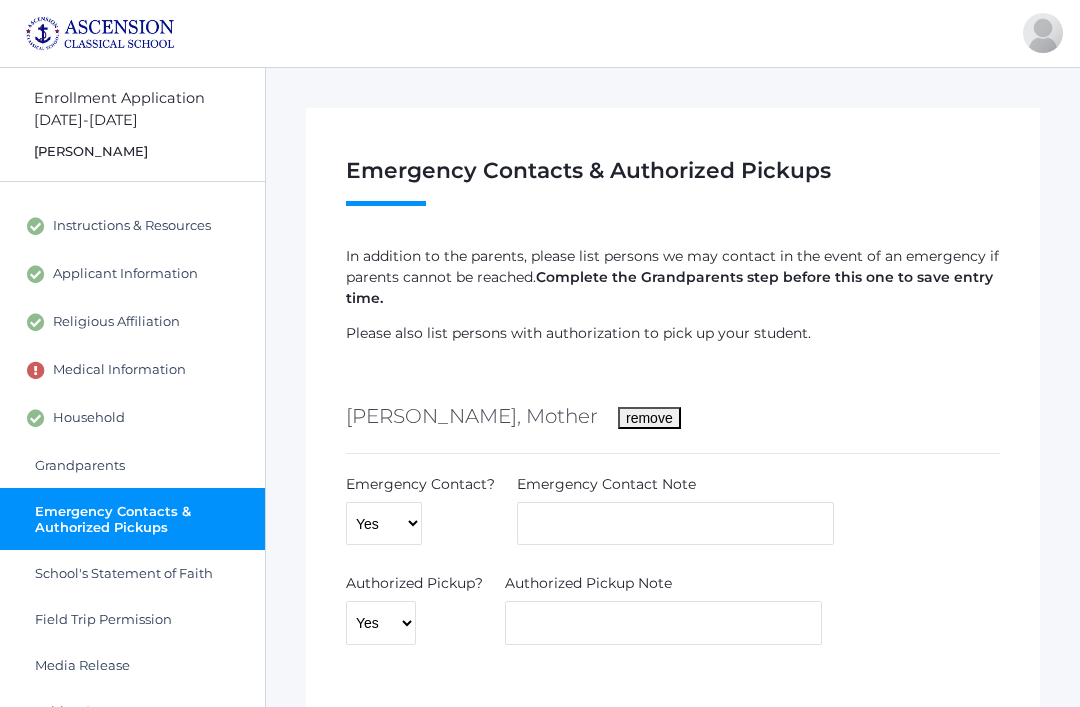 scroll, scrollTop: 0, scrollLeft: 0, axis: both 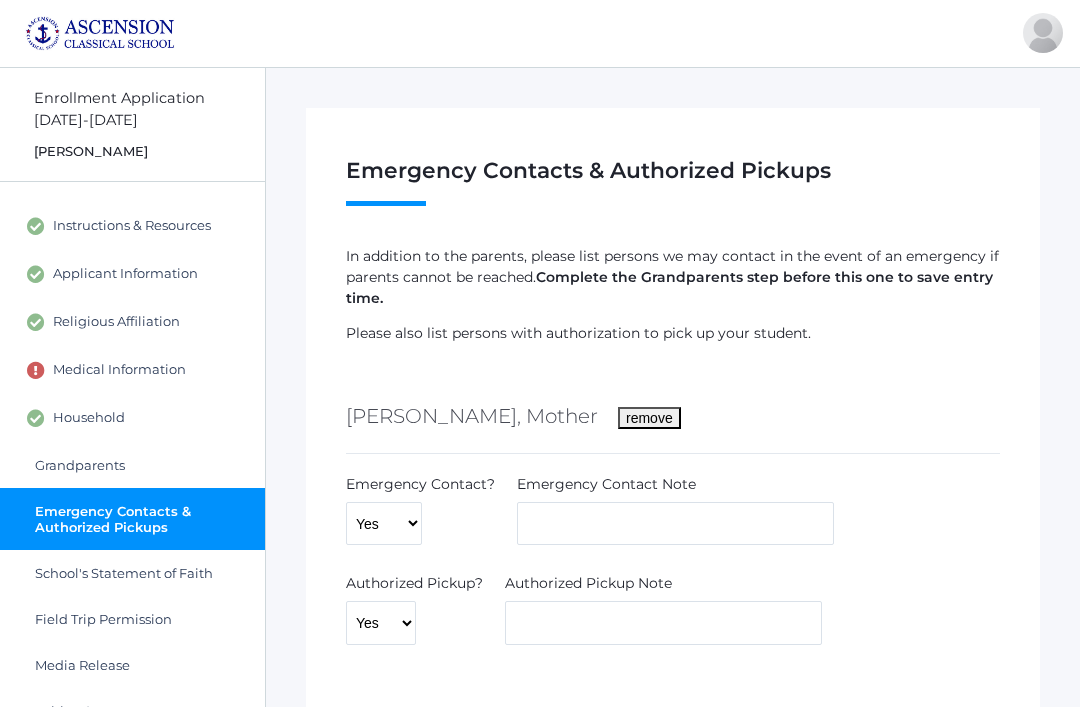 click on "Grandparents" at bounding box center [132, 465] 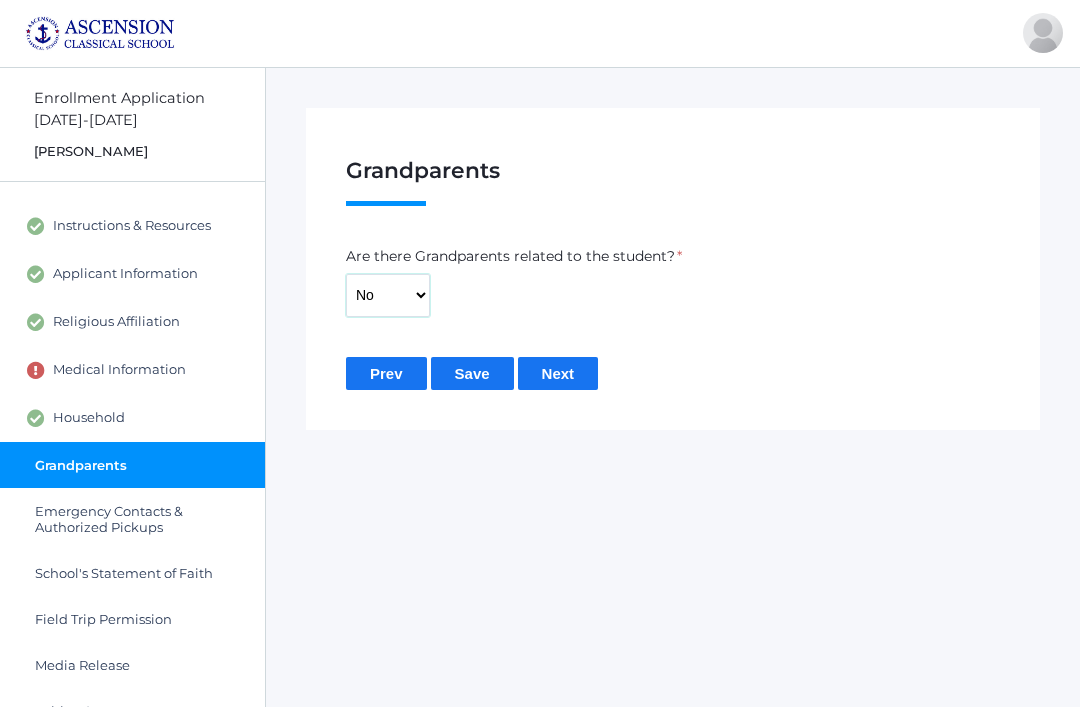 click on "Yes
No" at bounding box center [388, 296] 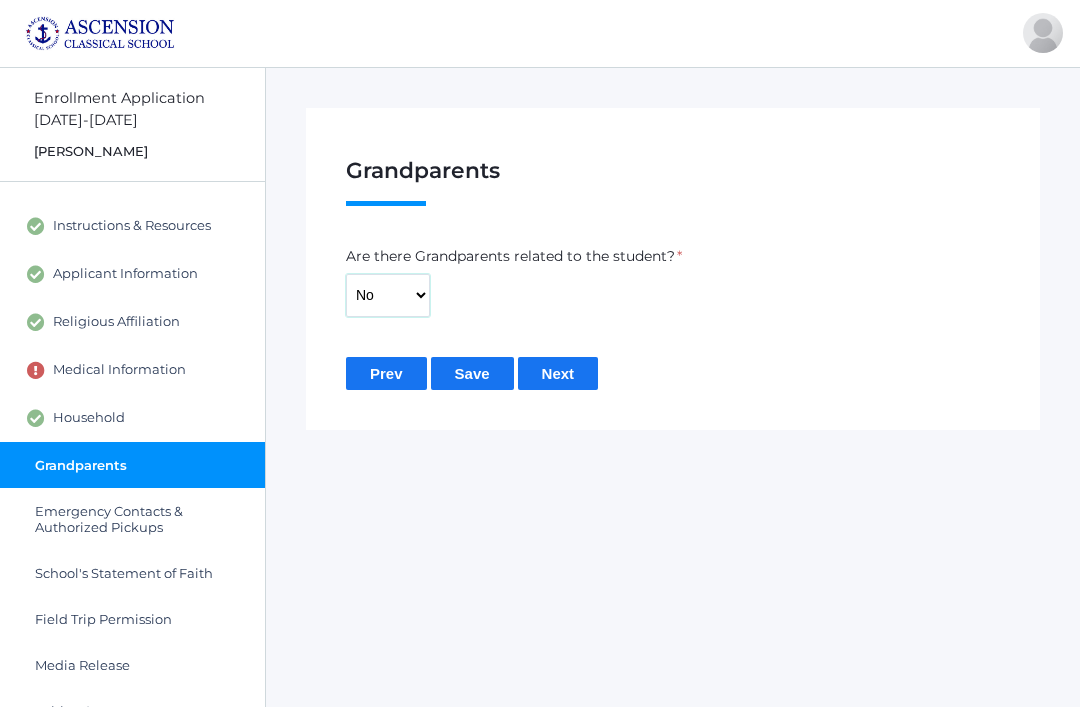 select on "Yes" 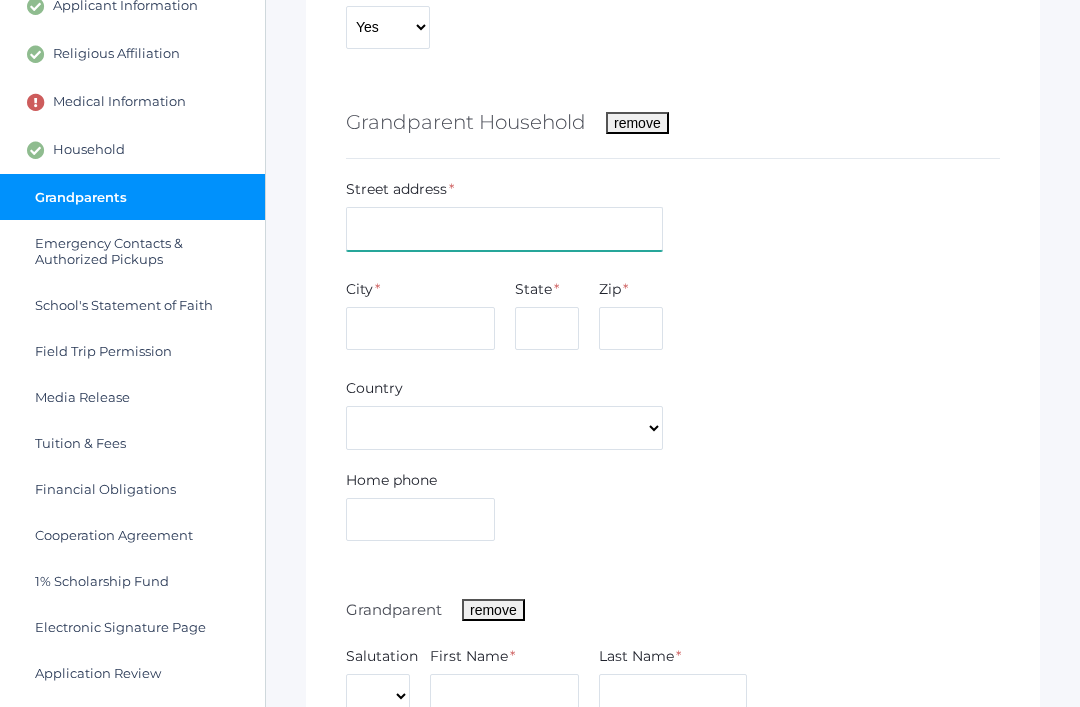 click at bounding box center [504, 230] 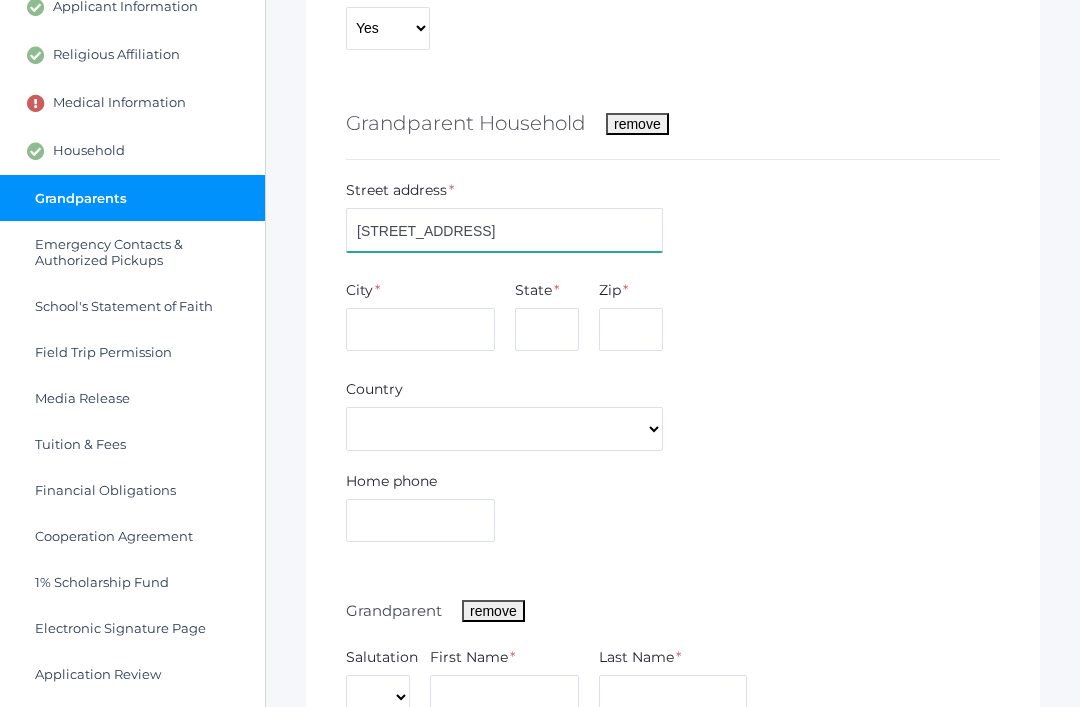 type on "523 Oil Field Rd" 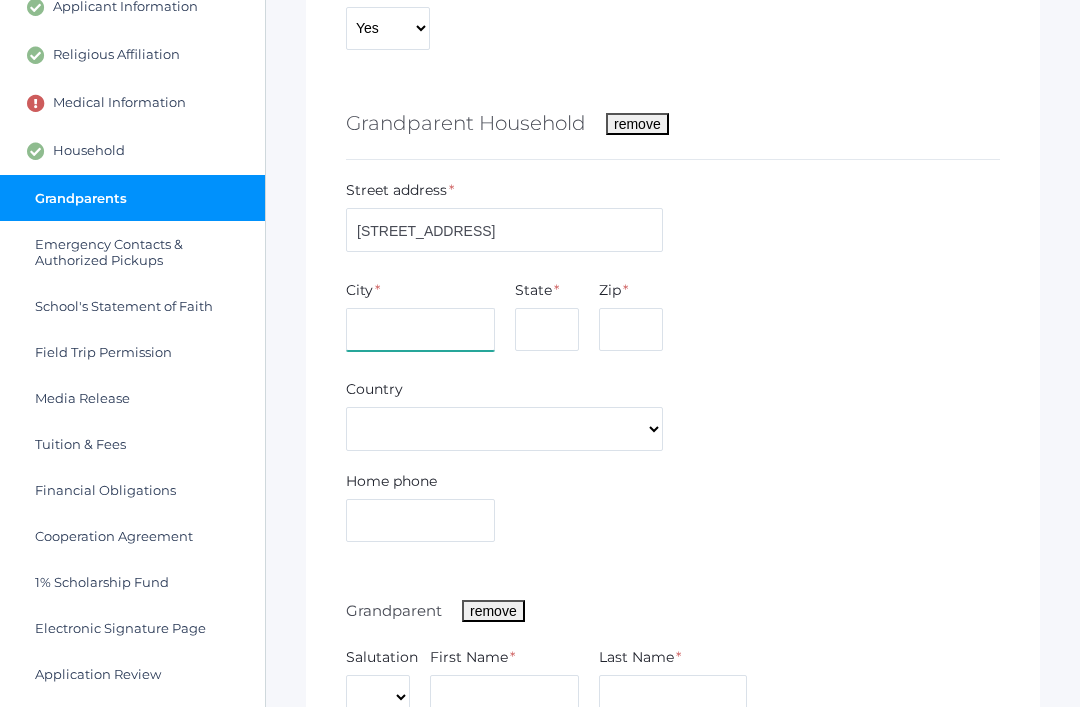 click at bounding box center [420, 330] 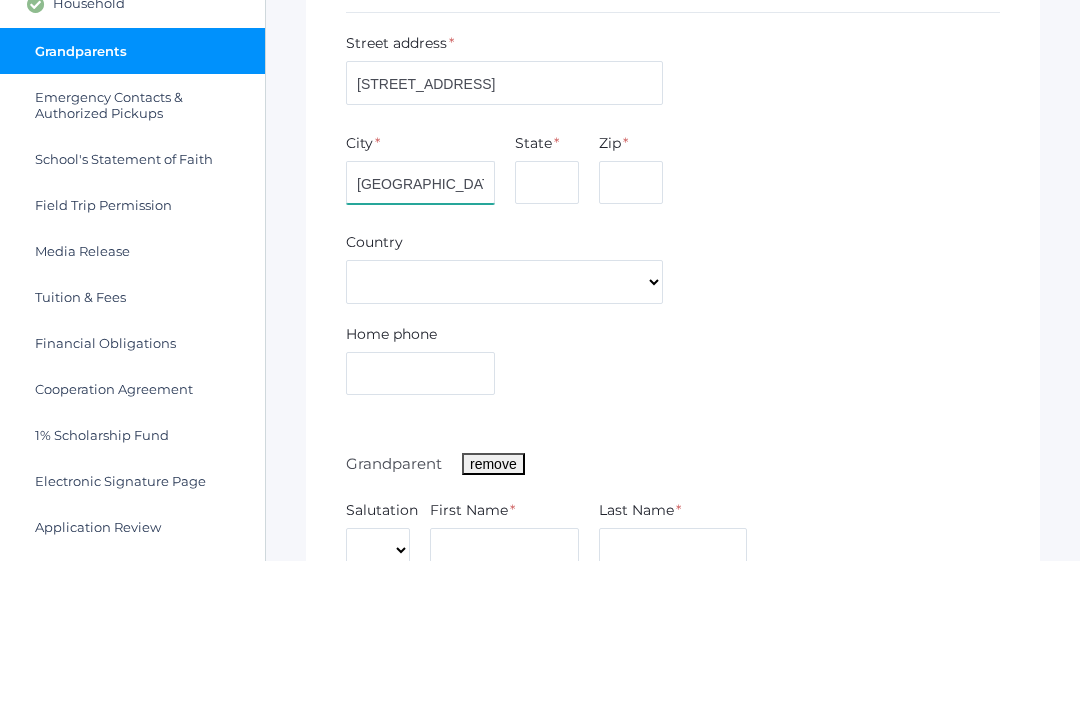 type on "Elm Grove" 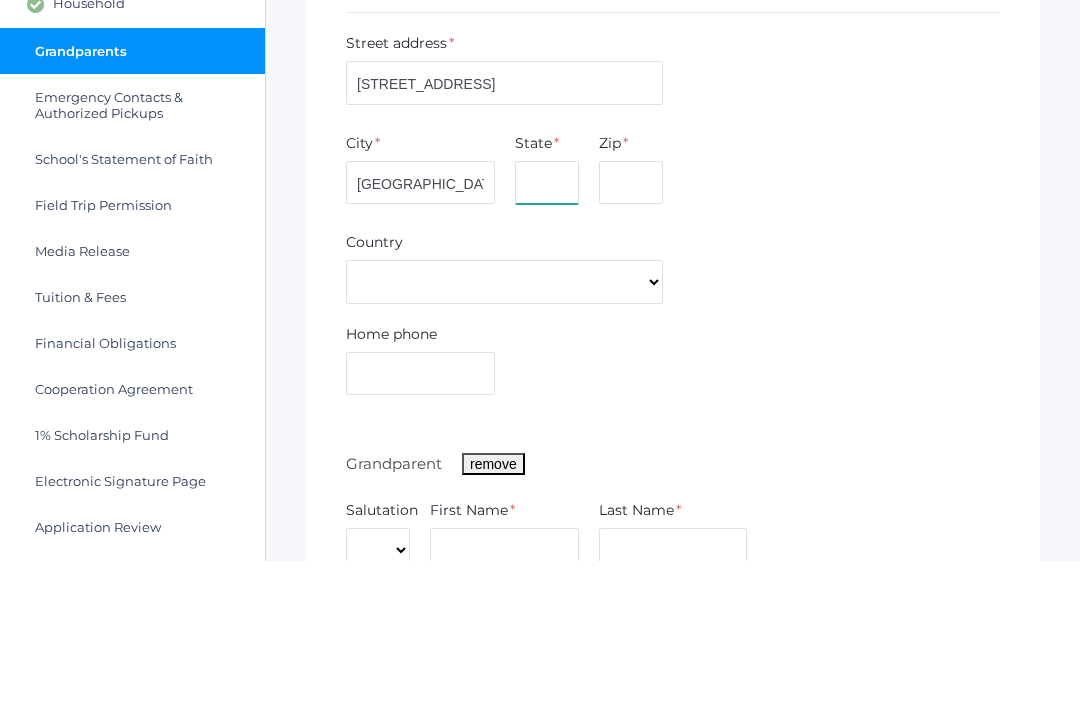 click at bounding box center [547, 330] 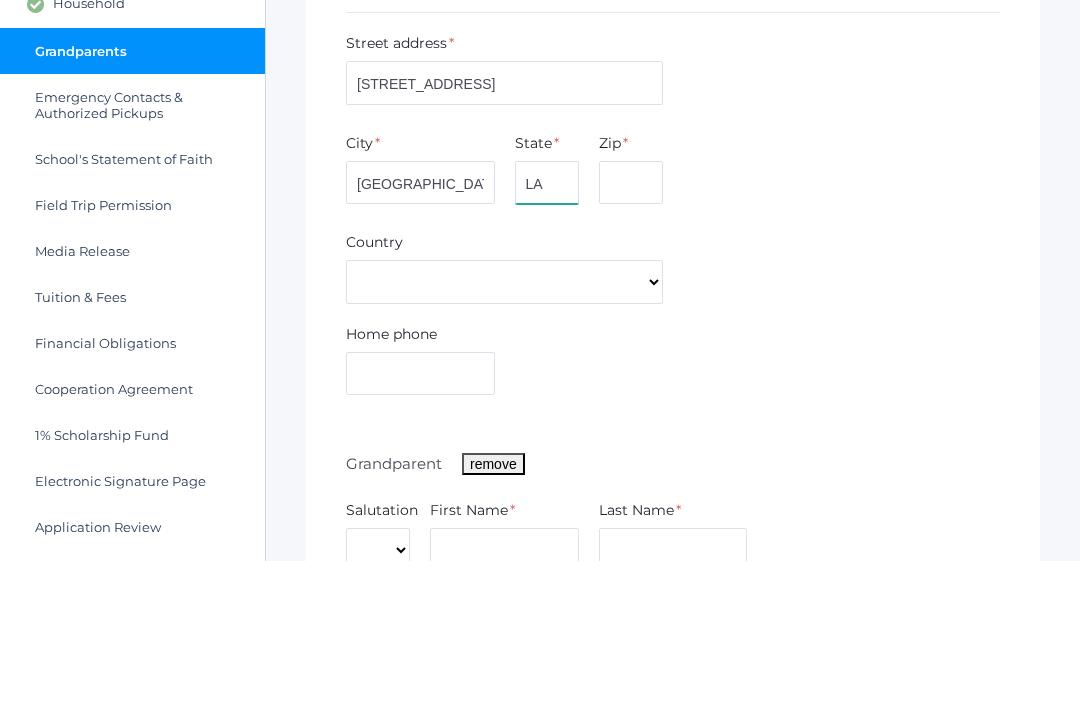 type on "LA" 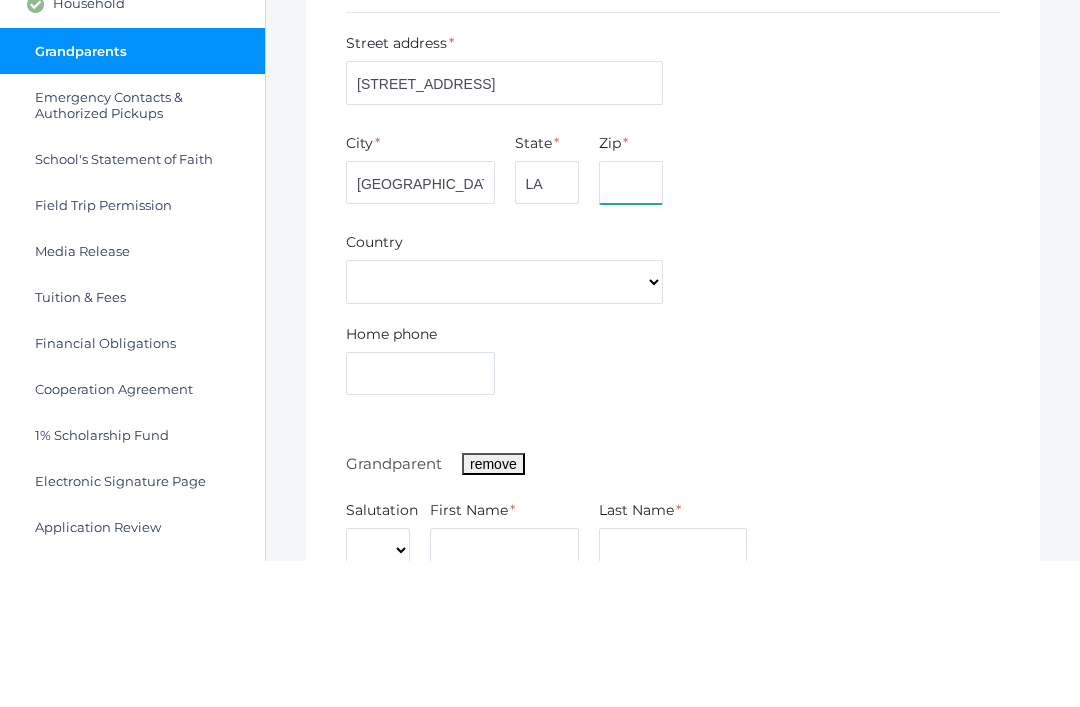 click at bounding box center [631, 330] 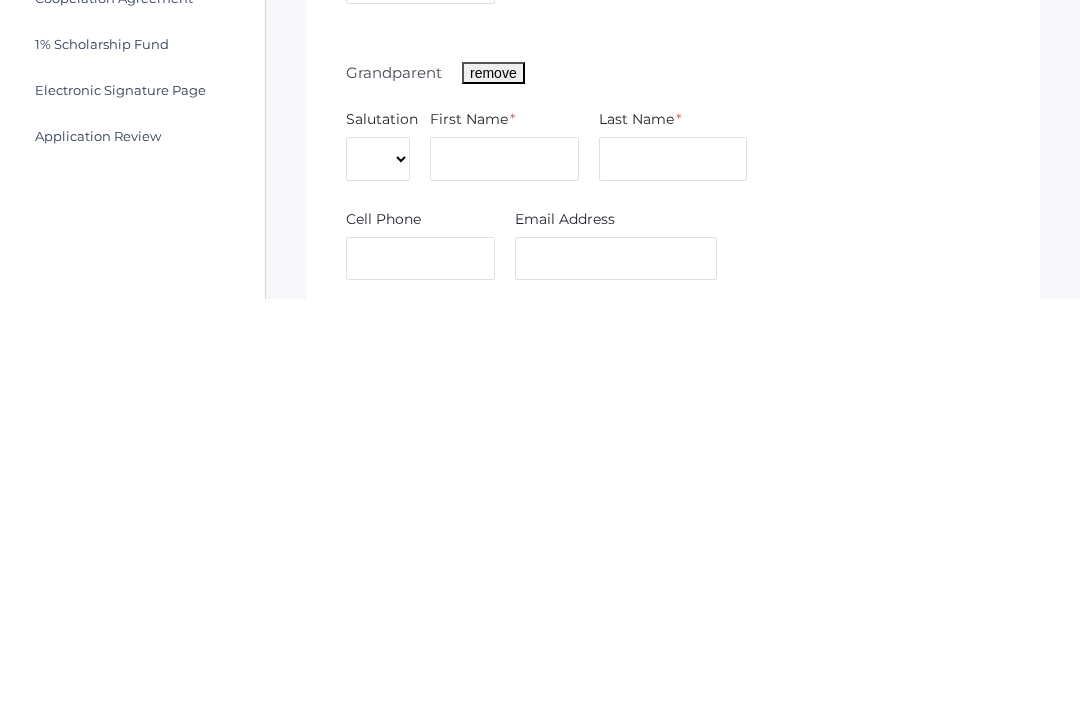 type on "71051" 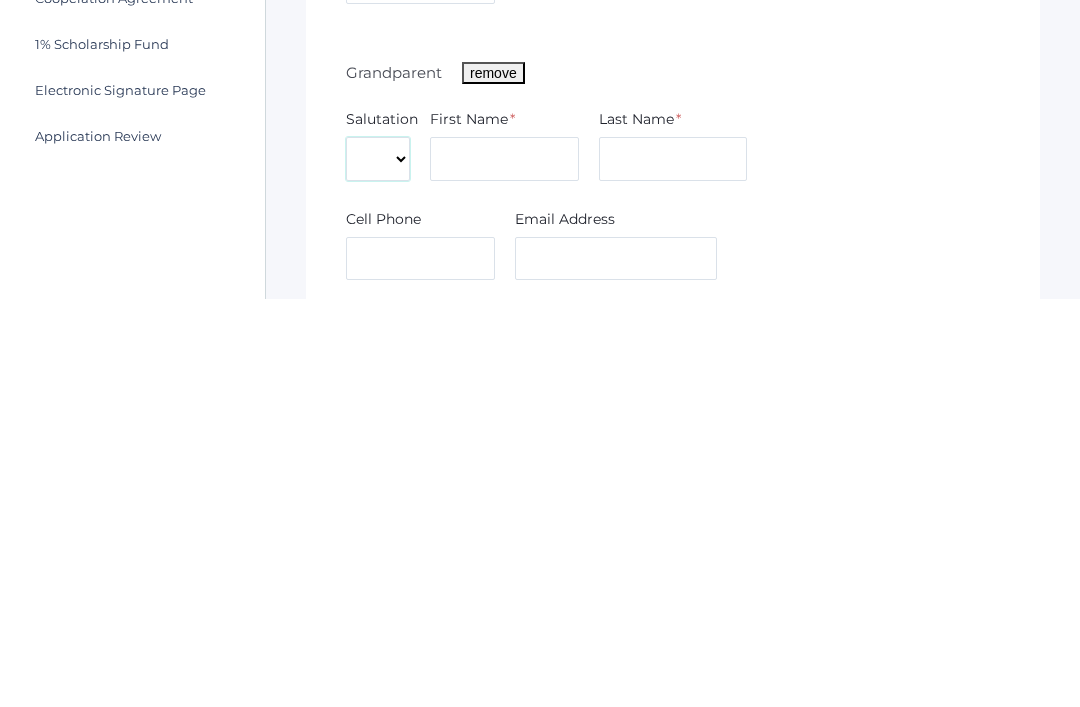 click on "Mr.
Mrs.
Miss
Ms.
Dr." at bounding box center [378, 567] 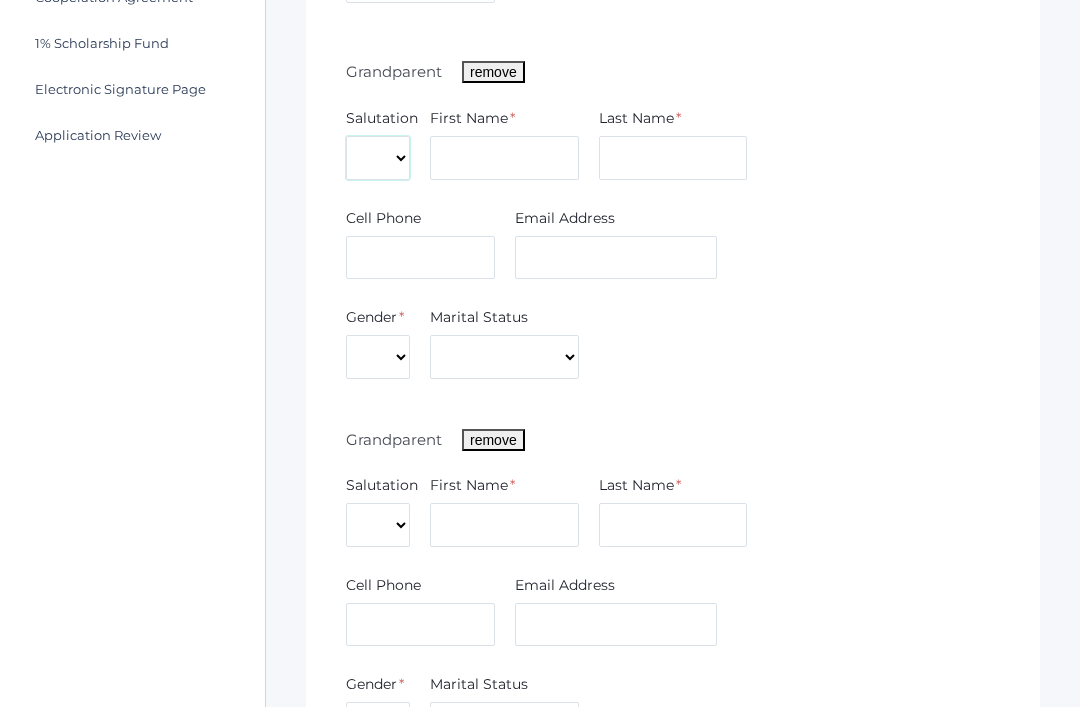 select on "Mrs." 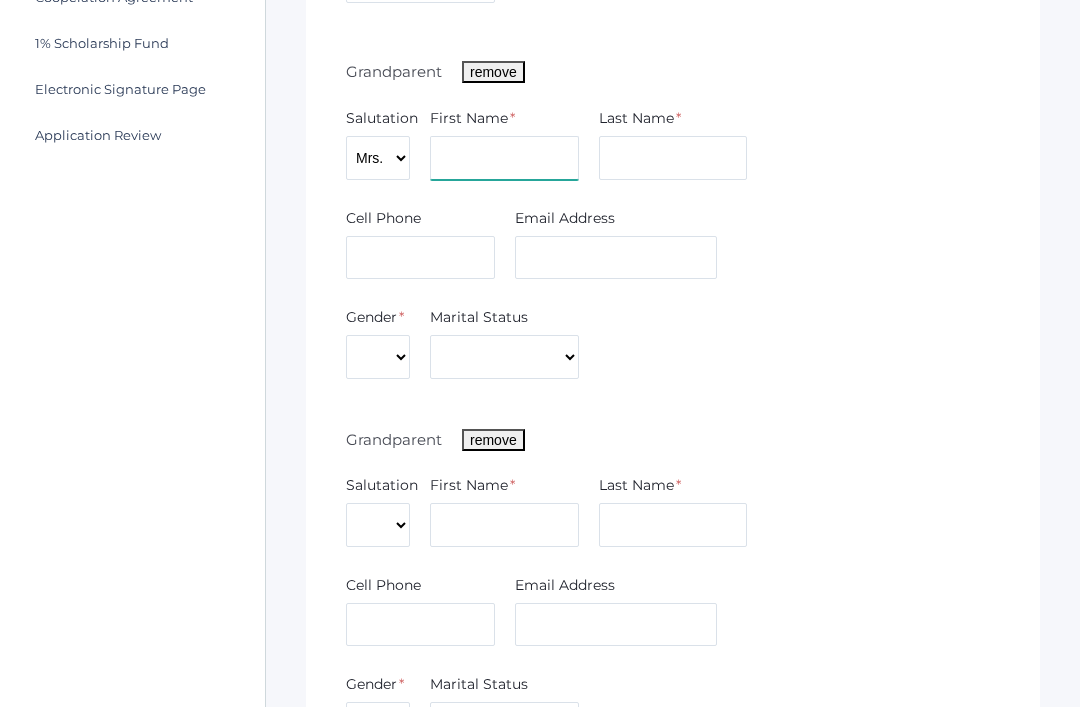 click at bounding box center [504, 158] 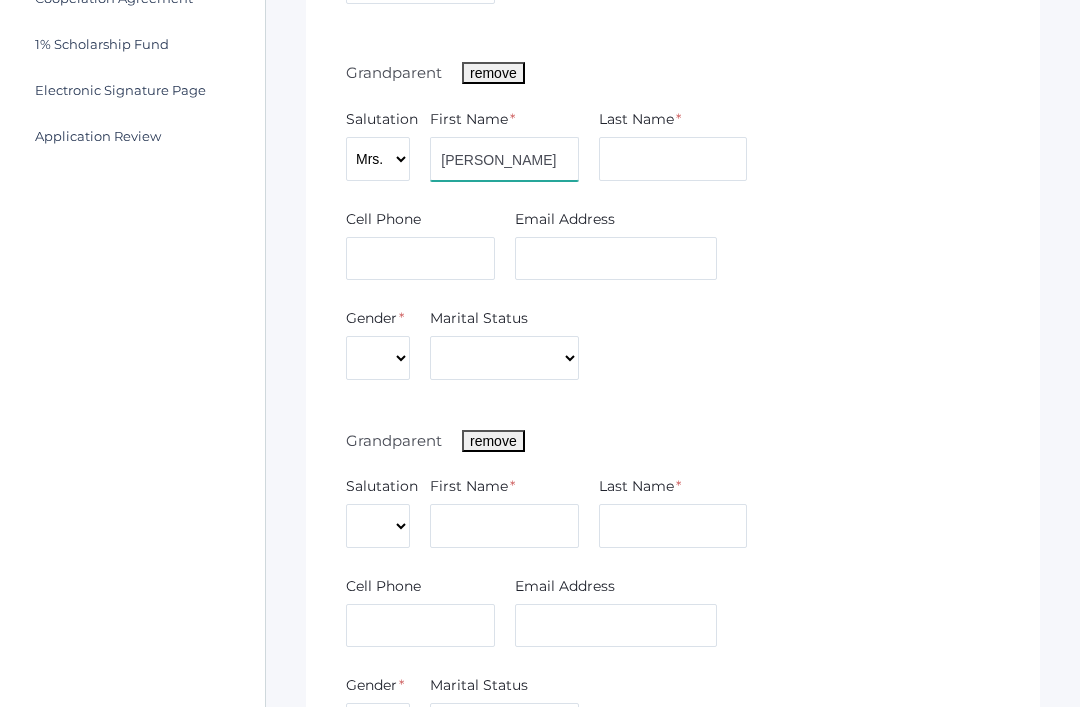 type on "[PERSON_NAME]" 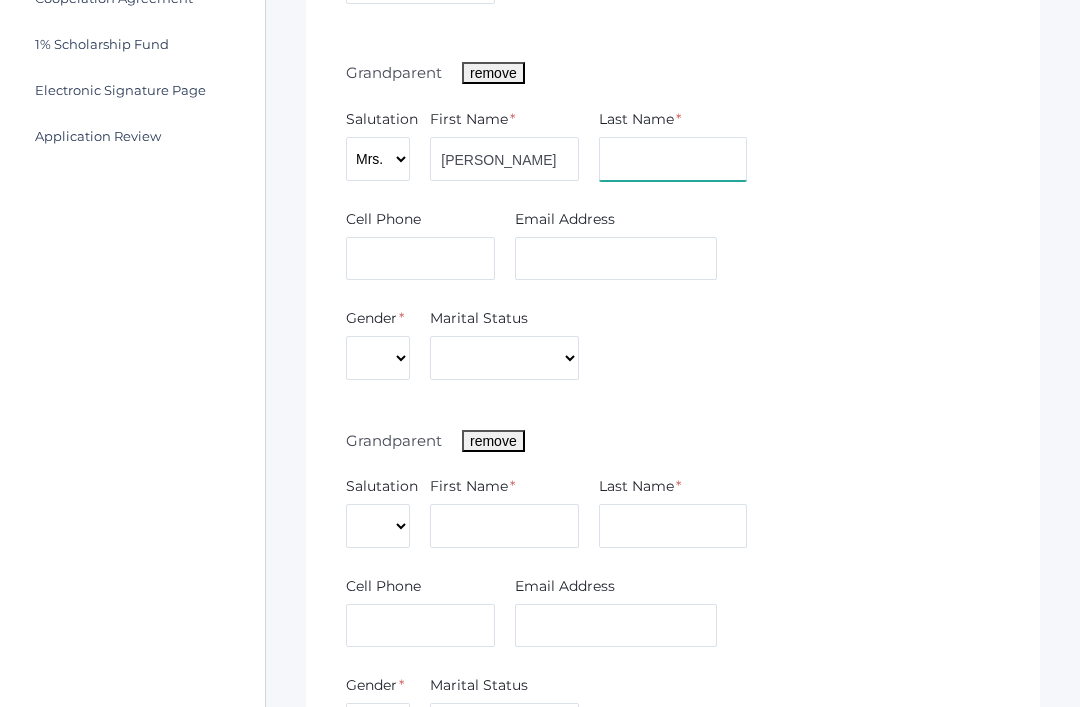 click at bounding box center (673, 159) 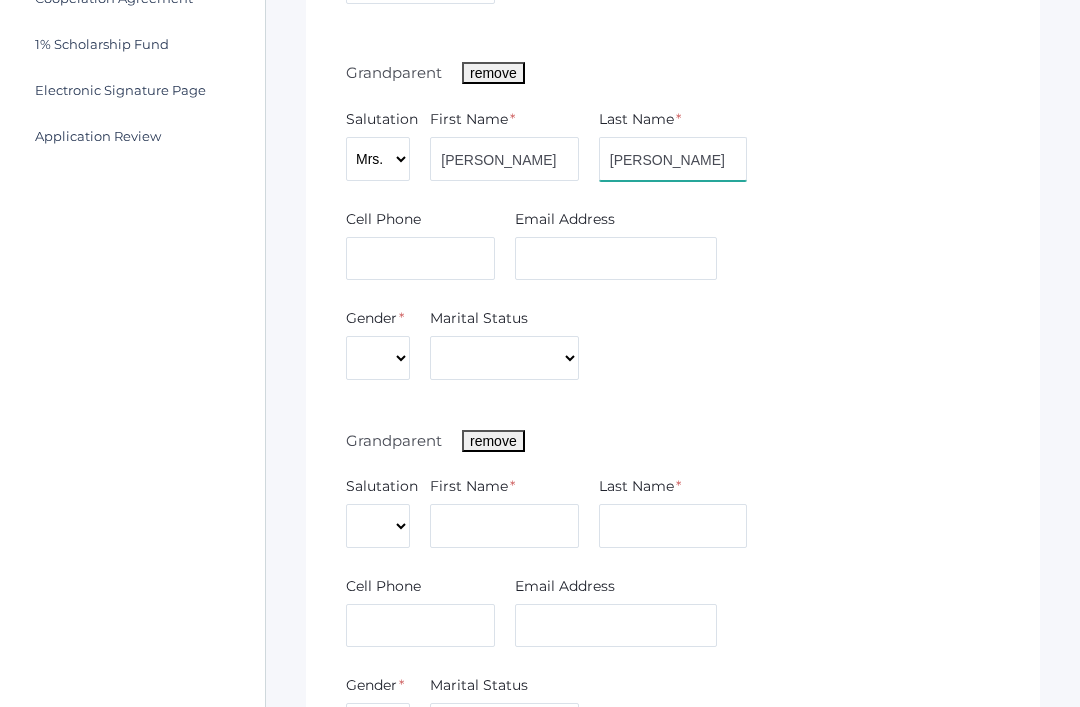 type on "[PERSON_NAME]" 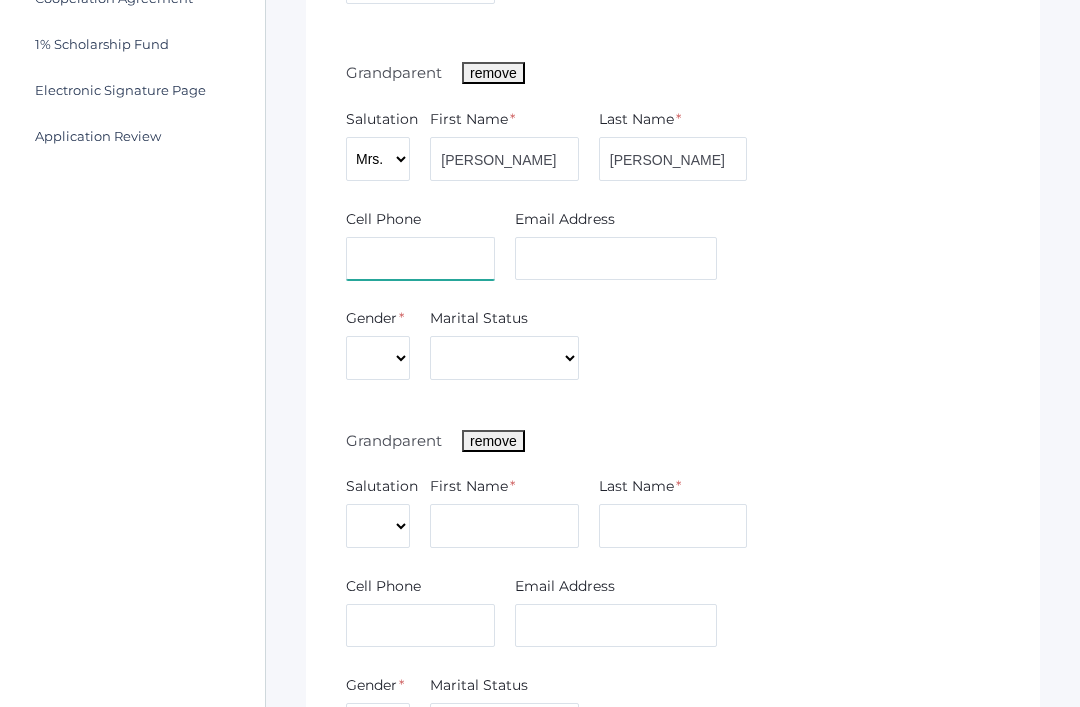 click at bounding box center (420, 259) 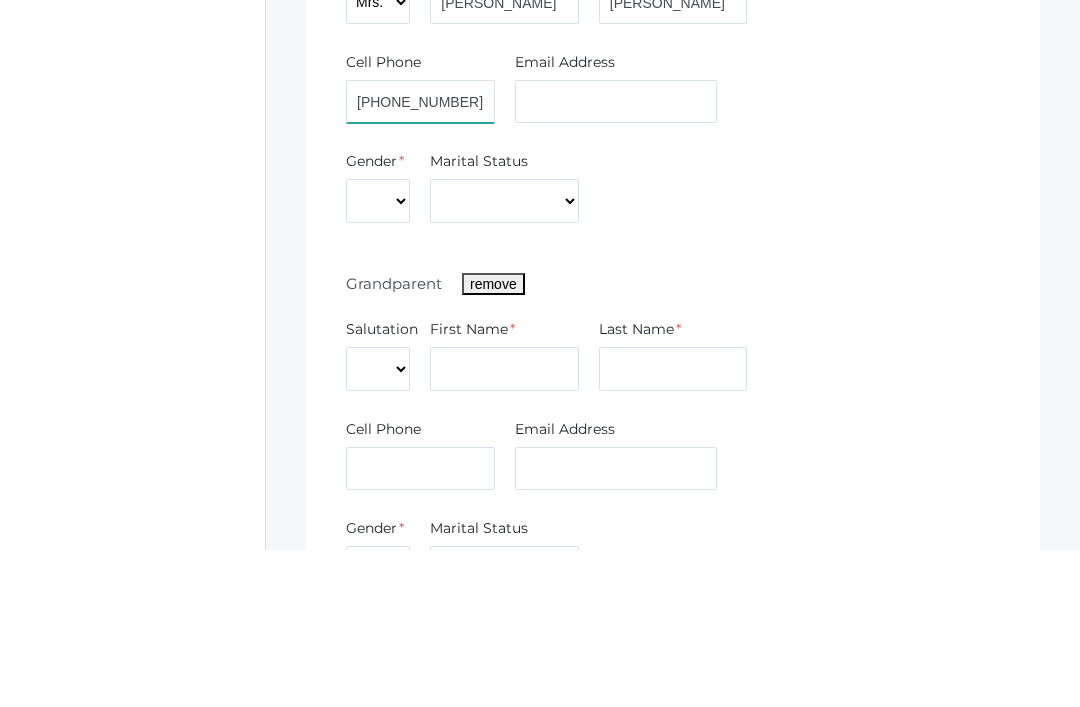type on "[PHONE_NUMBER]" 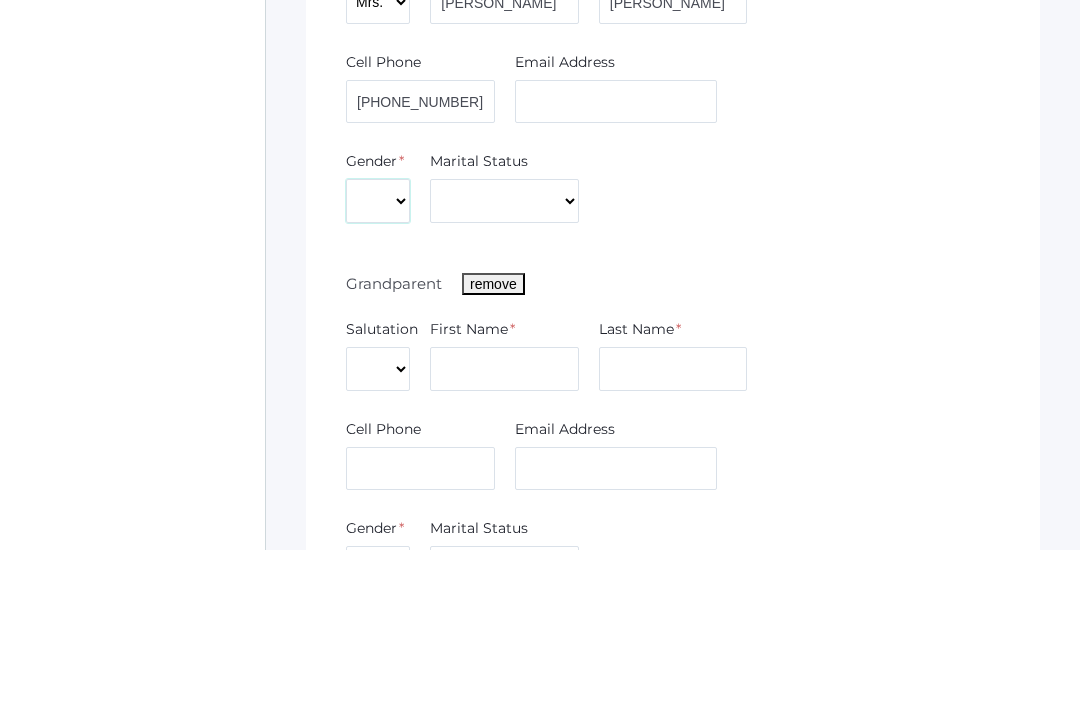 click on "Male
Female" at bounding box center [378, 358] 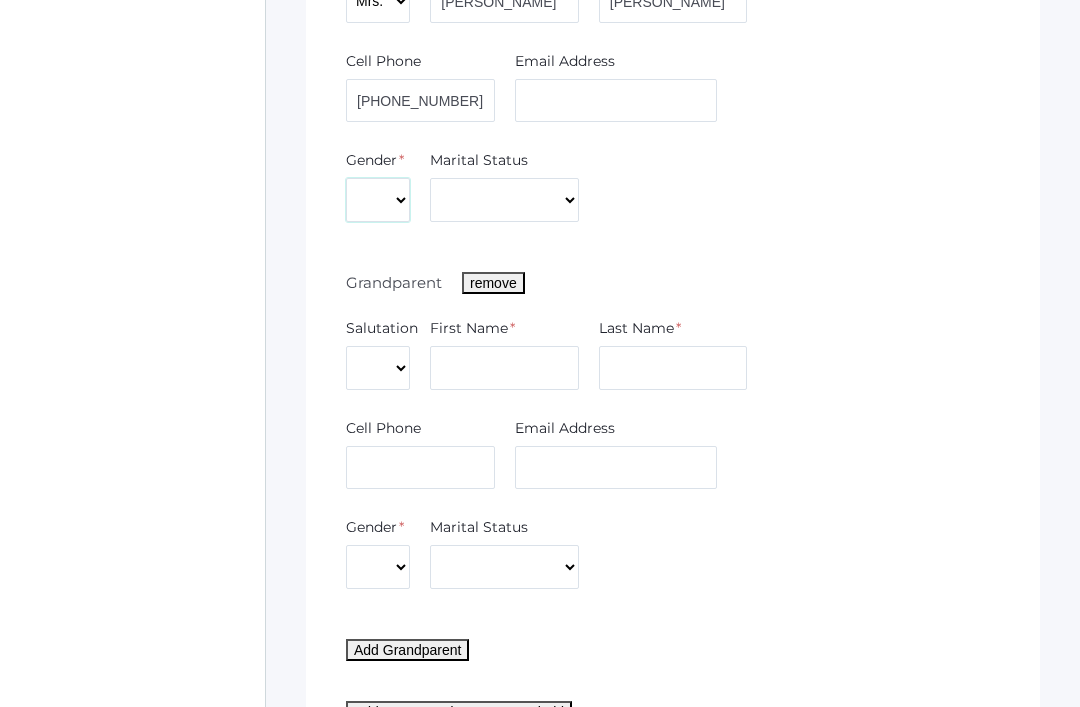 select on "[DEMOGRAPHIC_DATA]" 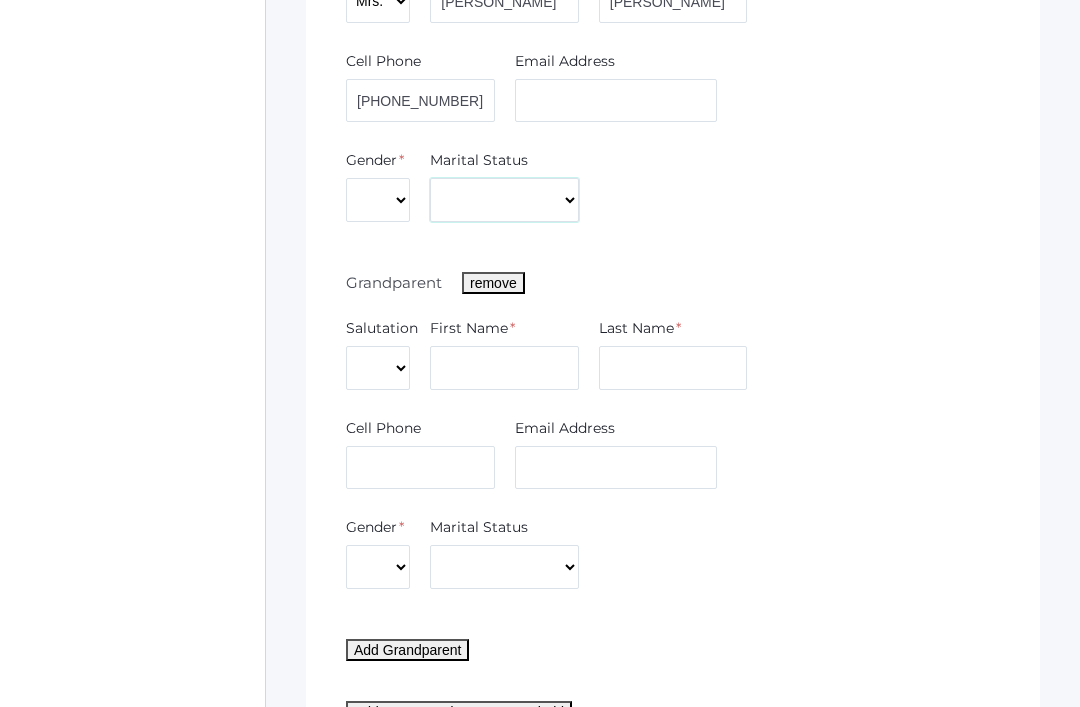 click on "Divorced
Married
Remarried
Separated
Single
Widowed" at bounding box center [504, 200] 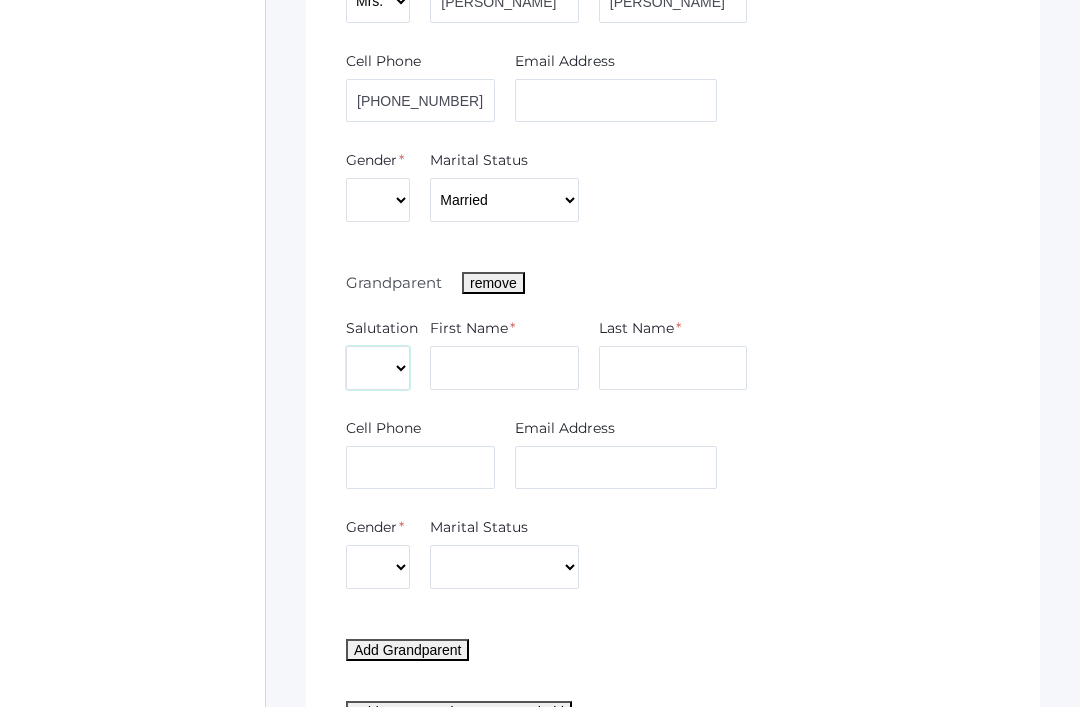 click on "Mr.
Mrs.
Miss
Ms.
Dr." at bounding box center [378, 368] 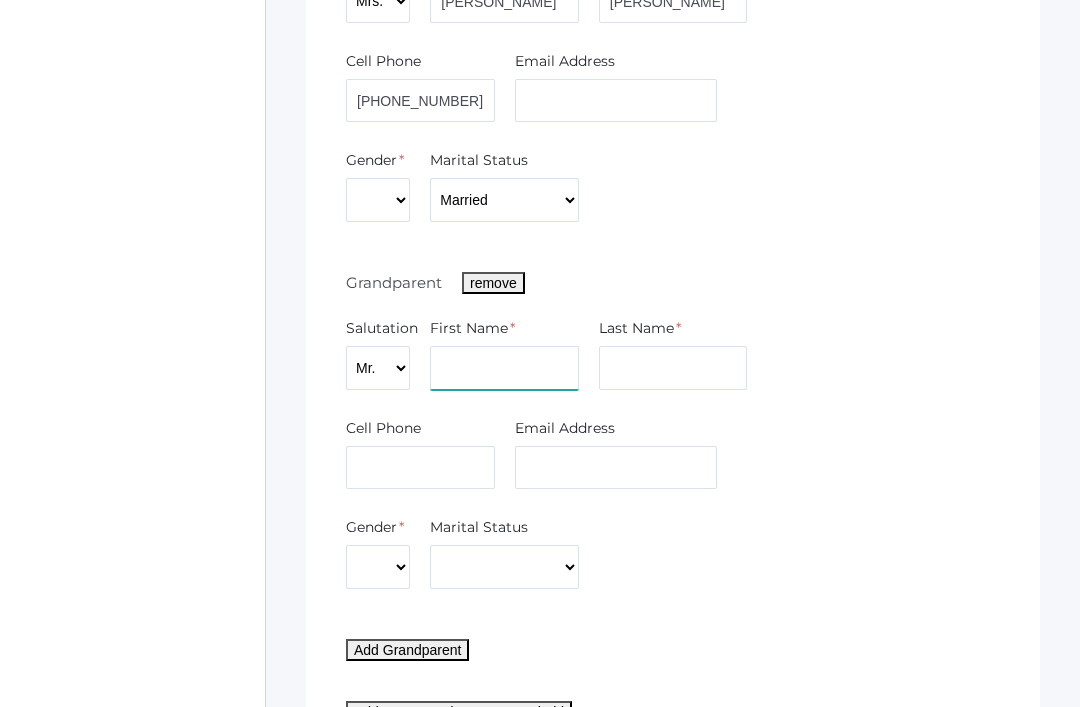 click at bounding box center [504, 368] 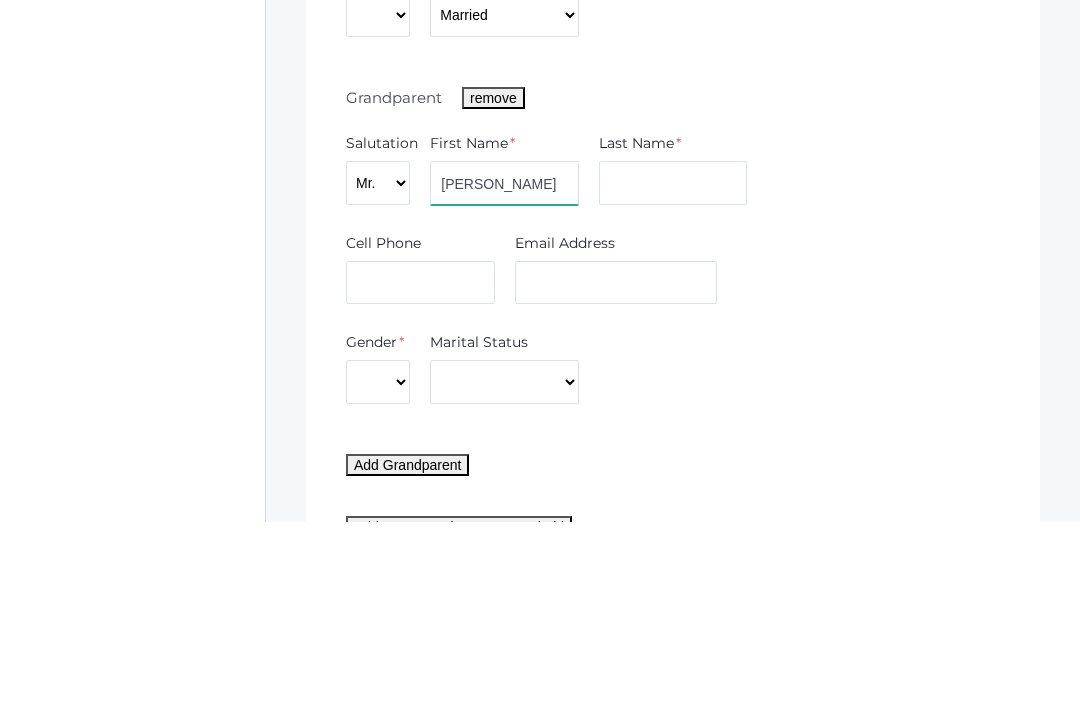type on "[PERSON_NAME]" 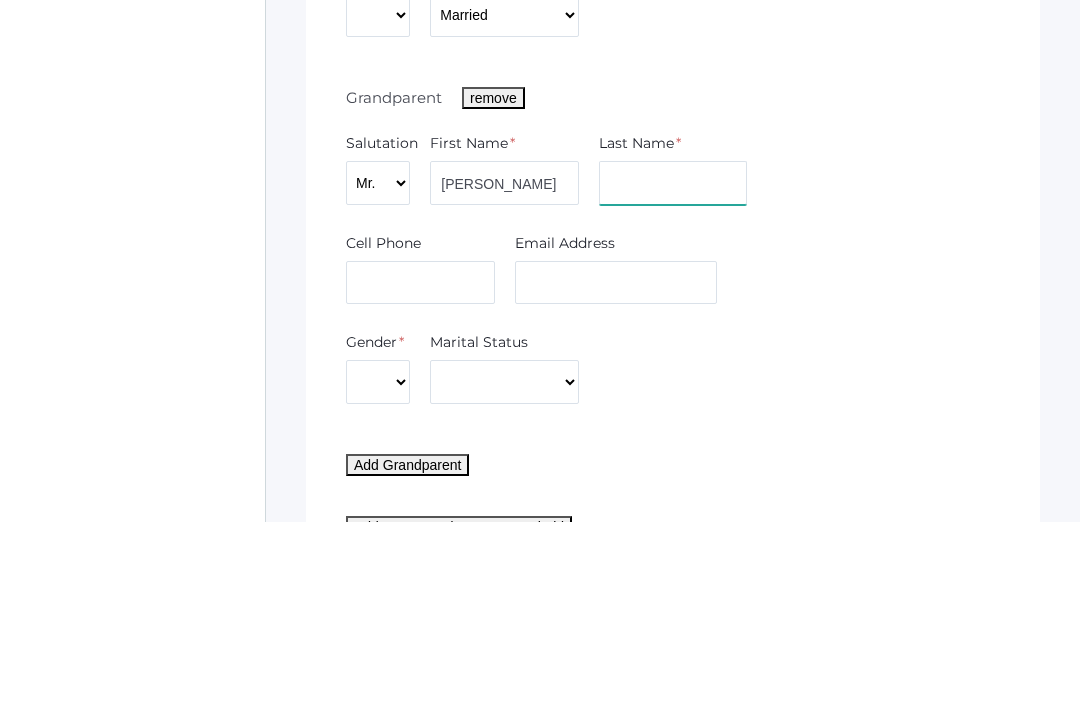 click at bounding box center (673, 369) 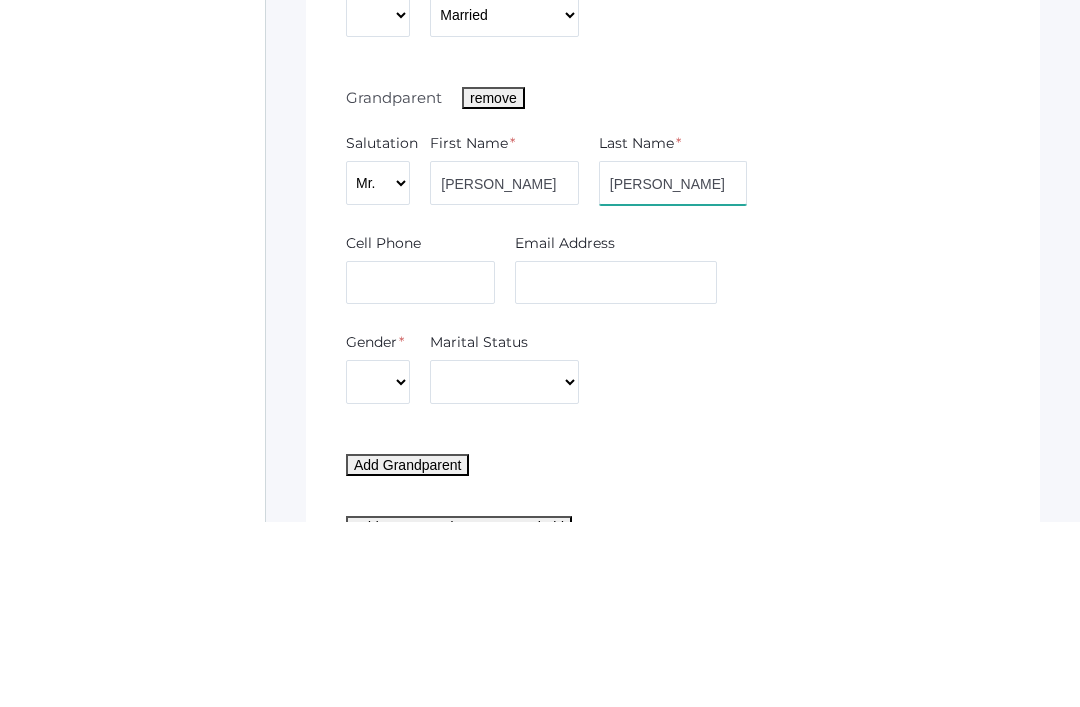 type on "Moore" 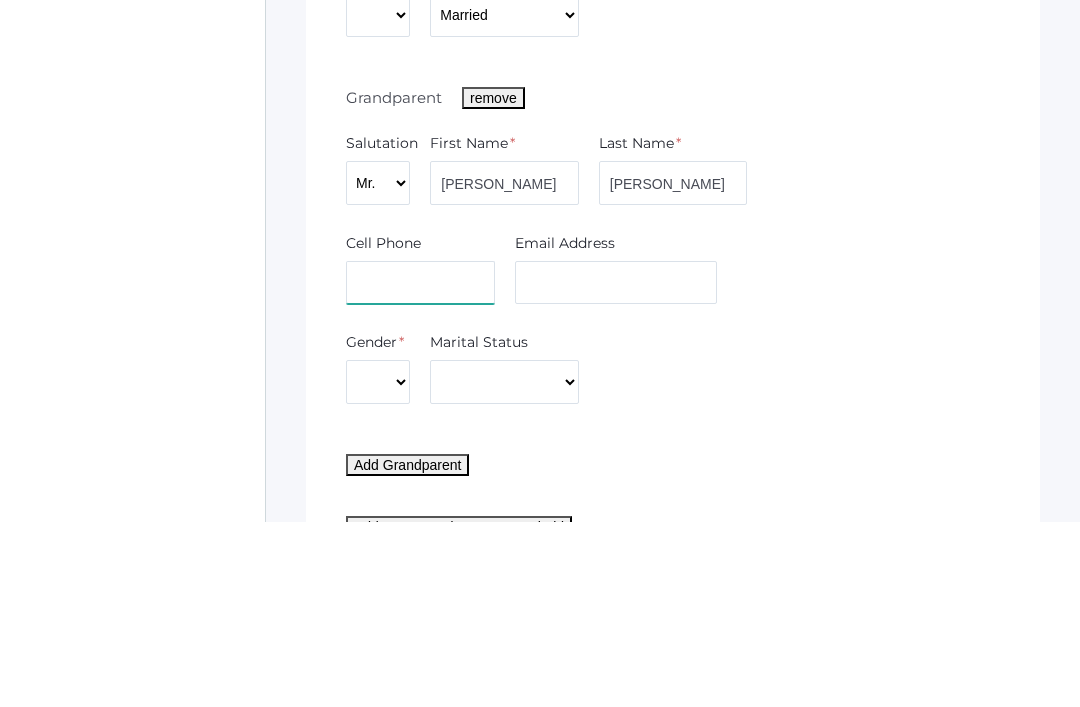 click at bounding box center (420, 469) 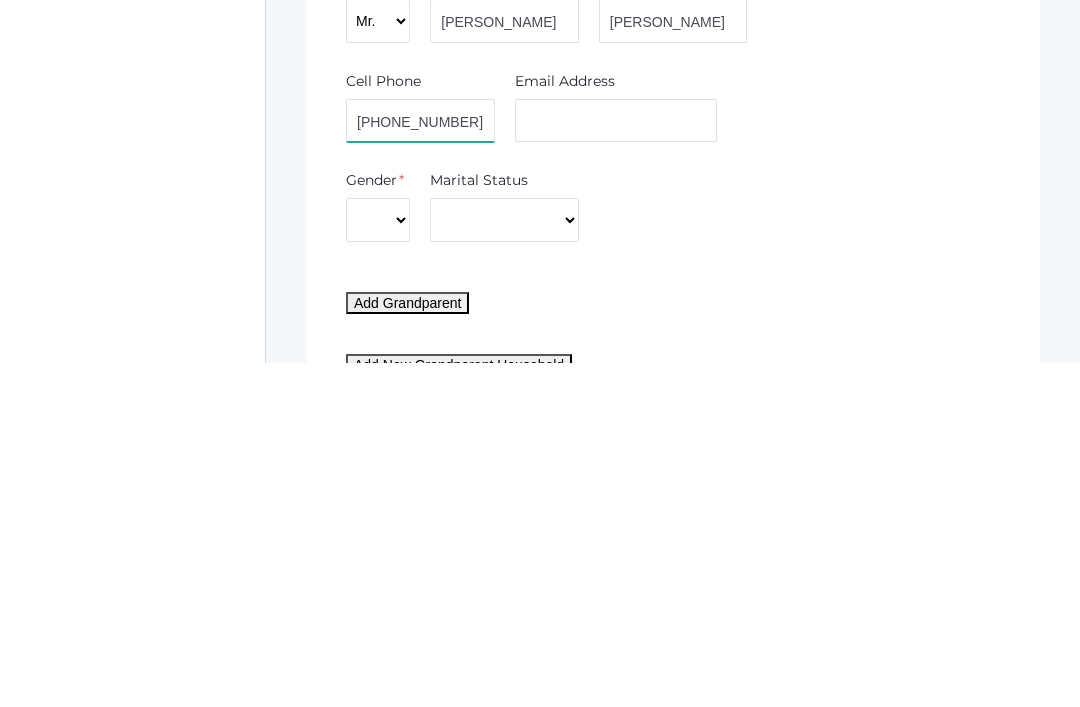 type on "318-455-8598" 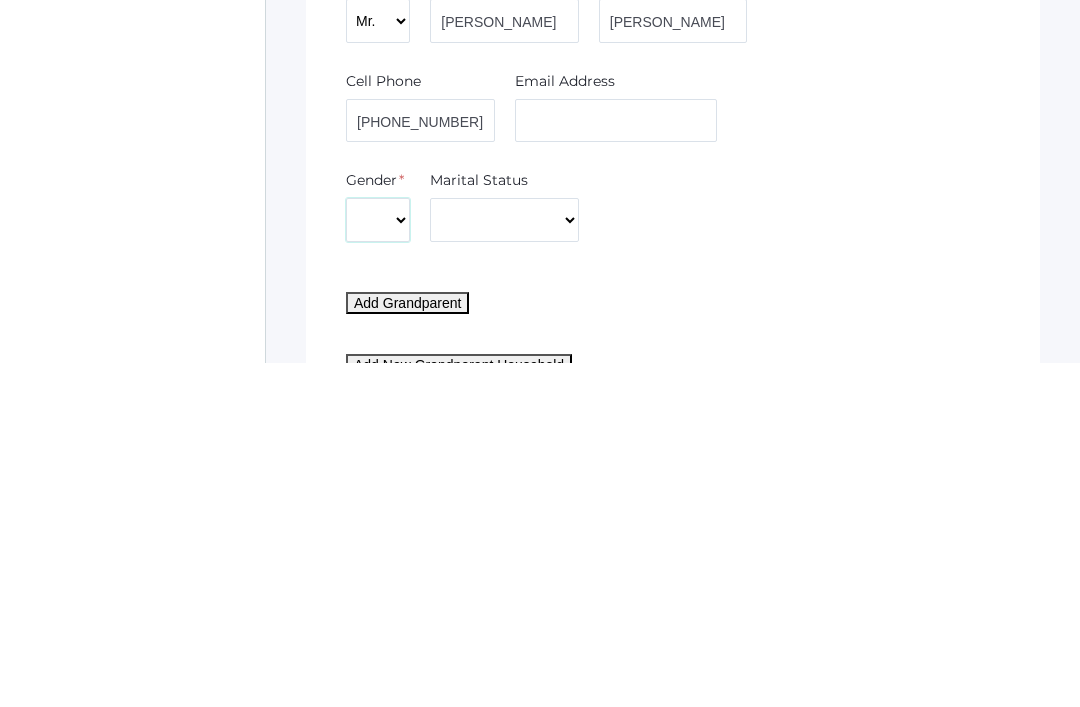 click on "Male
Female" at bounding box center [378, 564] 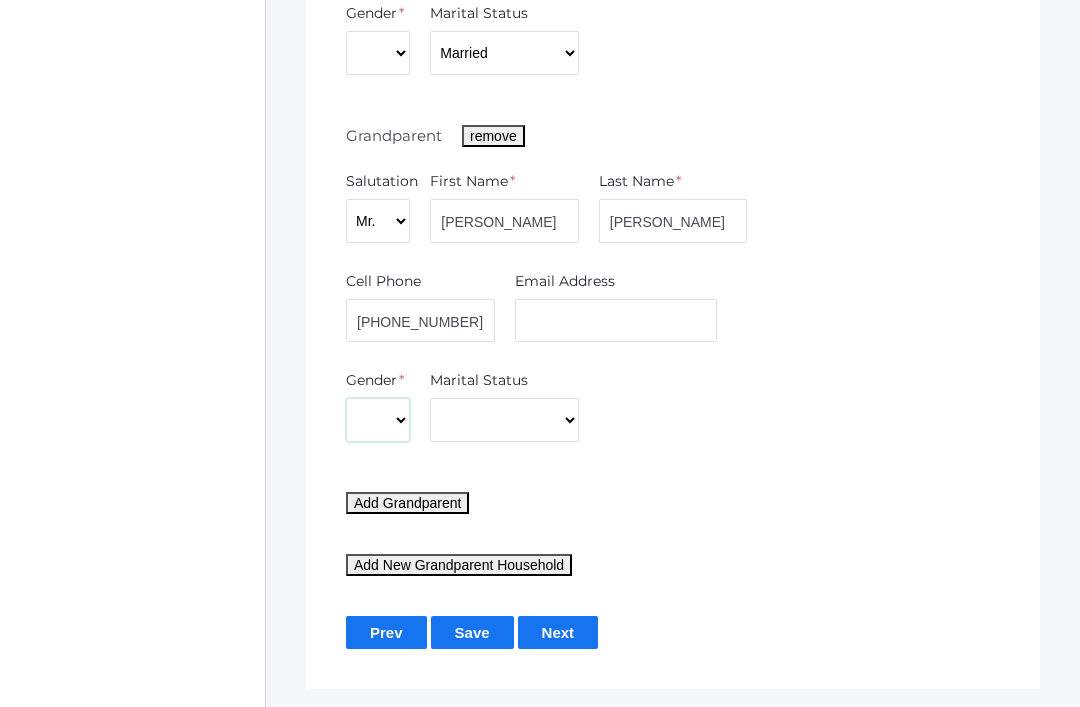 select on "Male" 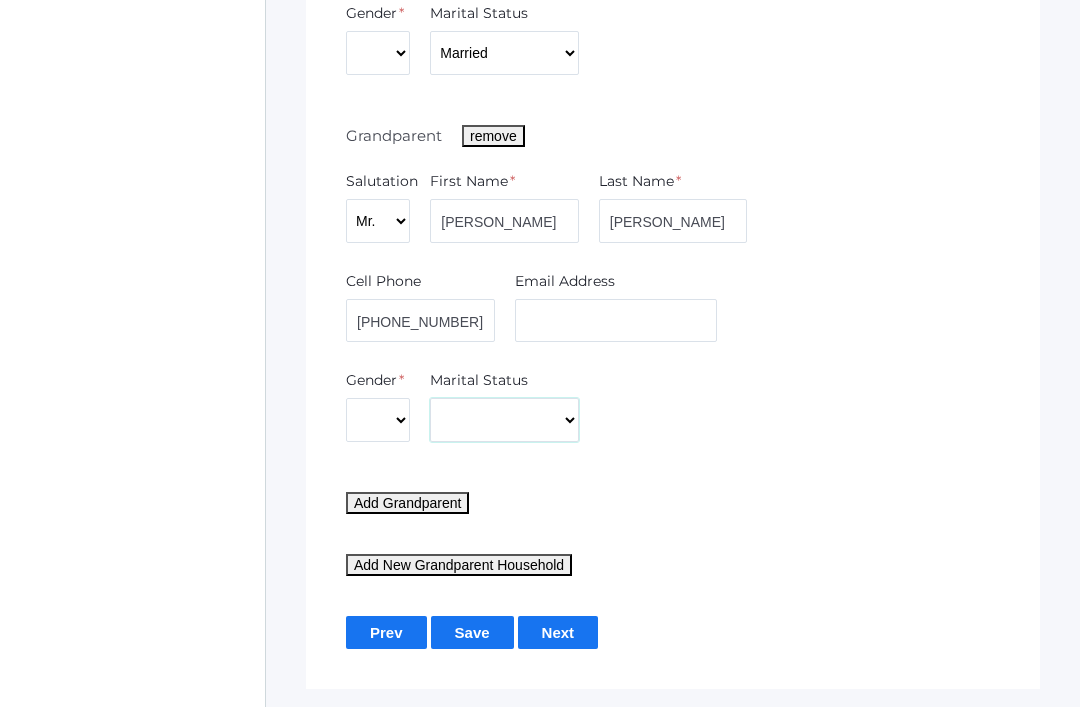click on "Divorced
Married
Remarried
Separated
Single
Widowed" at bounding box center (504, 420) 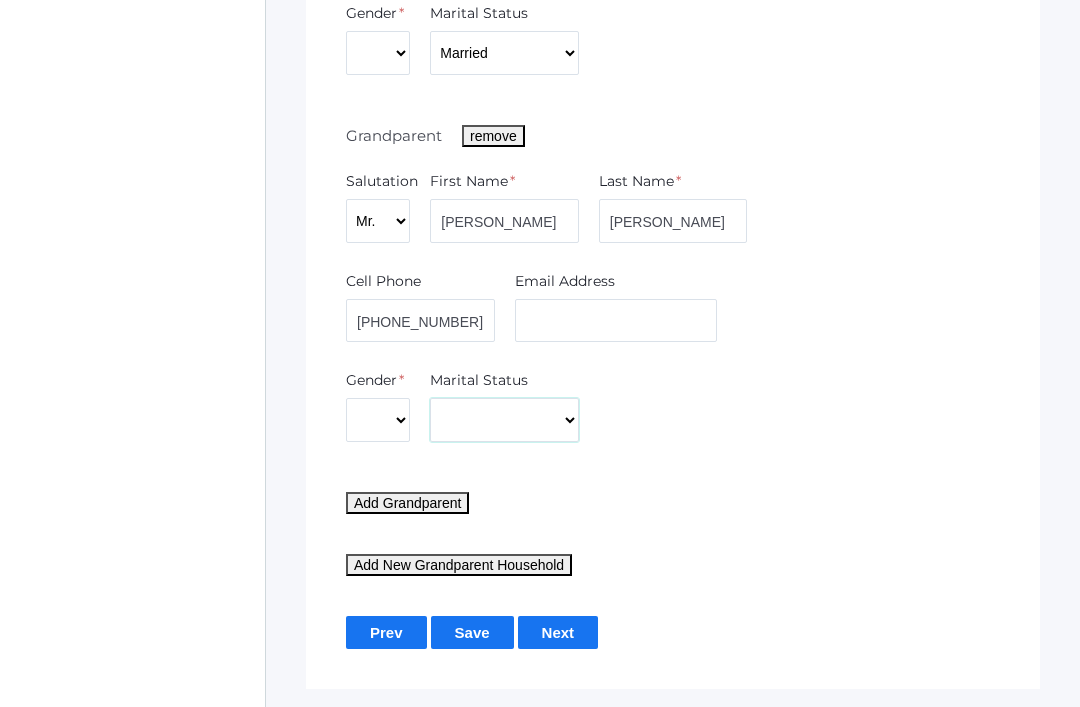 select on "Married" 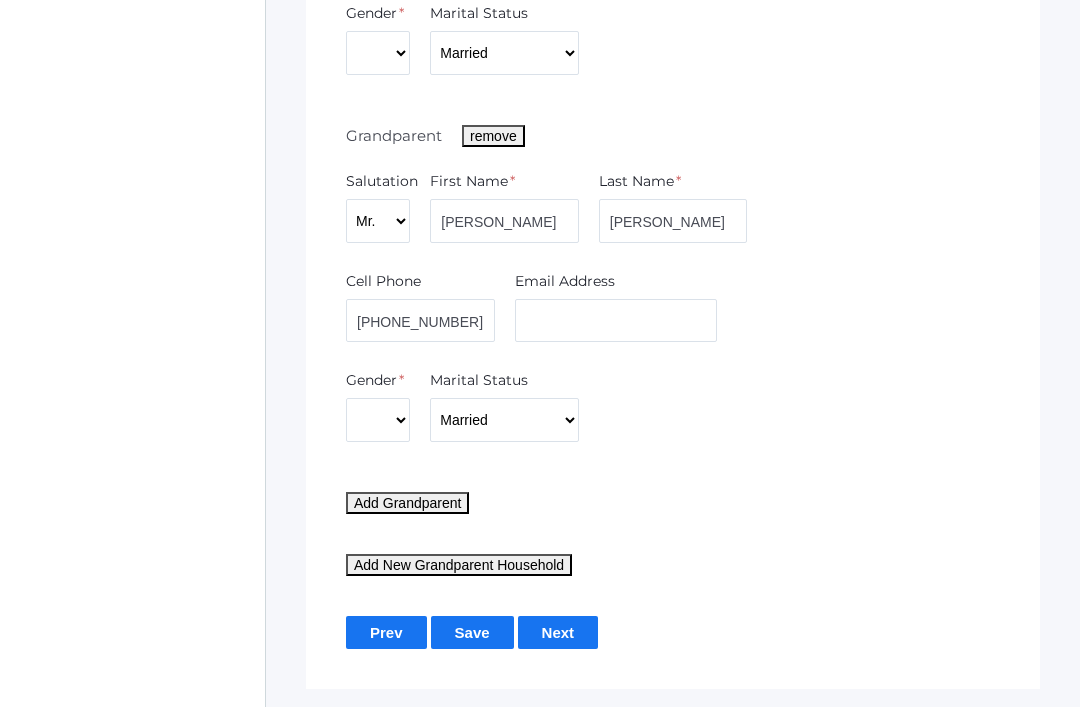 click on "Add New Grandparent Household" at bounding box center [459, 565] 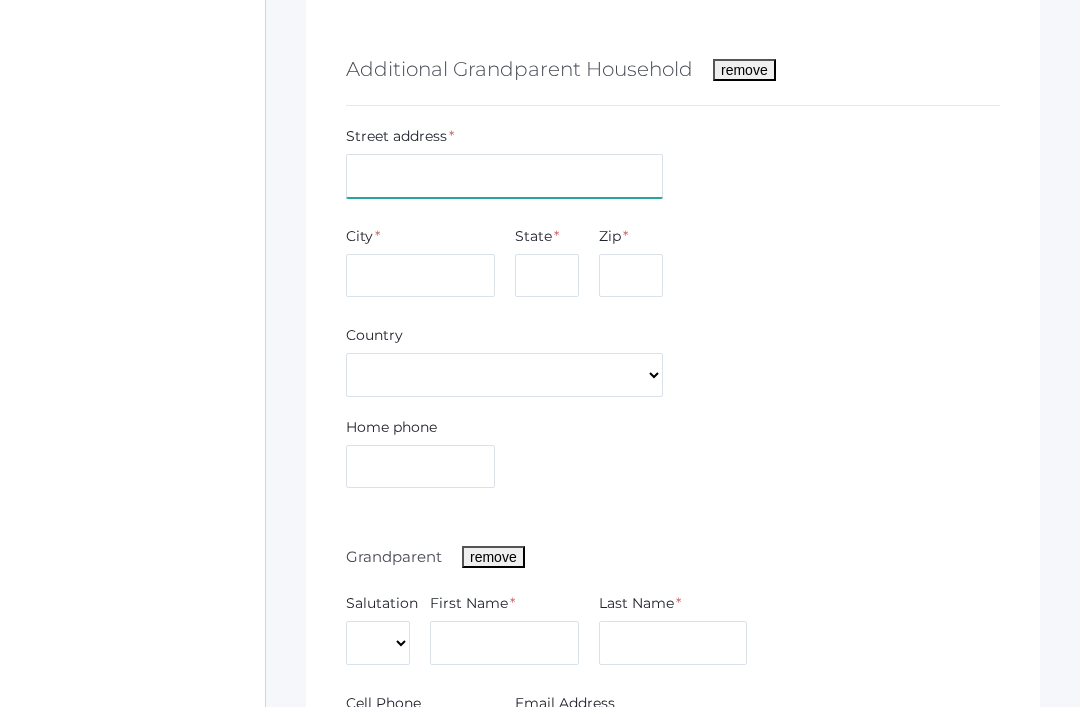 click at bounding box center [504, 177] 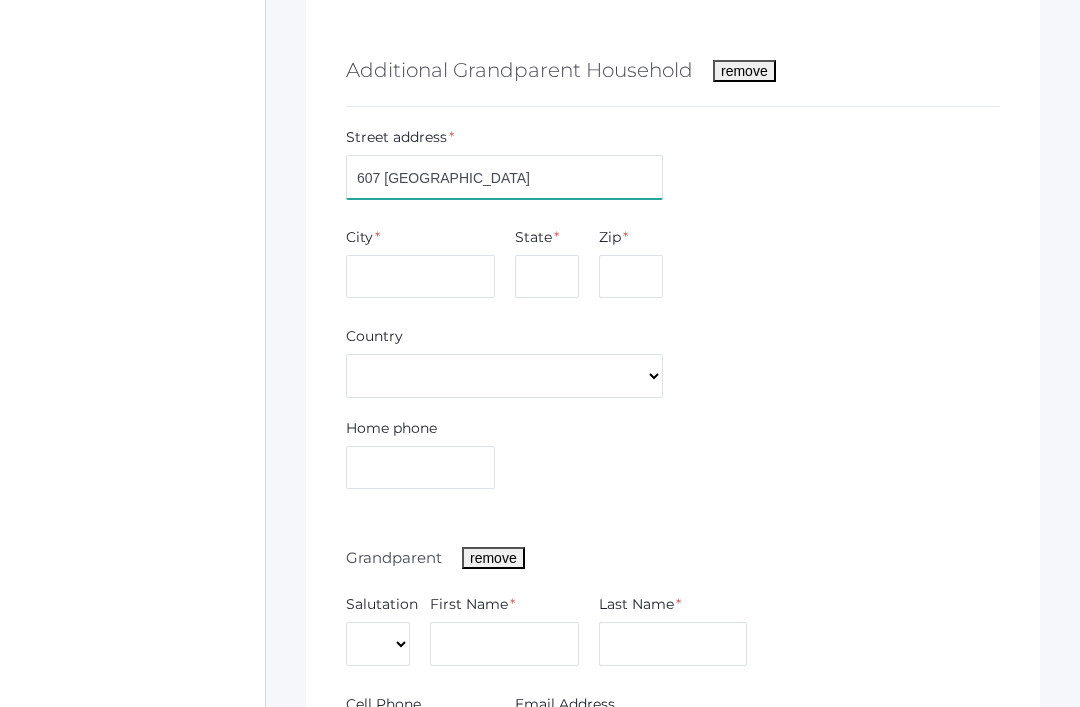 type on "607 Strasbourg" 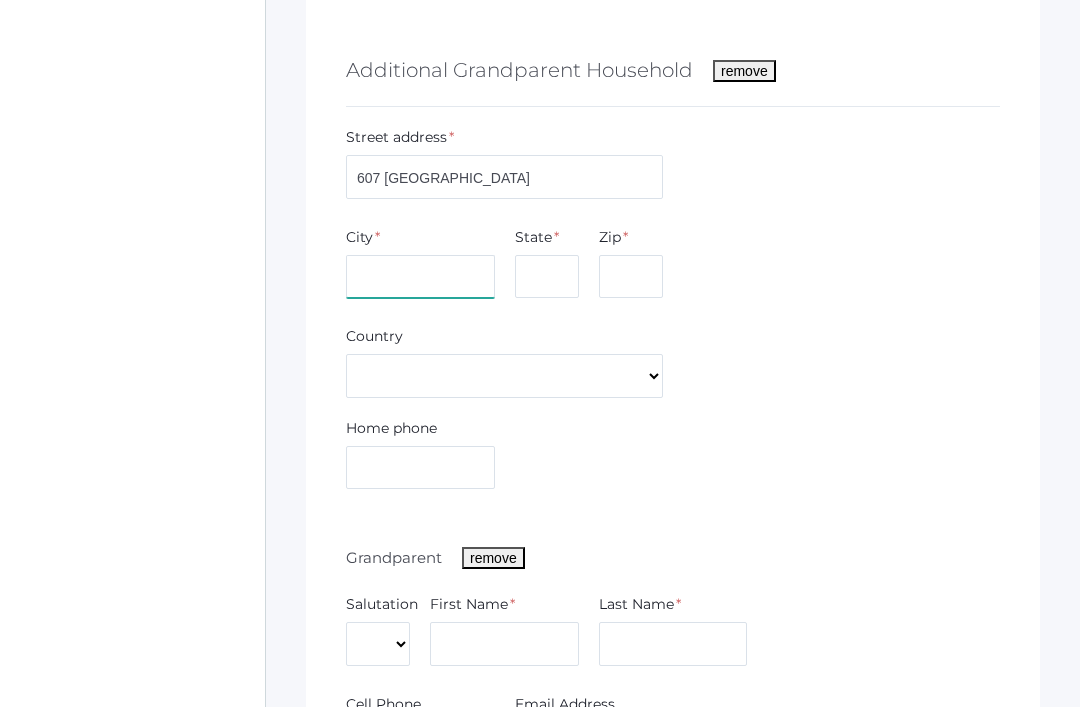 click at bounding box center (420, 277) 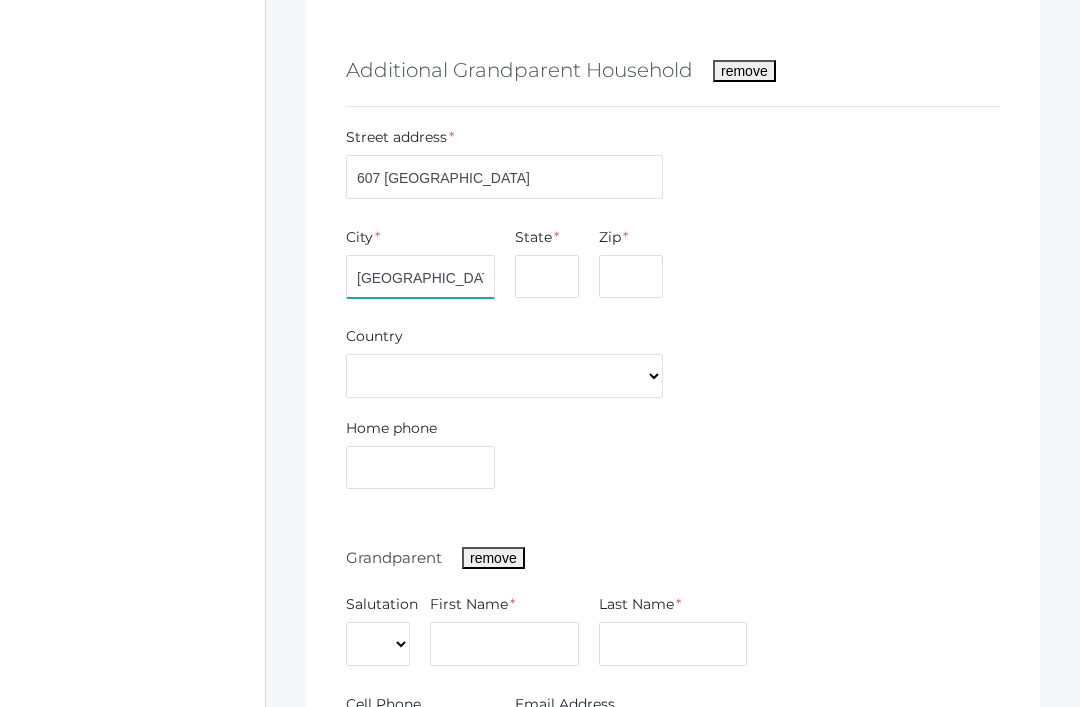 type on "Shreveport" 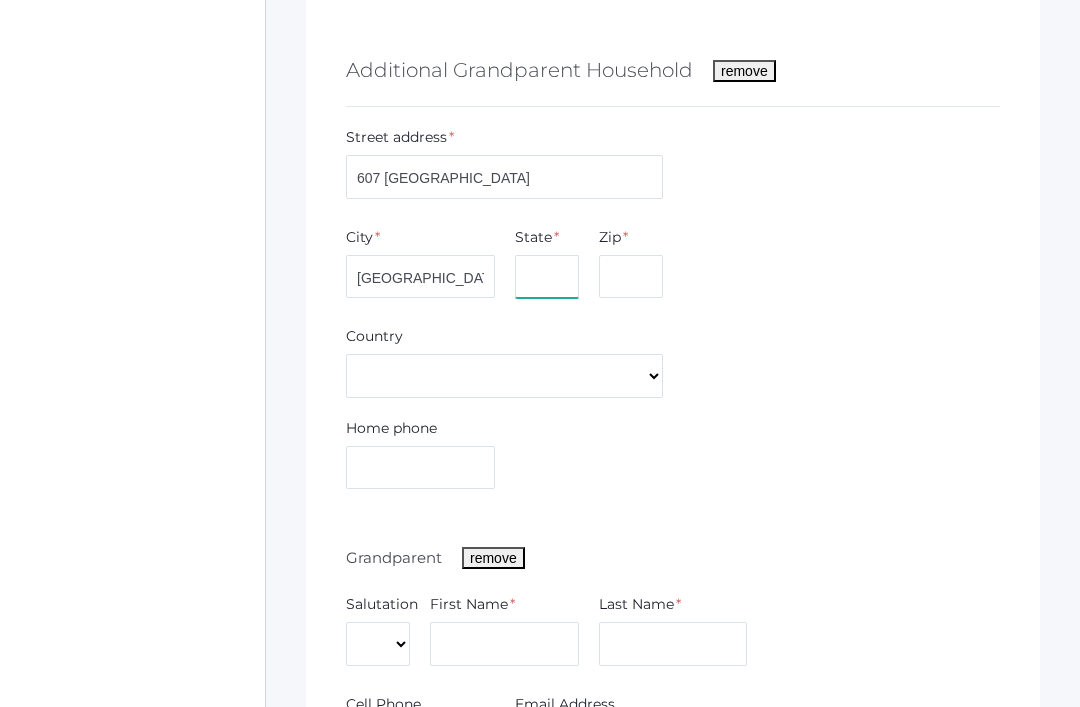 click at bounding box center [547, 277] 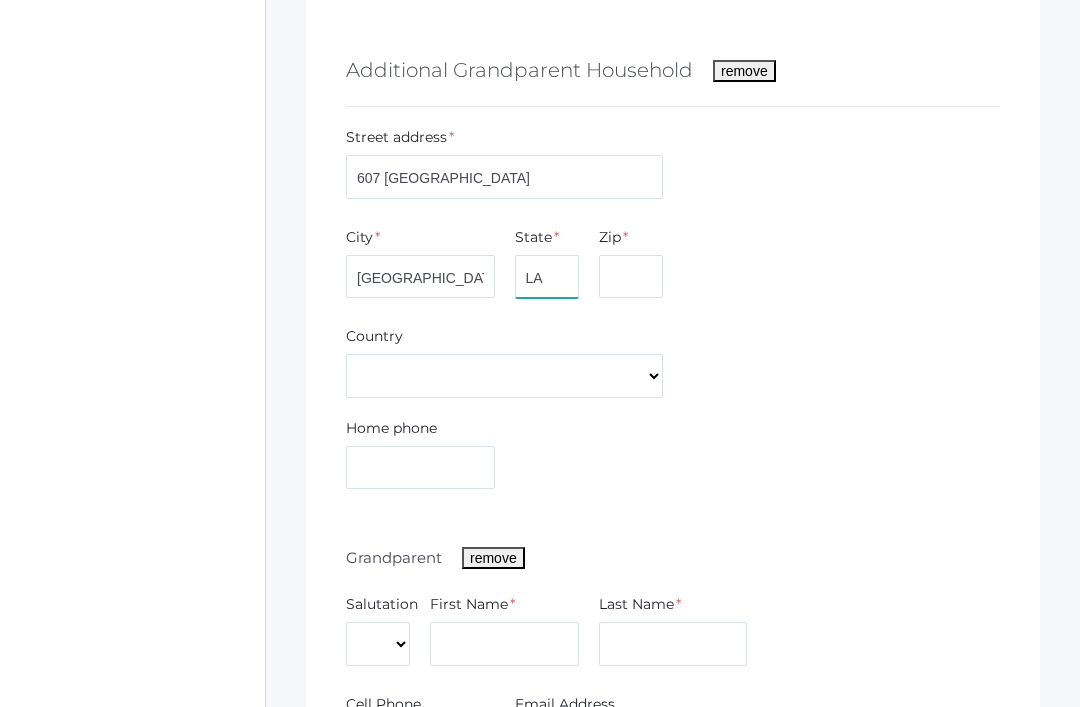type on "LA" 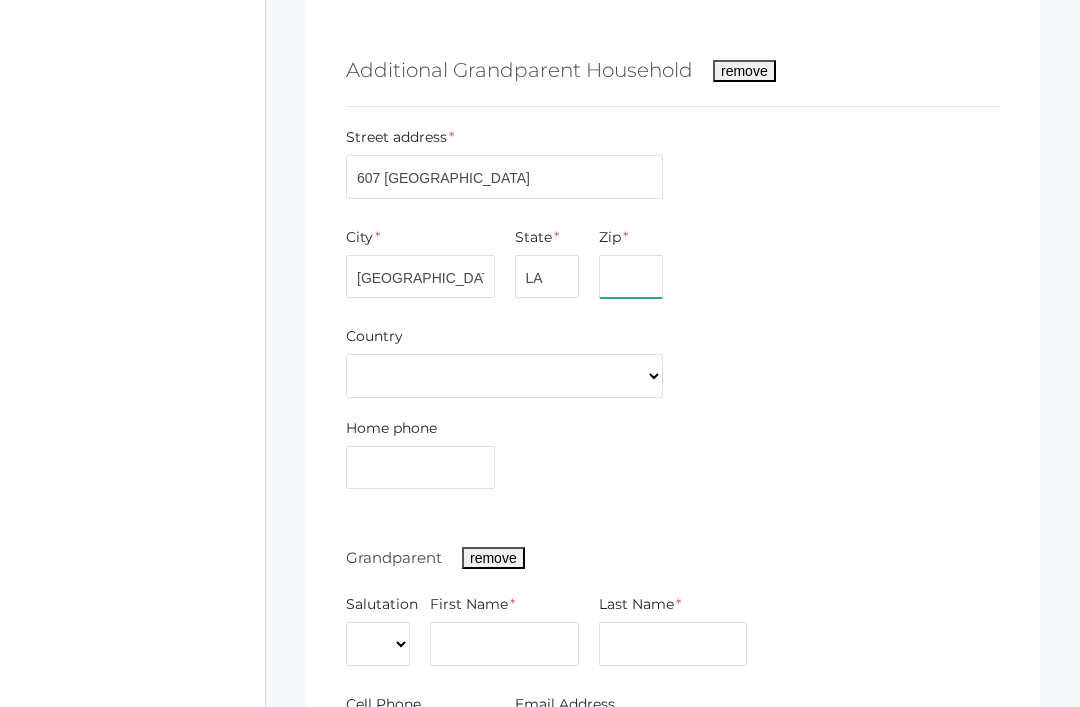 click at bounding box center (631, 277) 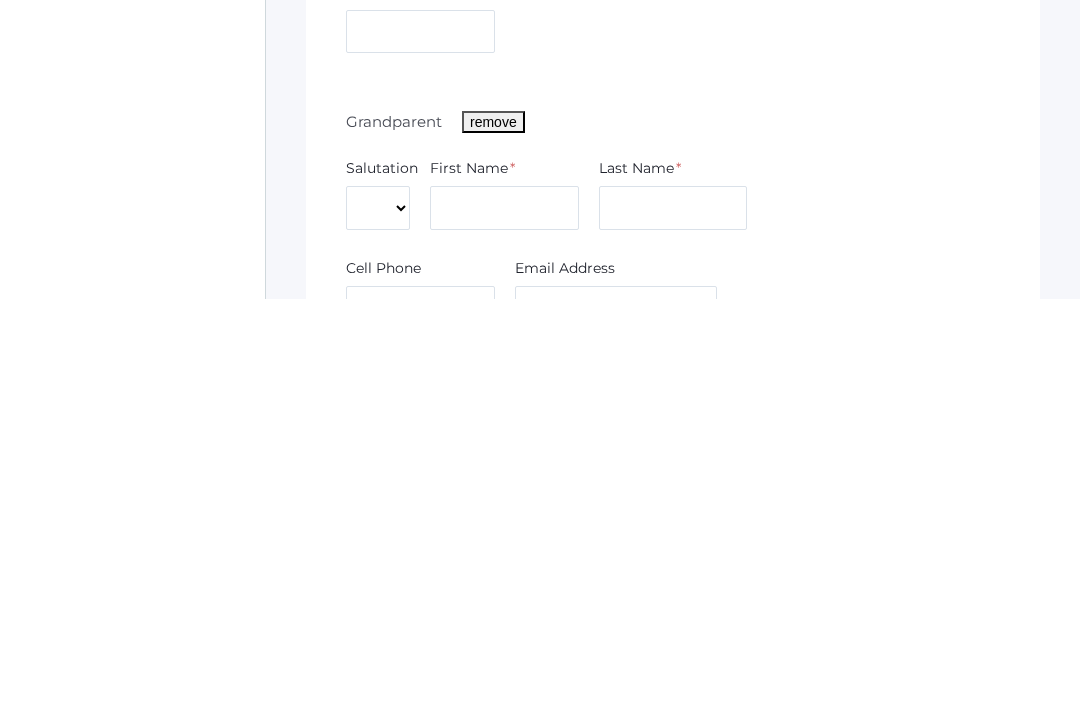 type on "71115" 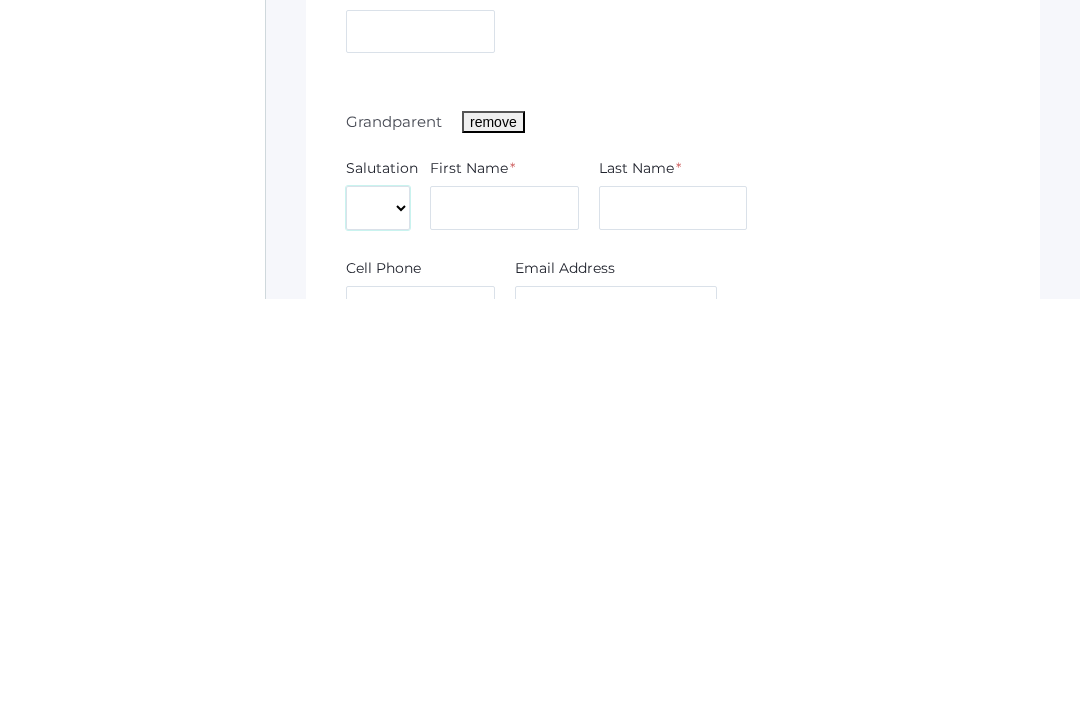 click on "Mr.
Mrs.
Miss
Ms.
Dr." at bounding box center (378, 616) 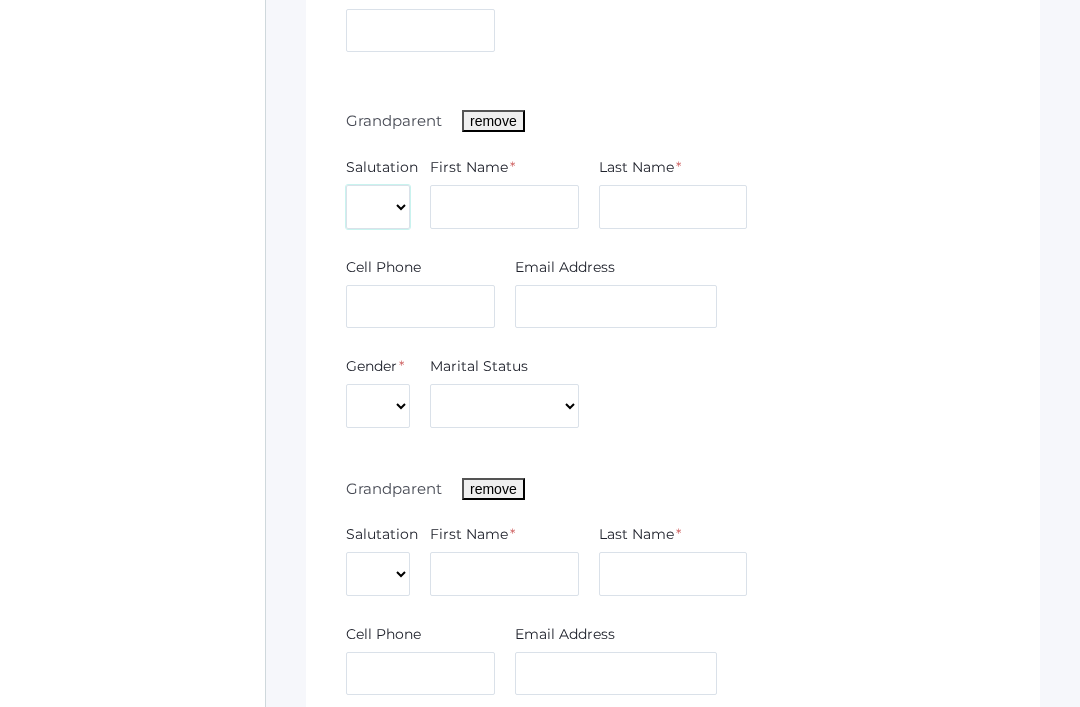 select on "Mr." 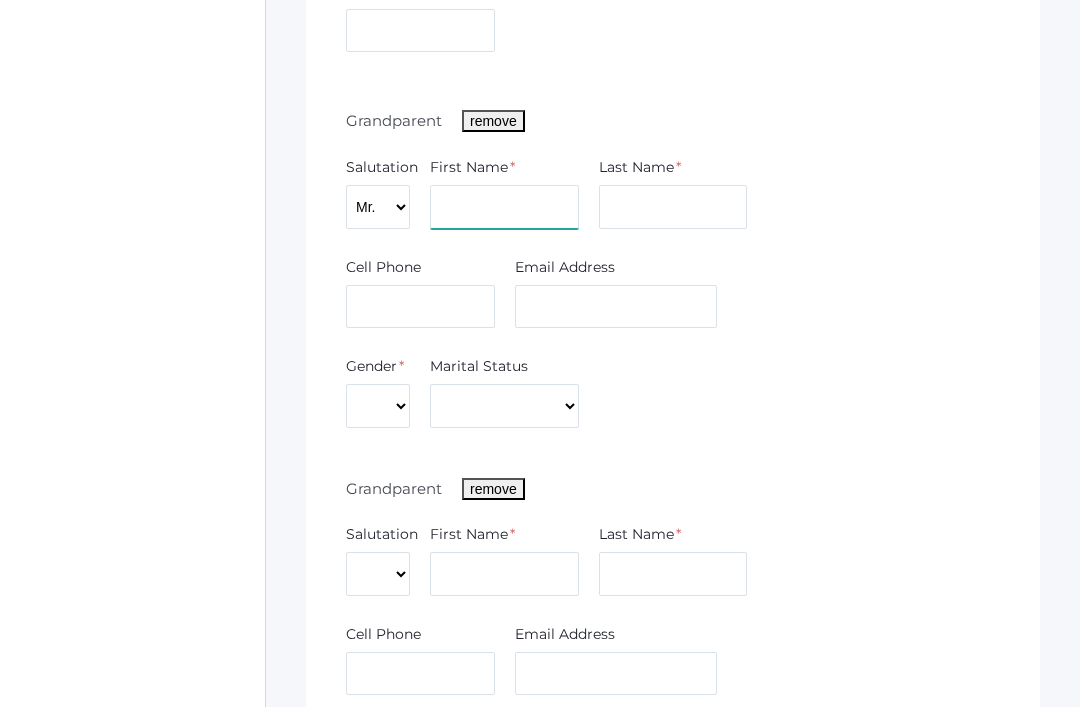 click at bounding box center (504, 207) 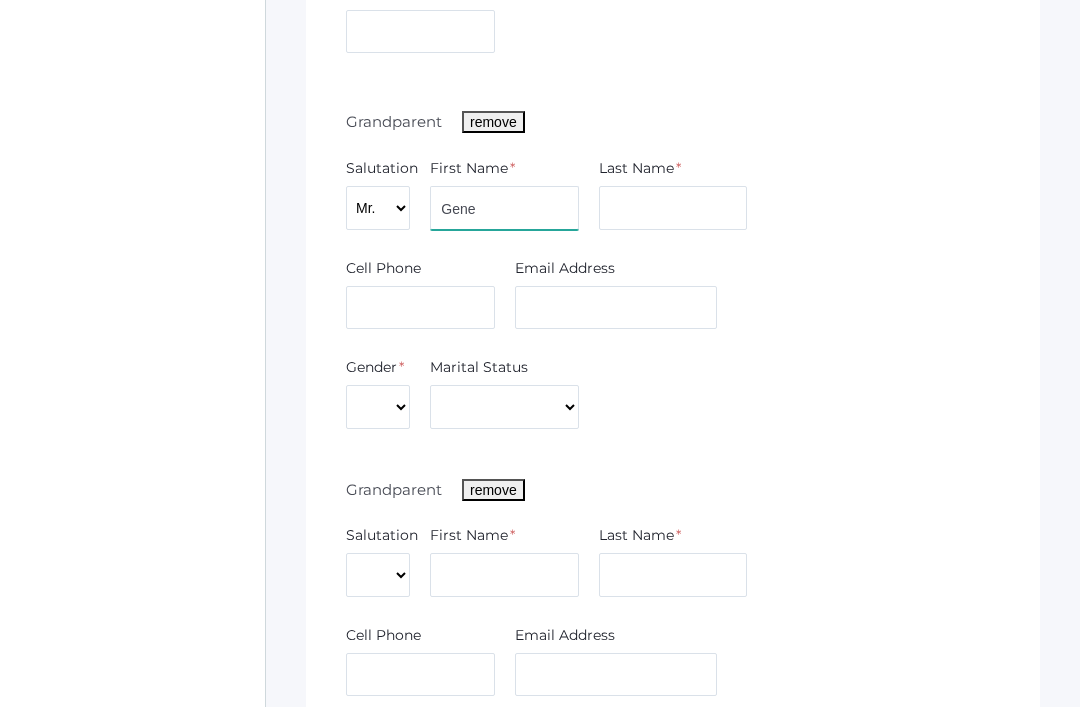 type on "Gene" 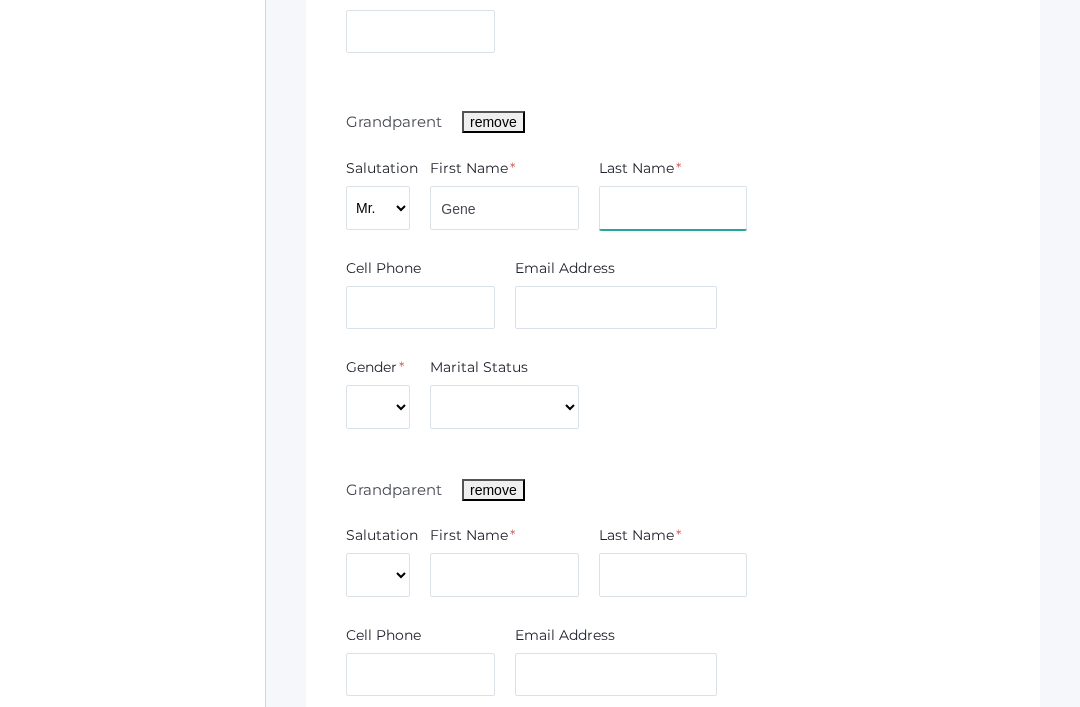 click at bounding box center [673, 208] 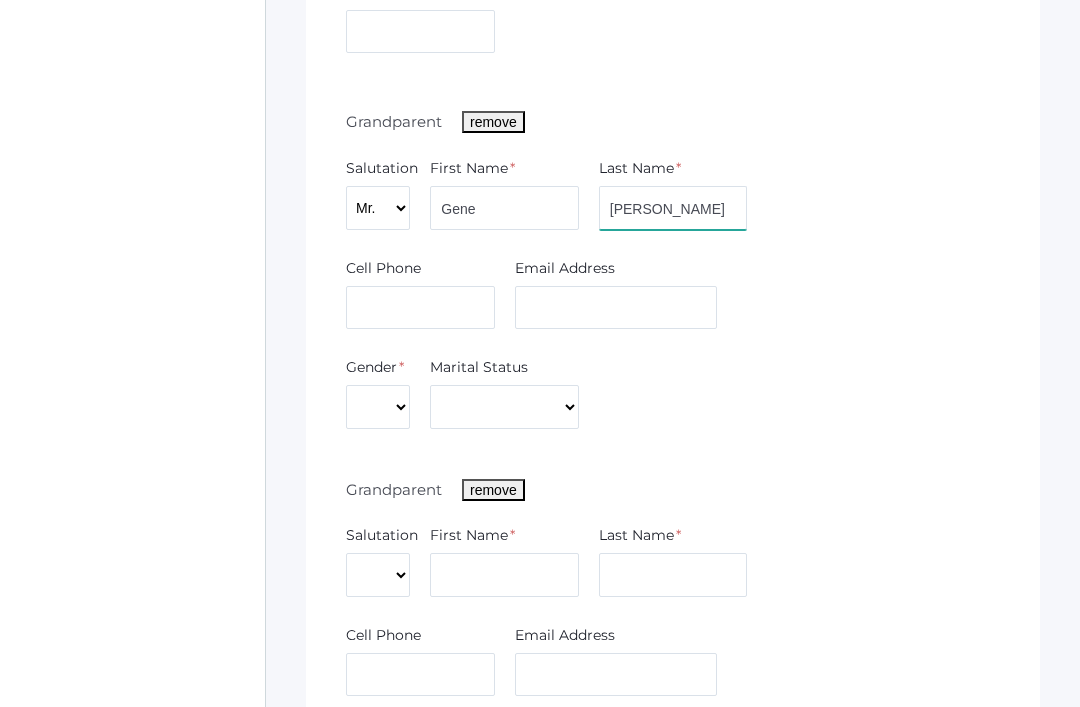 type on "Wilkerson" 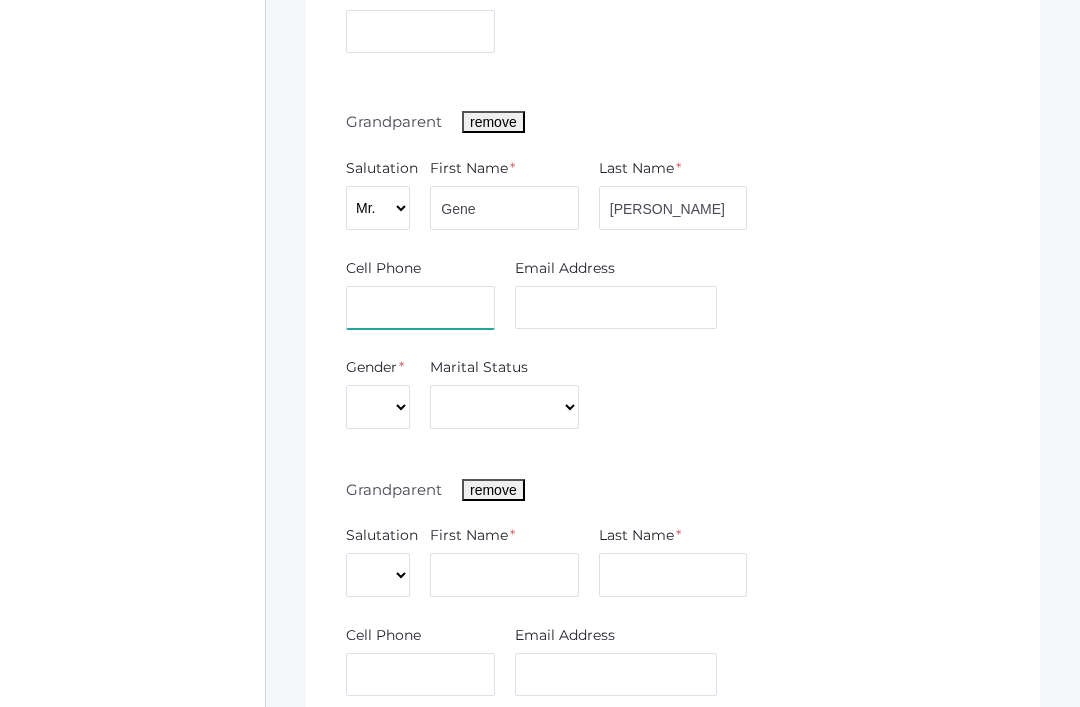 click at bounding box center [420, 308] 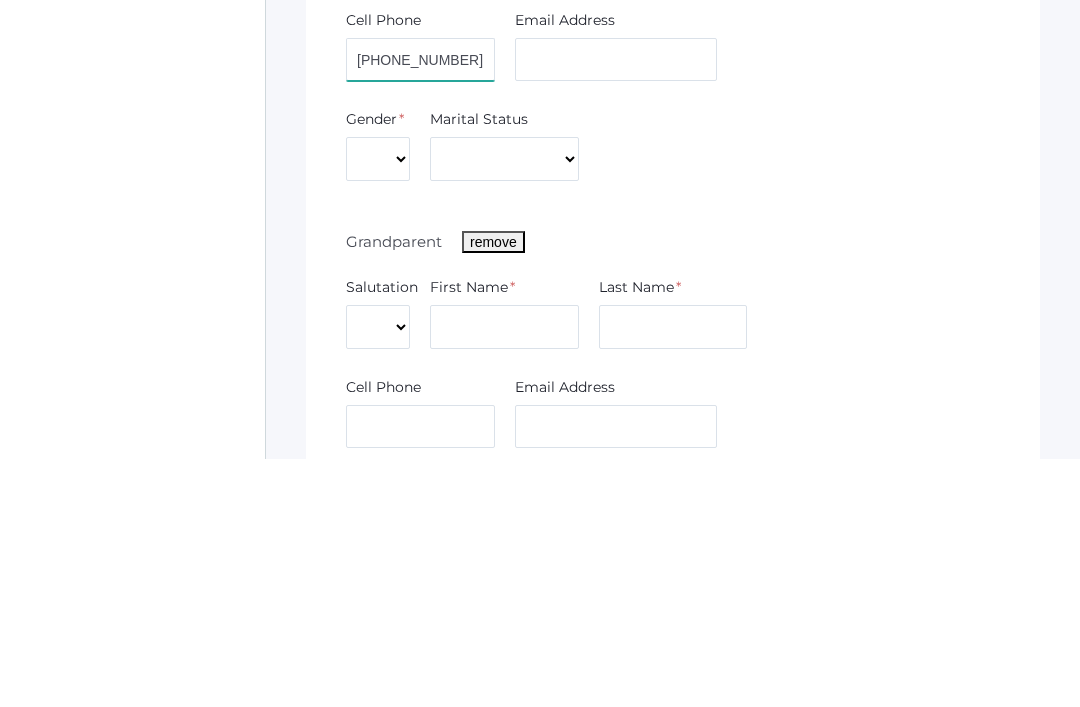 type on "318-655-7616" 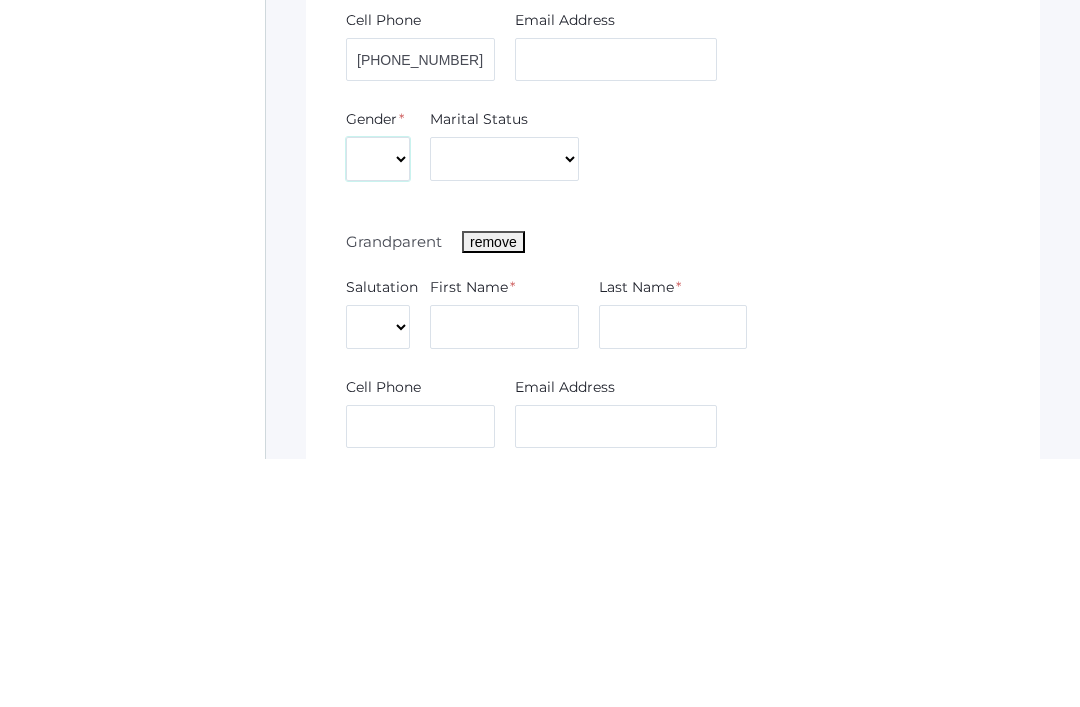 click on "Male
Female" at bounding box center [378, 407] 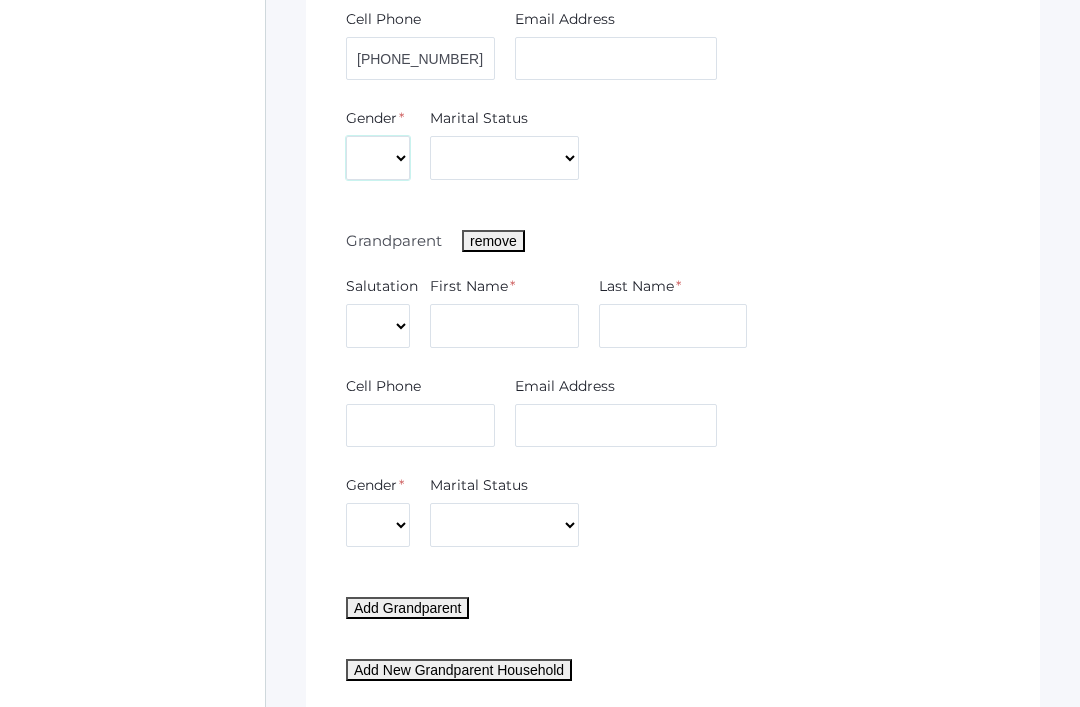 select on "Male" 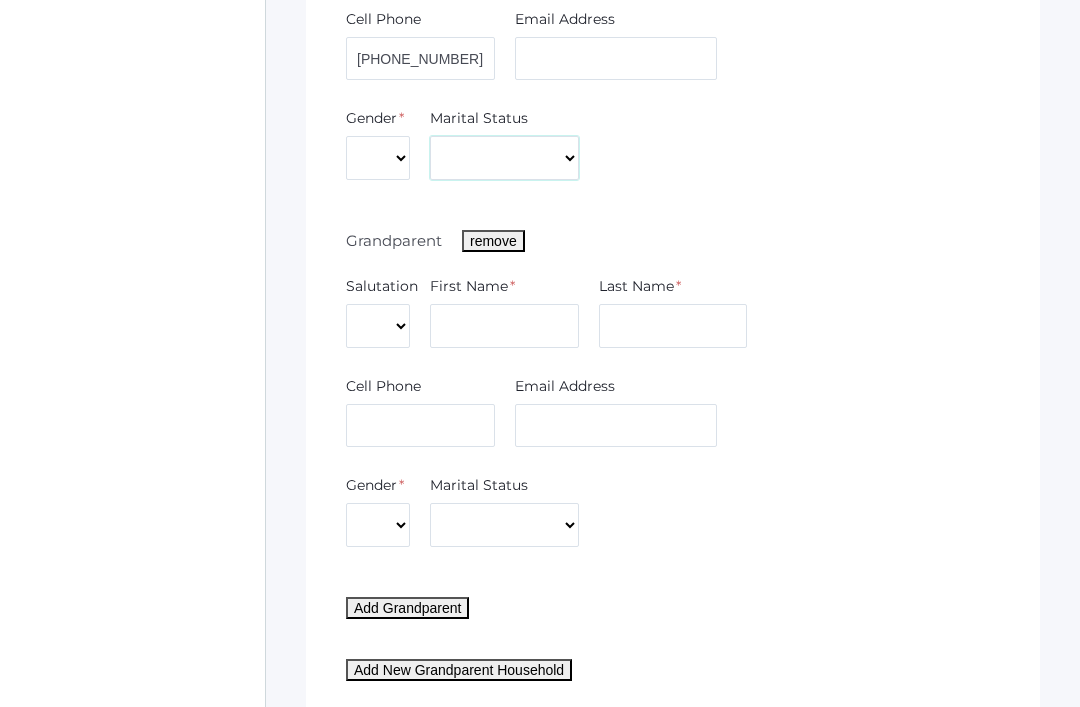 click on "Divorced
Married
Remarried
Separated
Single
Widowed" at bounding box center [504, 158] 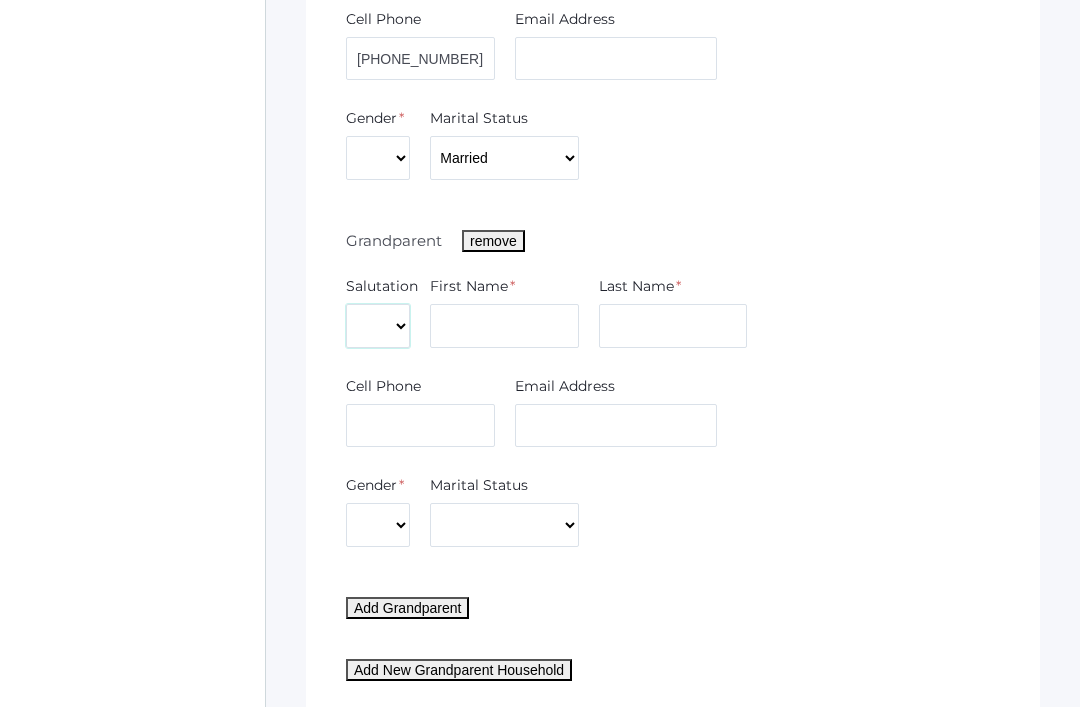 click on "Mr.
Mrs.
Miss
Ms.
Dr." at bounding box center (378, -41) 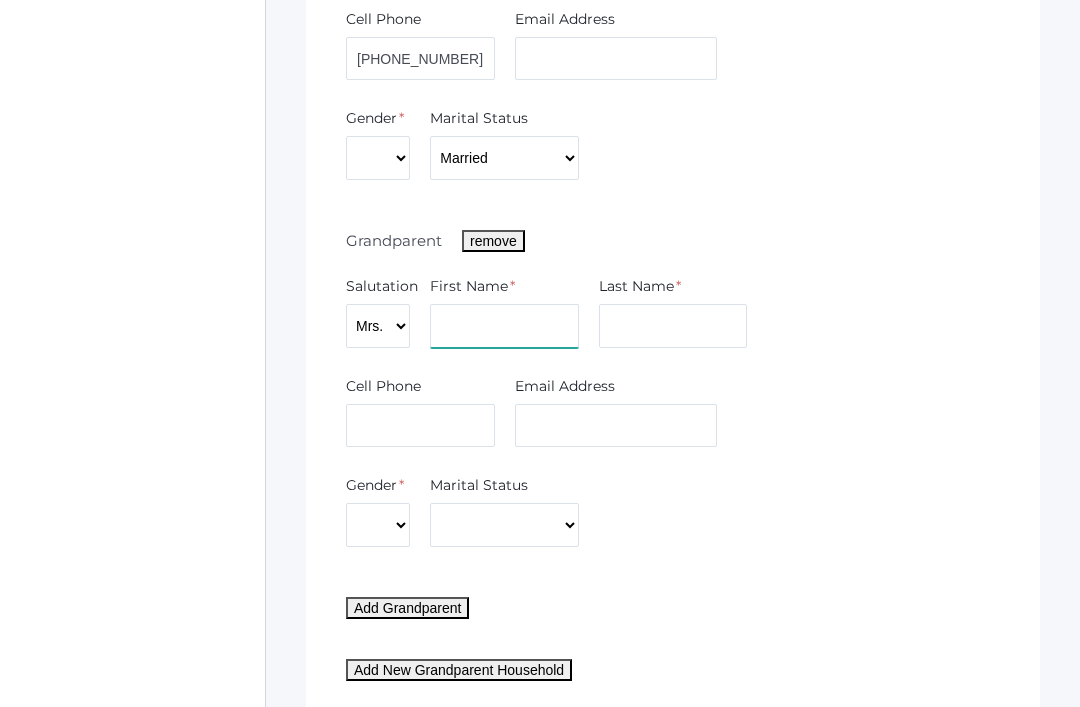 click at bounding box center [504, -41] 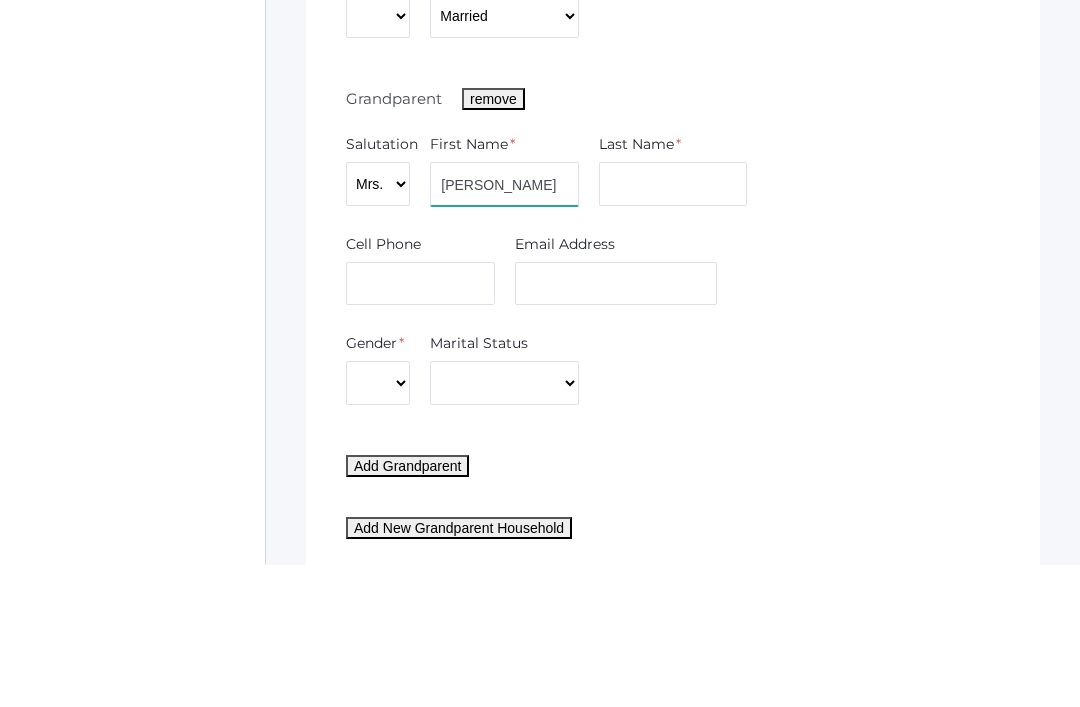 type on "Susan" 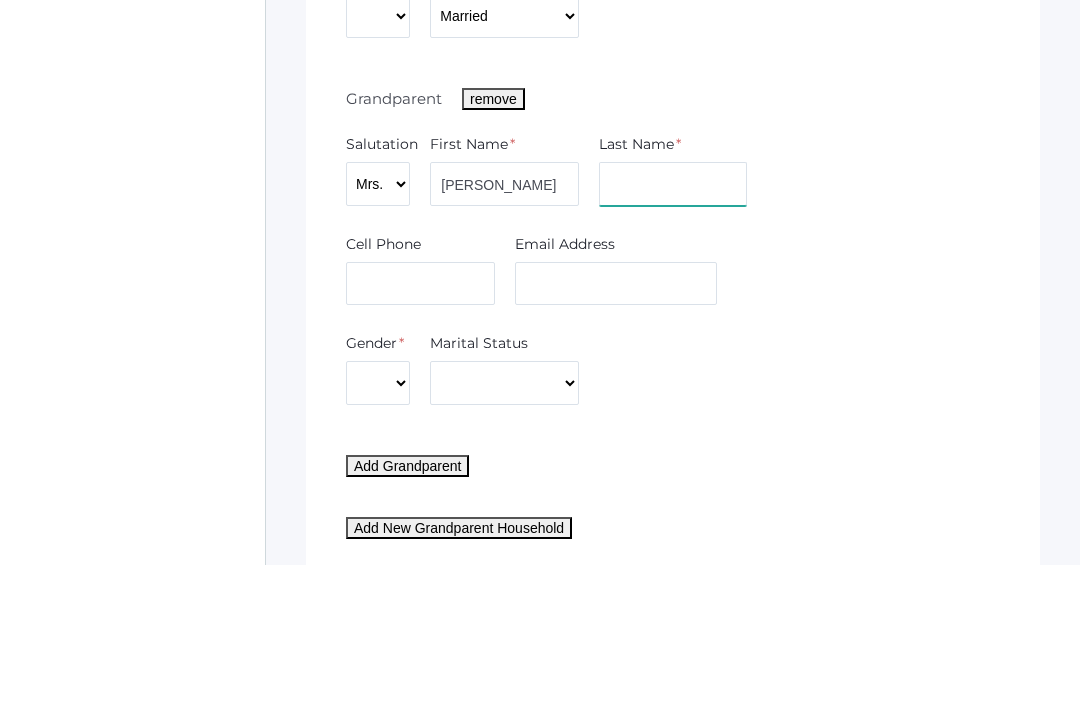 click at bounding box center [673, -40] 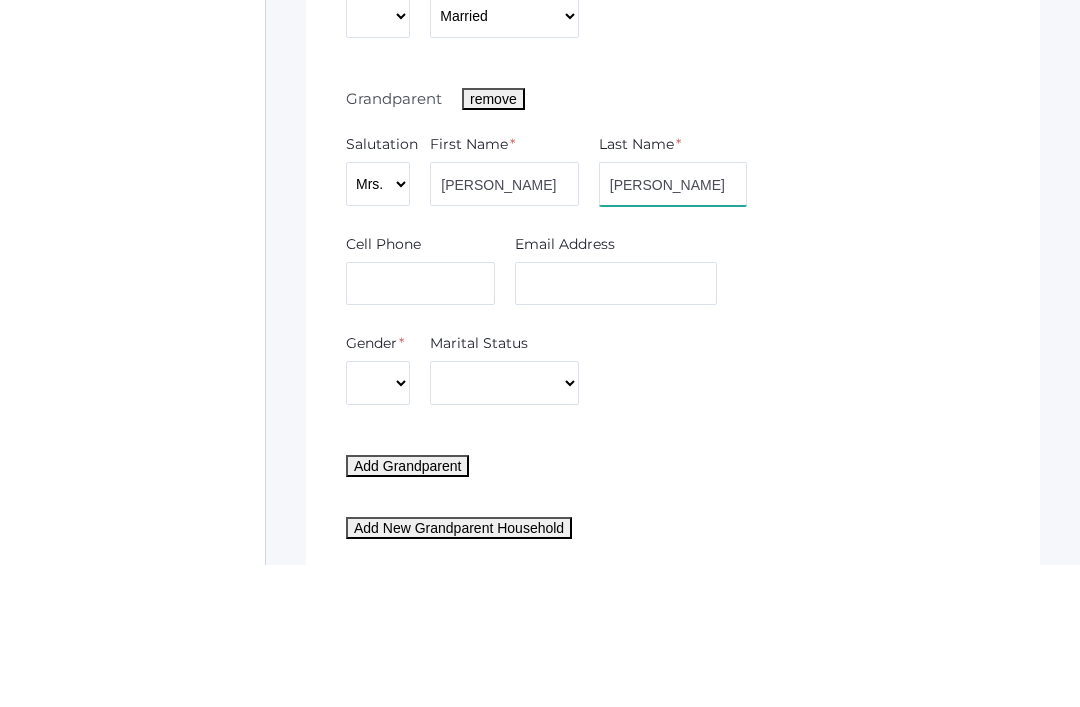 type on "Wilkerson" 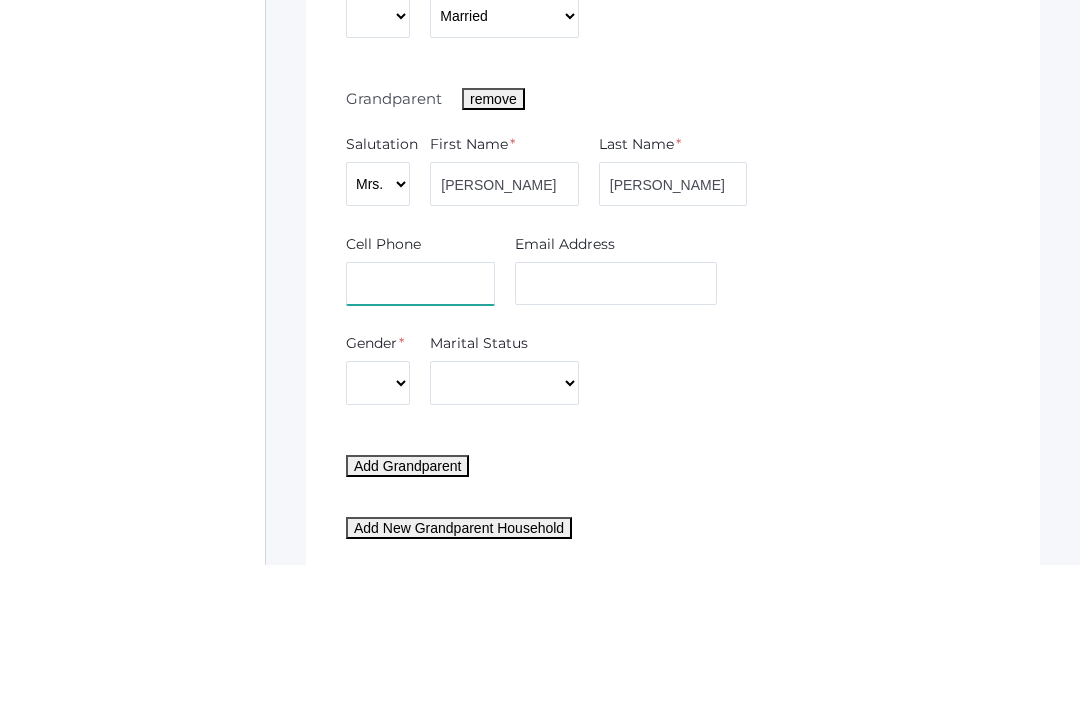 click at bounding box center [420, 60] 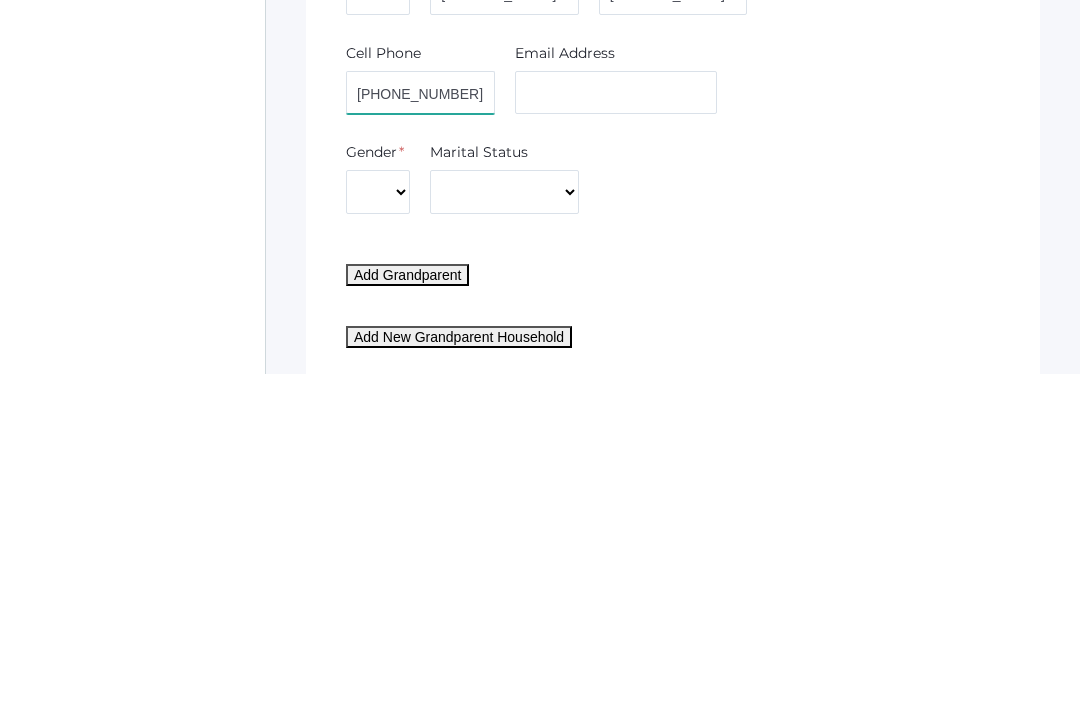 type on "318-393-2438" 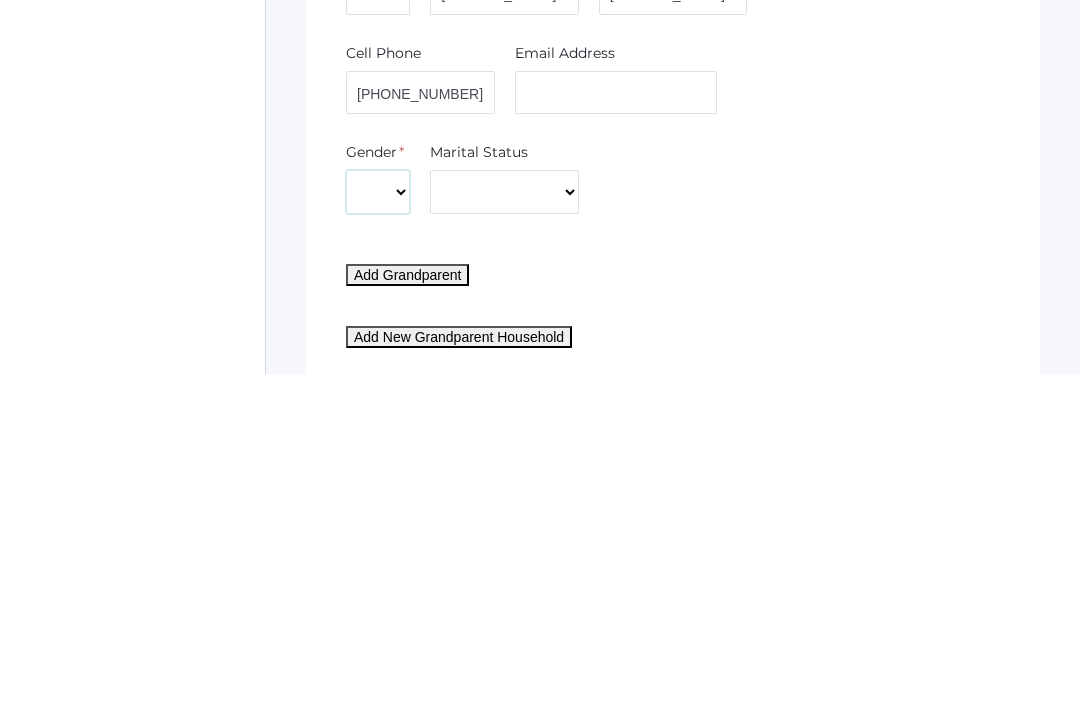 click on "Male
Female" at bounding box center (378, 159) 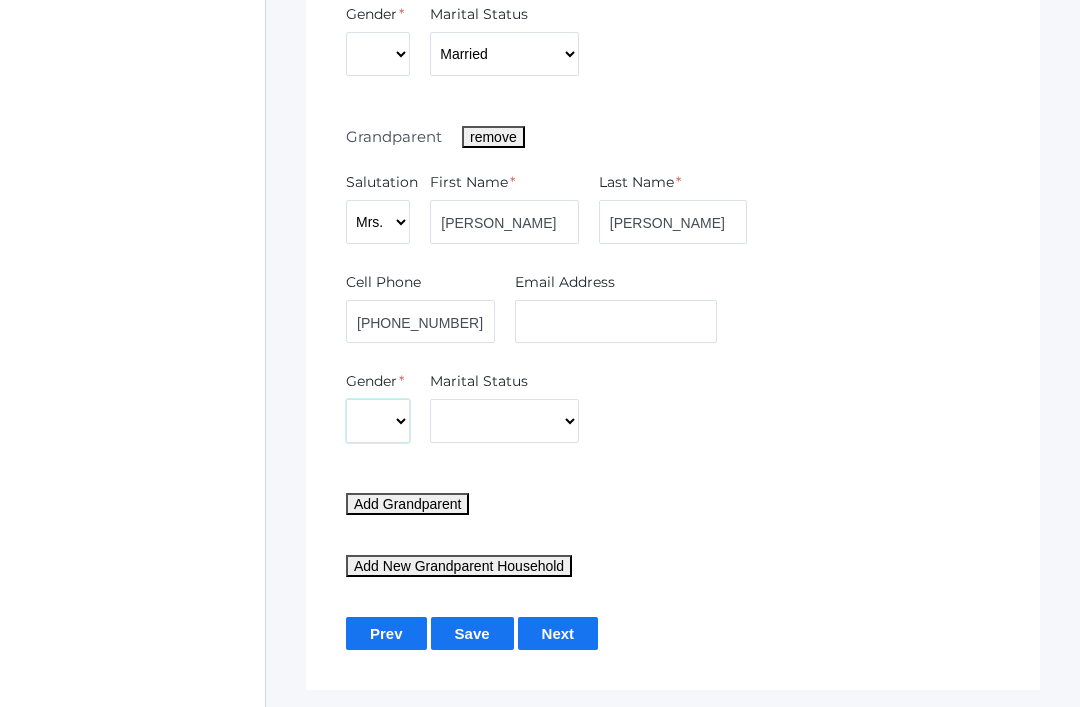 select on "Female" 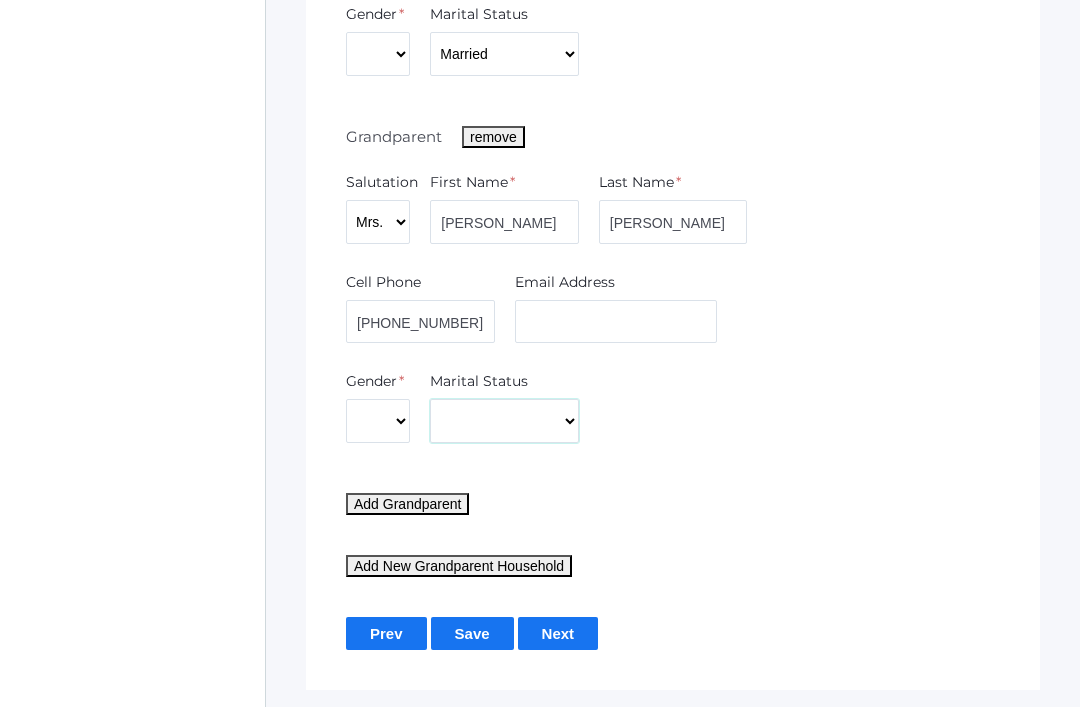 click on "Divorced
Married
Remarried
Separated
Single
Widowed" at bounding box center (504, 54) 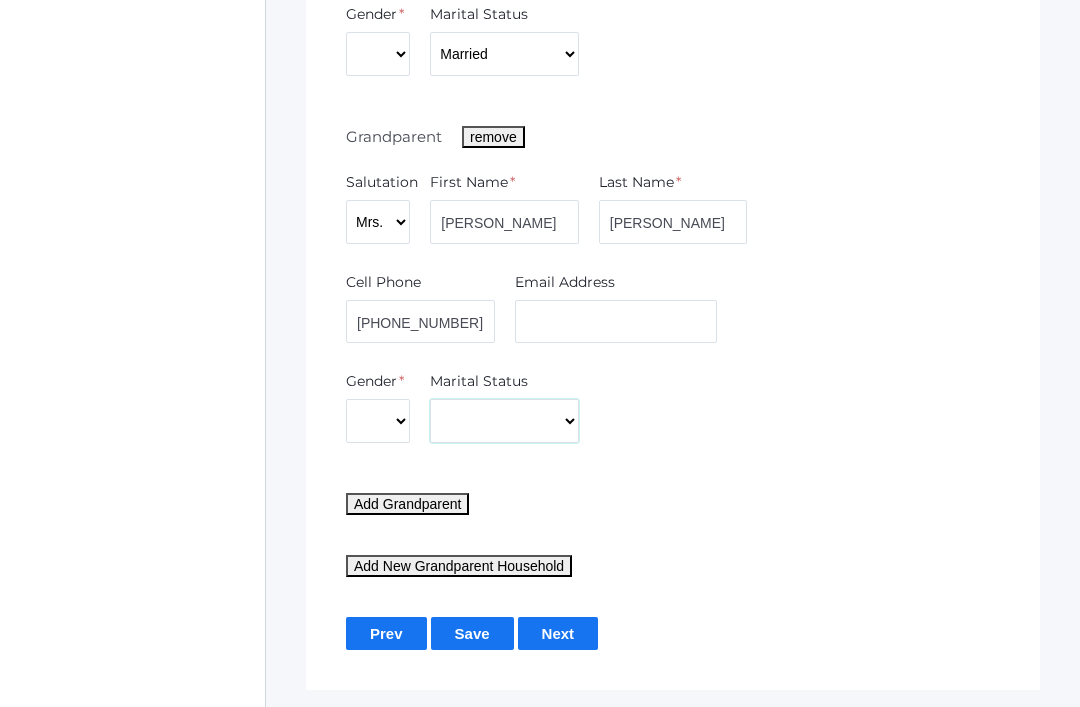 select on "Married" 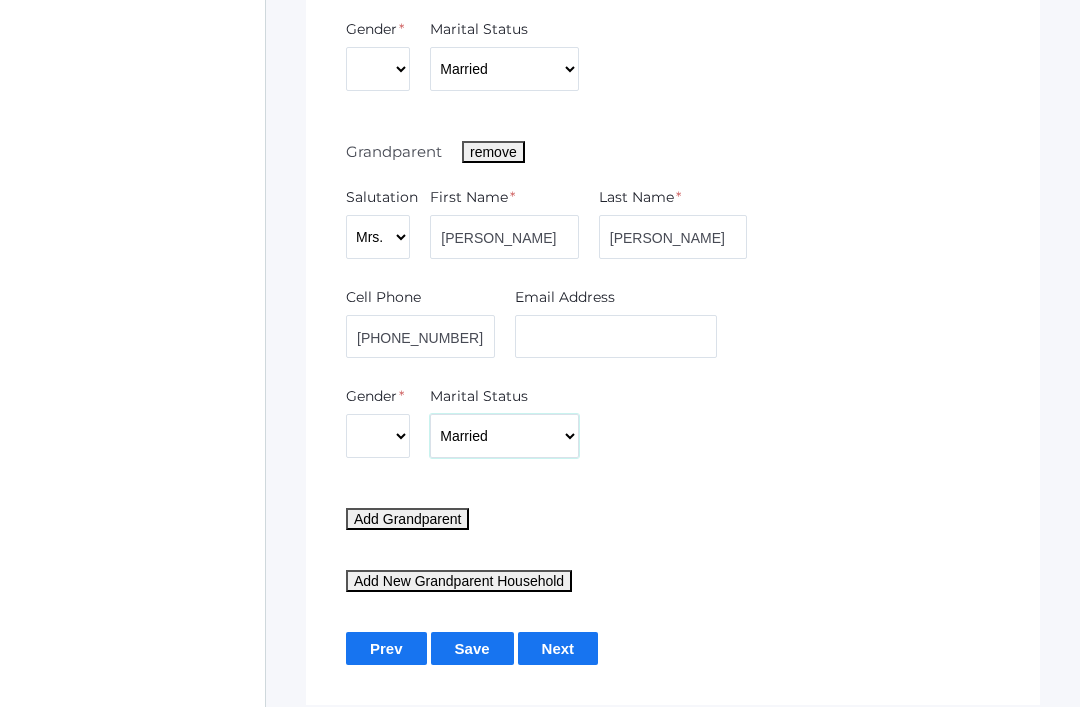 scroll, scrollTop: 2416, scrollLeft: 0, axis: vertical 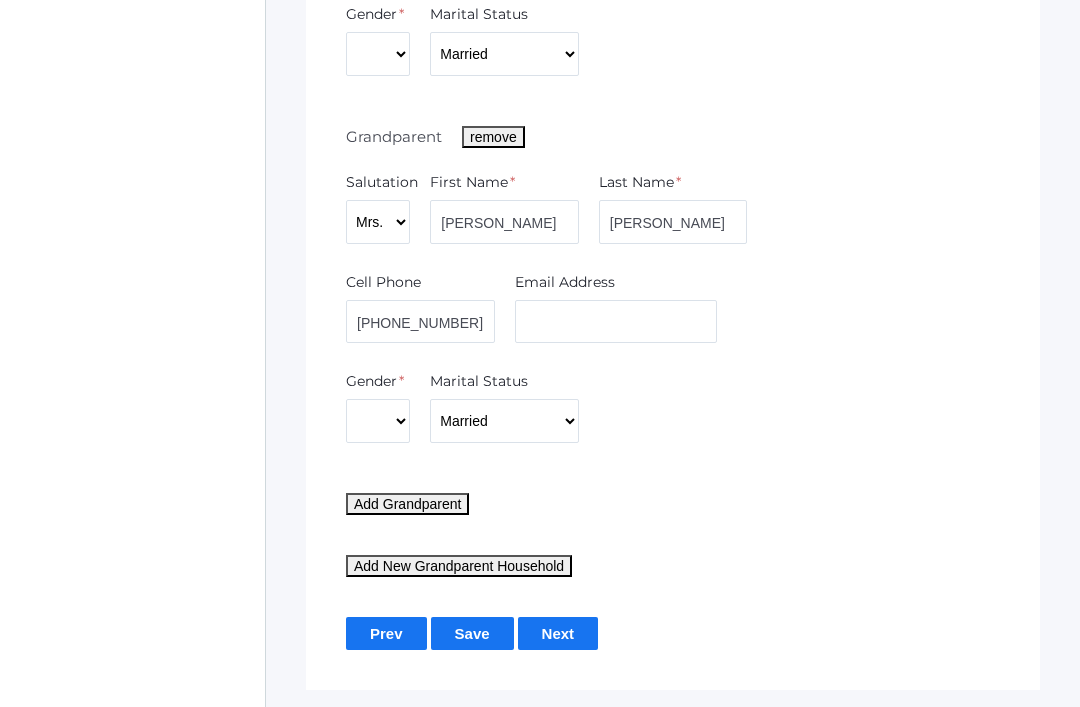 click on "Save" at bounding box center (472, 633) 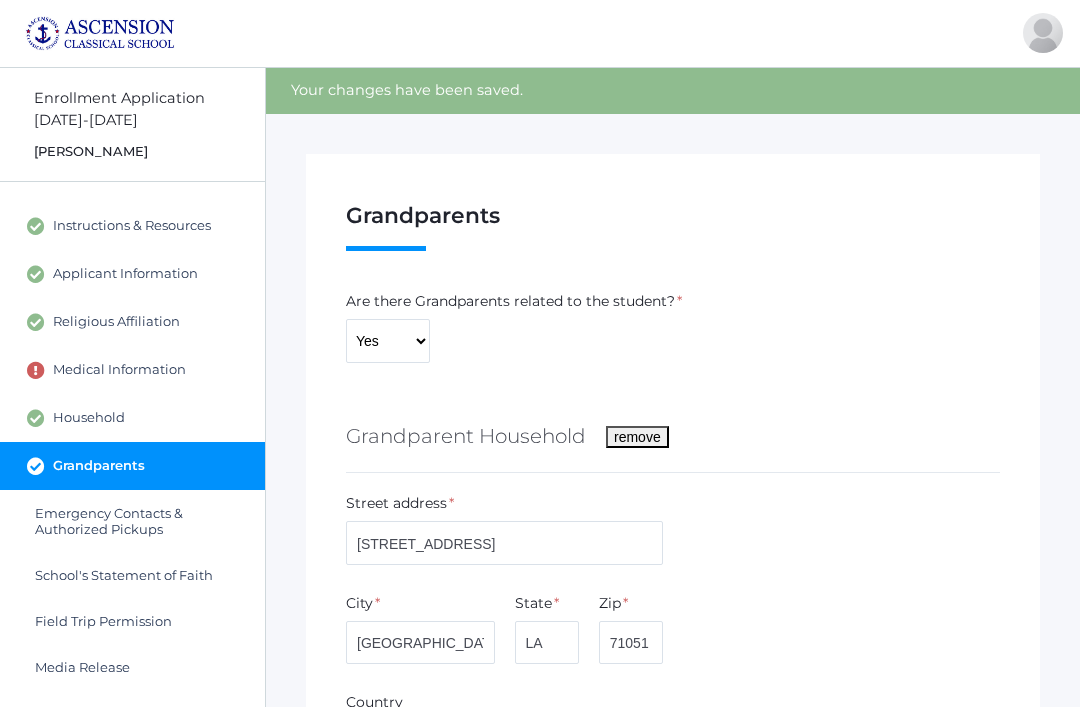 scroll, scrollTop: 0, scrollLeft: 0, axis: both 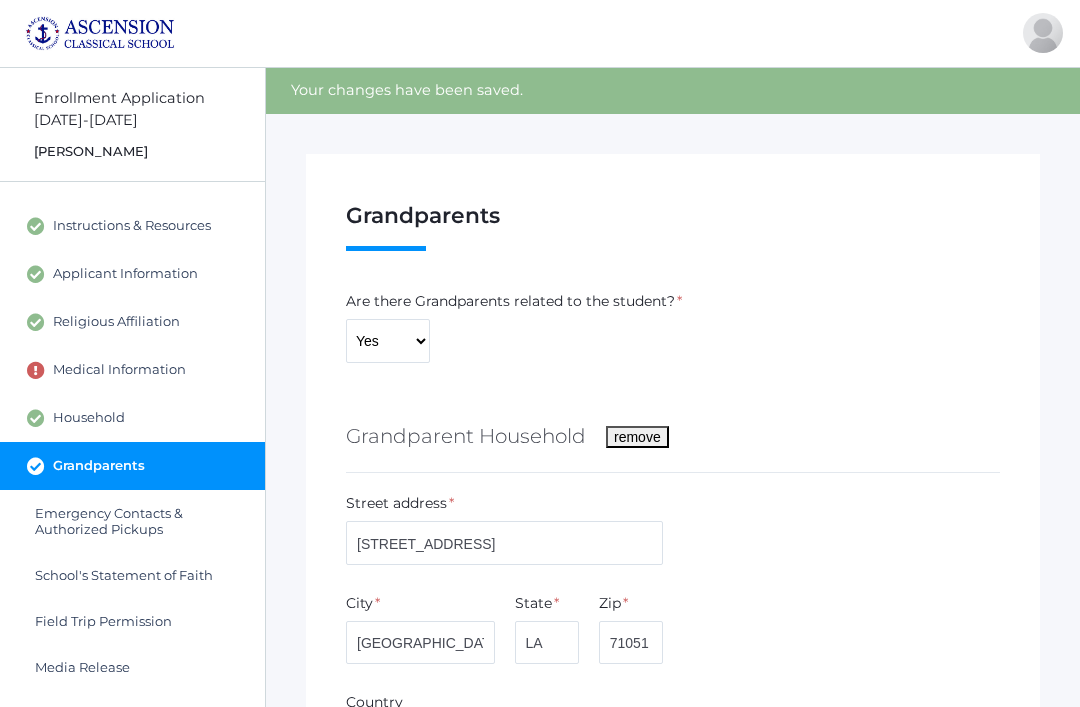 click on "Emergency Contacts & Authorized Pickups" at bounding box center [140, 521] 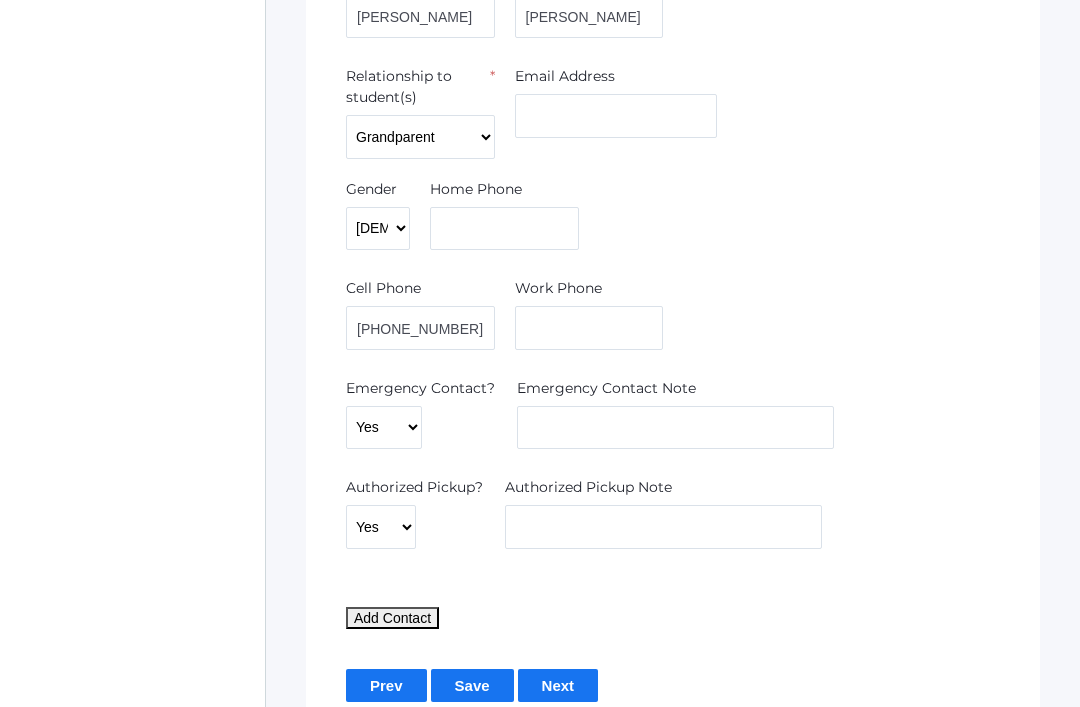 scroll, scrollTop: 3341, scrollLeft: 0, axis: vertical 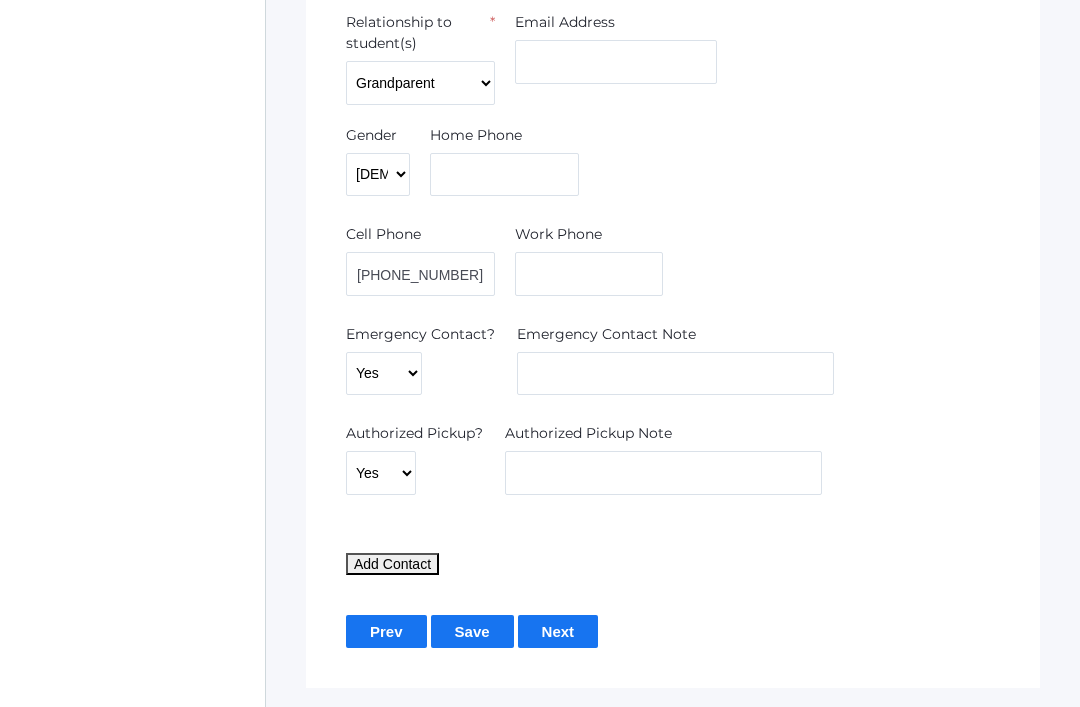 click on "Add Contact" at bounding box center [392, 564] 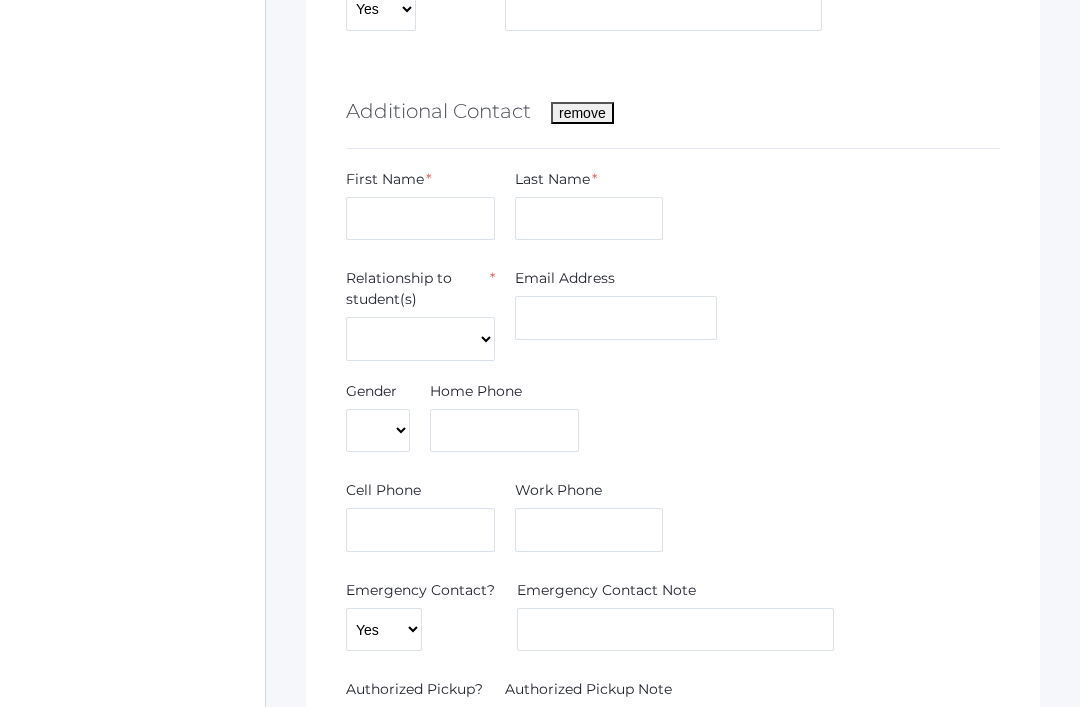 scroll, scrollTop: 3805, scrollLeft: 0, axis: vertical 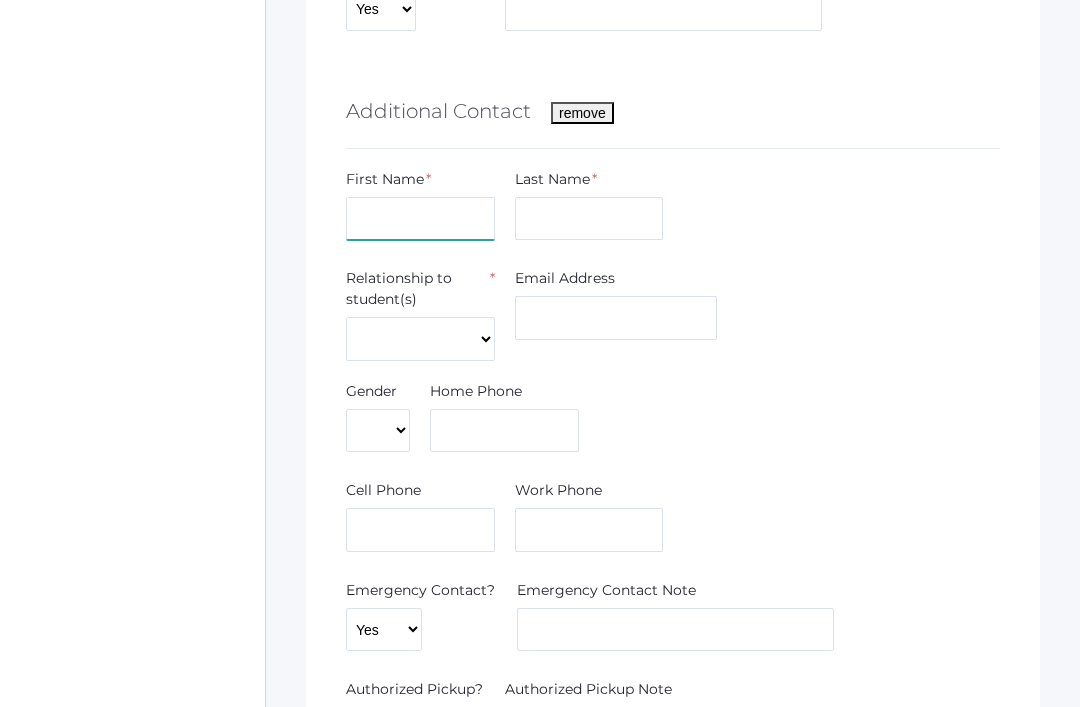 click at bounding box center (420, 219) 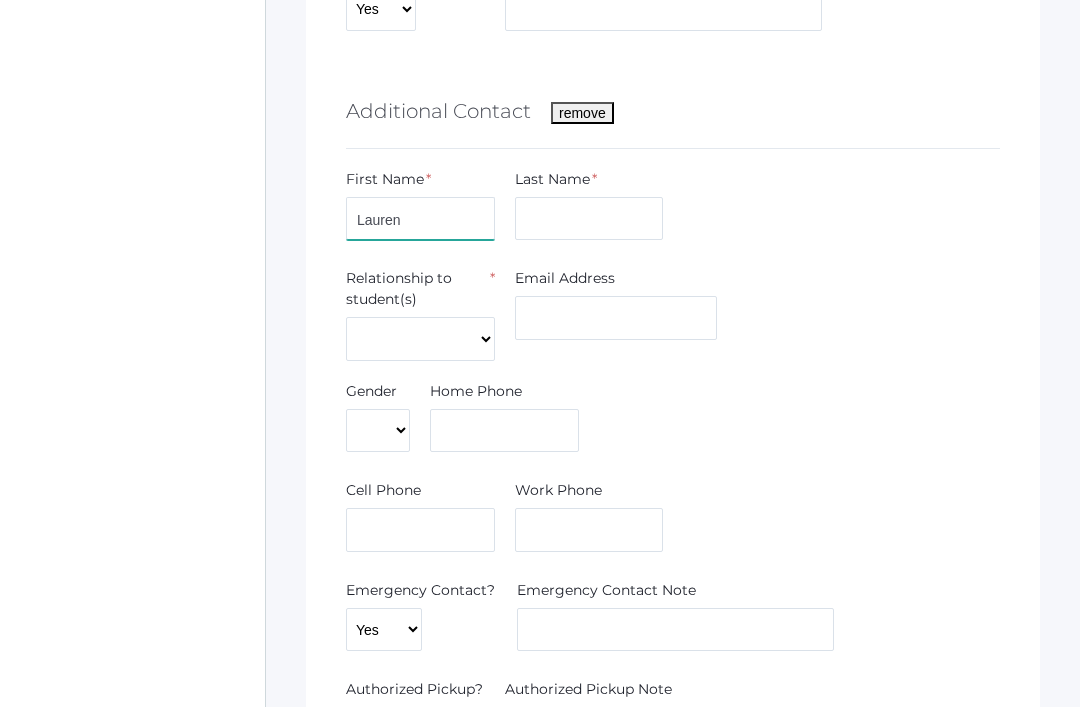 type on "Lauren" 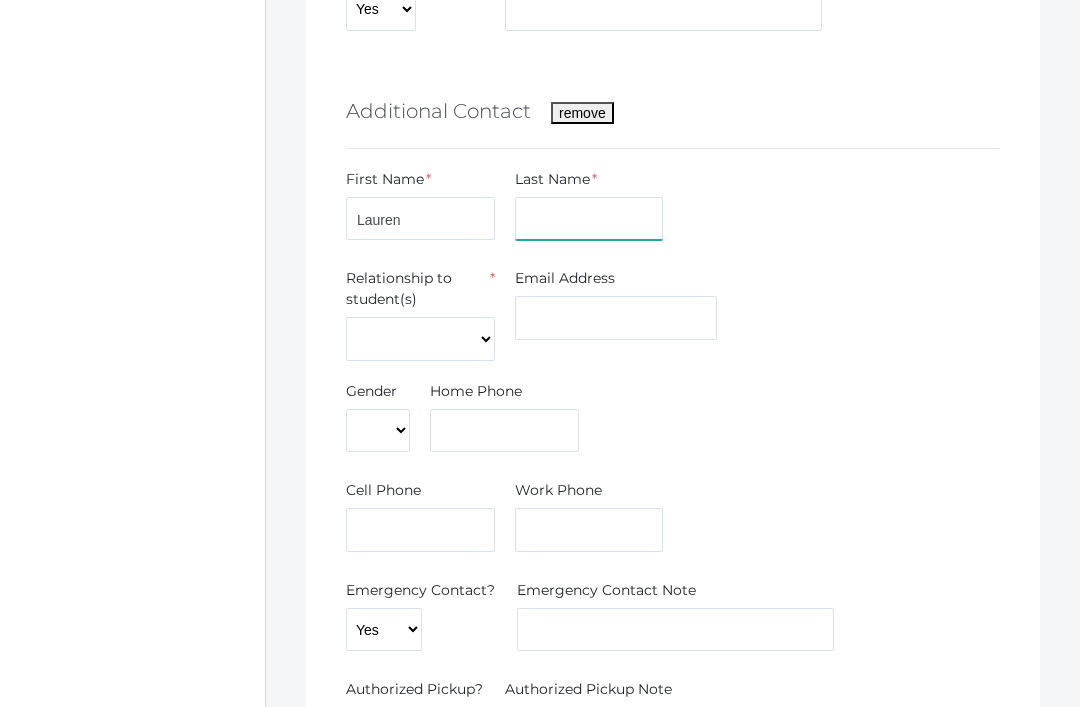 click at bounding box center [589, 219] 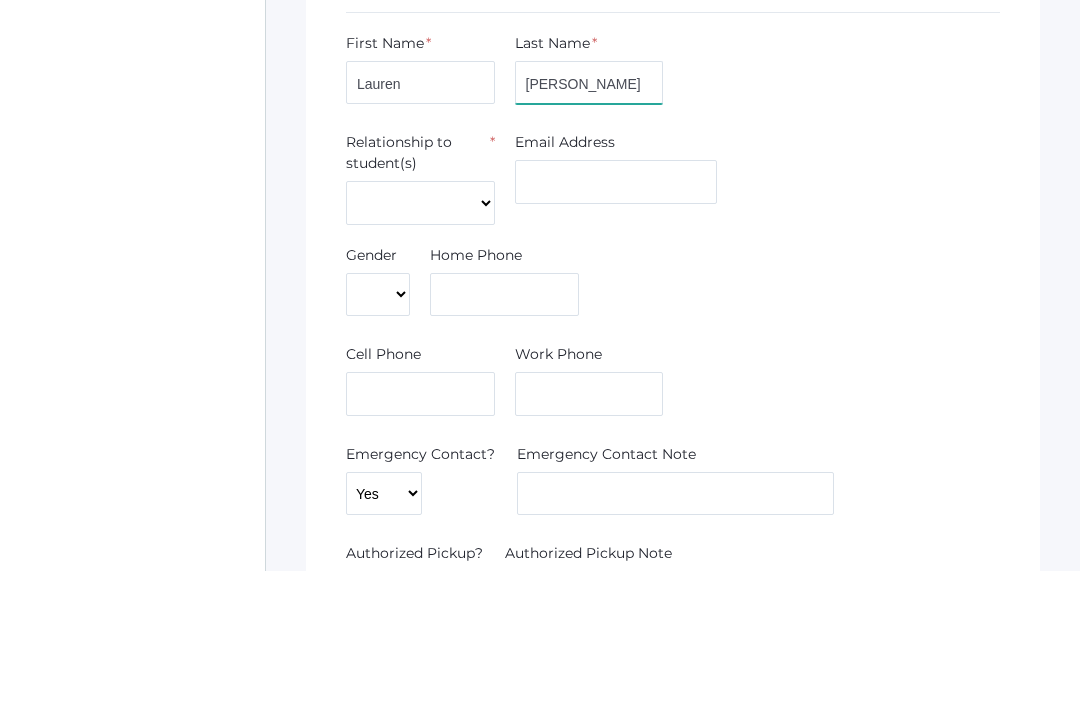type on "[PERSON_NAME]" 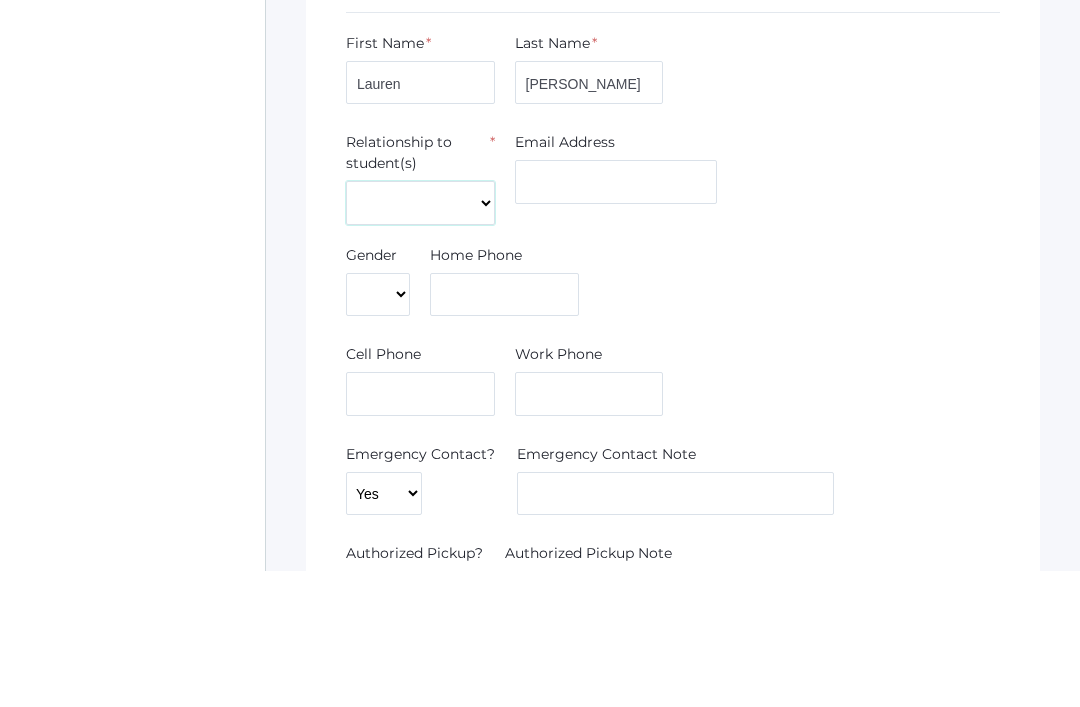 click on "Aunt
Brother
Father
Friend
Grandparent
Guardian
Mother
Other
Sister
Step Father
Step Mother
Uncle" at bounding box center (420, 339) 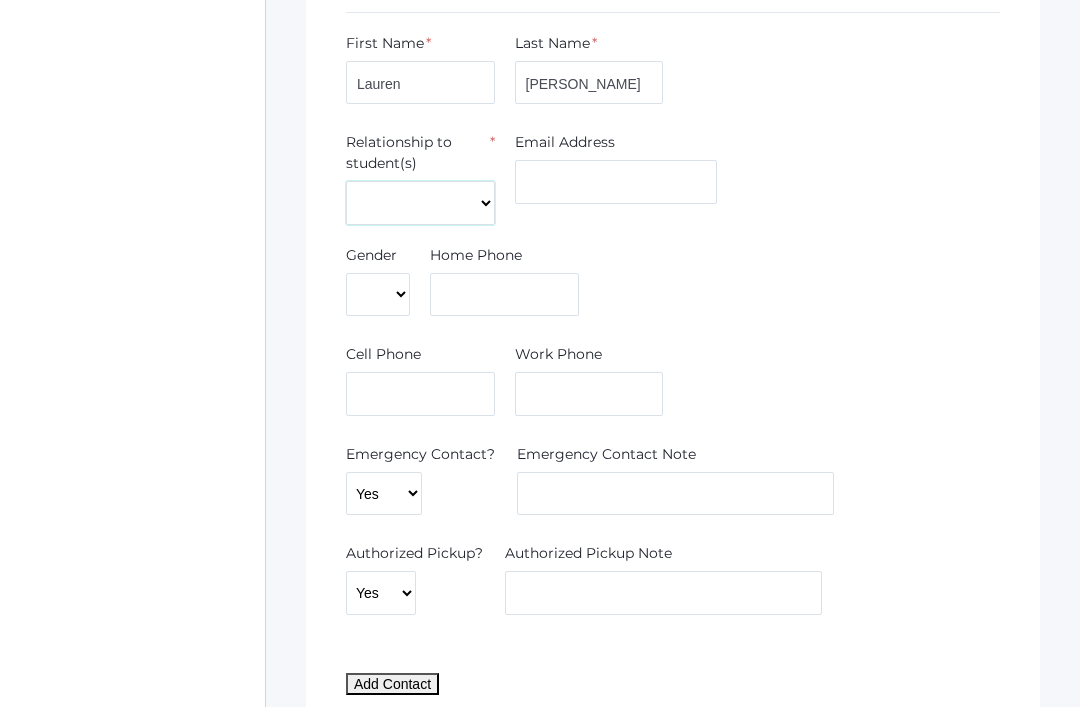 select on "Aunt" 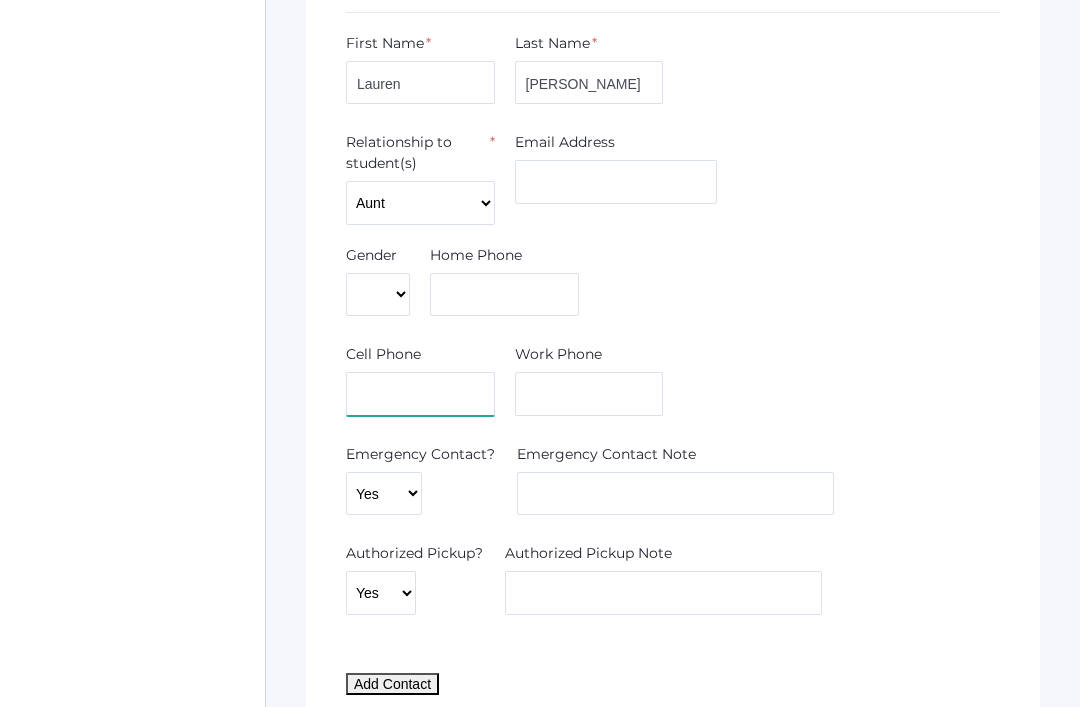 click at bounding box center [420, 394] 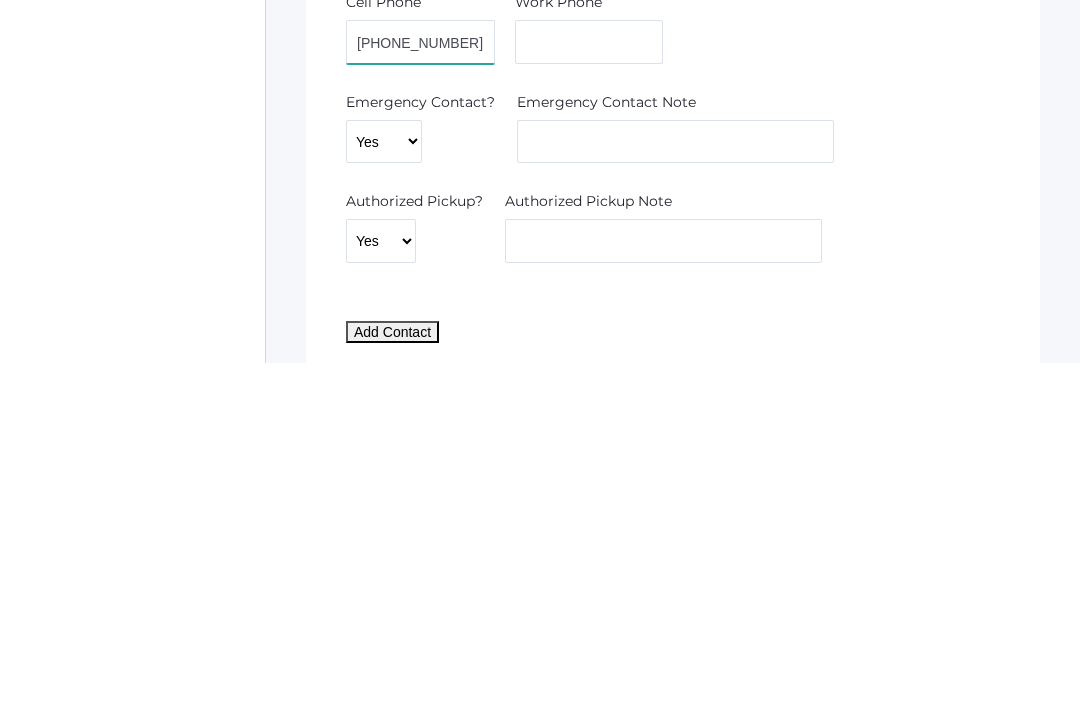 scroll, scrollTop: 3952, scrollLeft: 0, axis: vertical 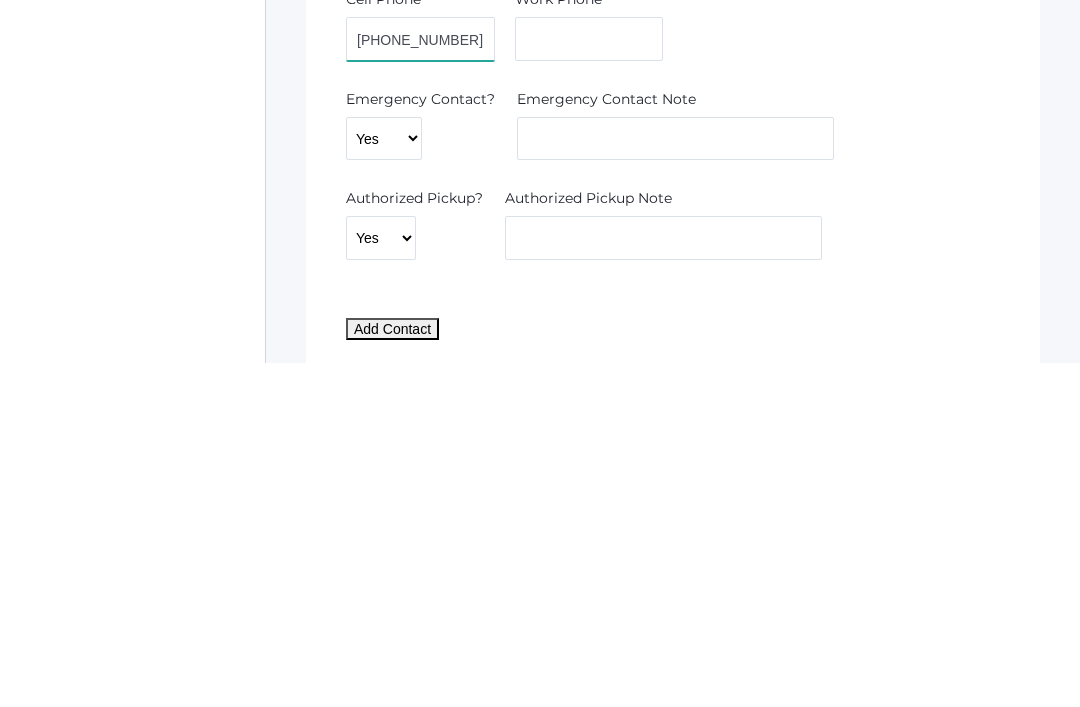 type on "[PHONE_NUMBER]" 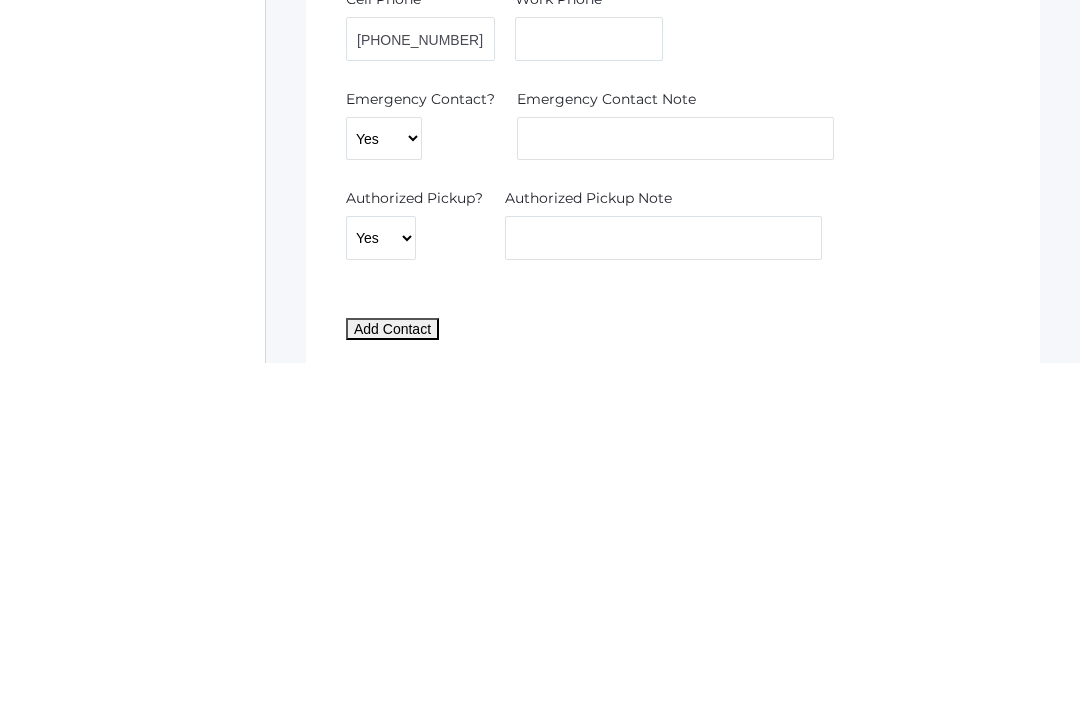 click on "Add Contact" at bounding box center (392, 673) 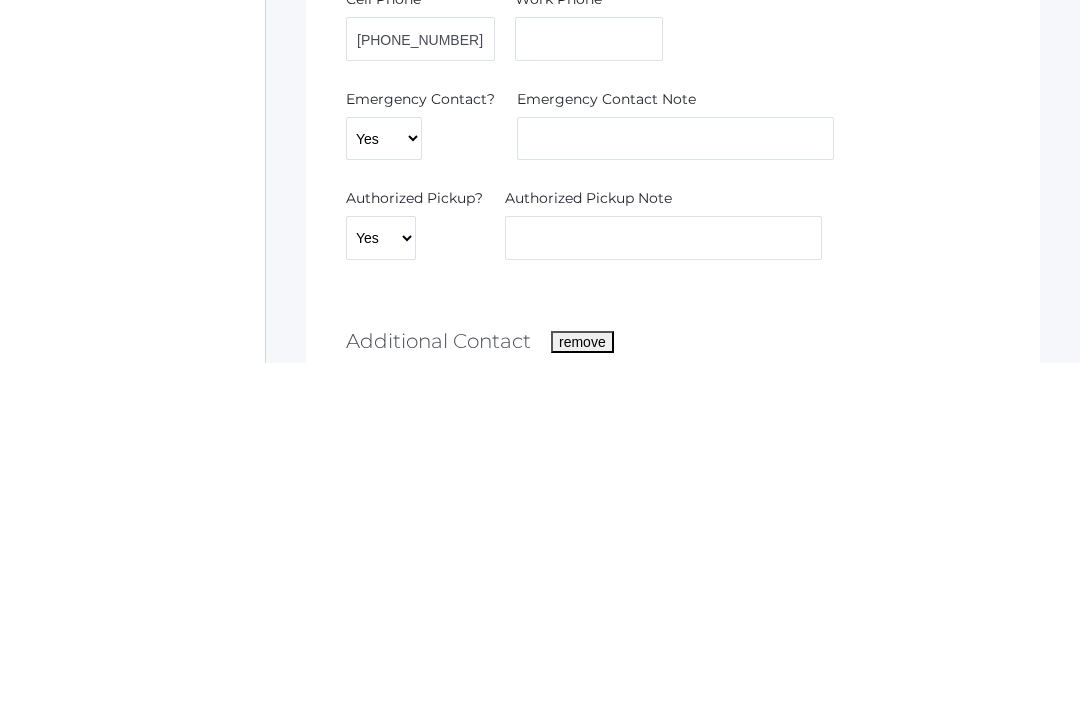 scroll, scrollTop: 4061, scrollLeft: 0, axis: vertical 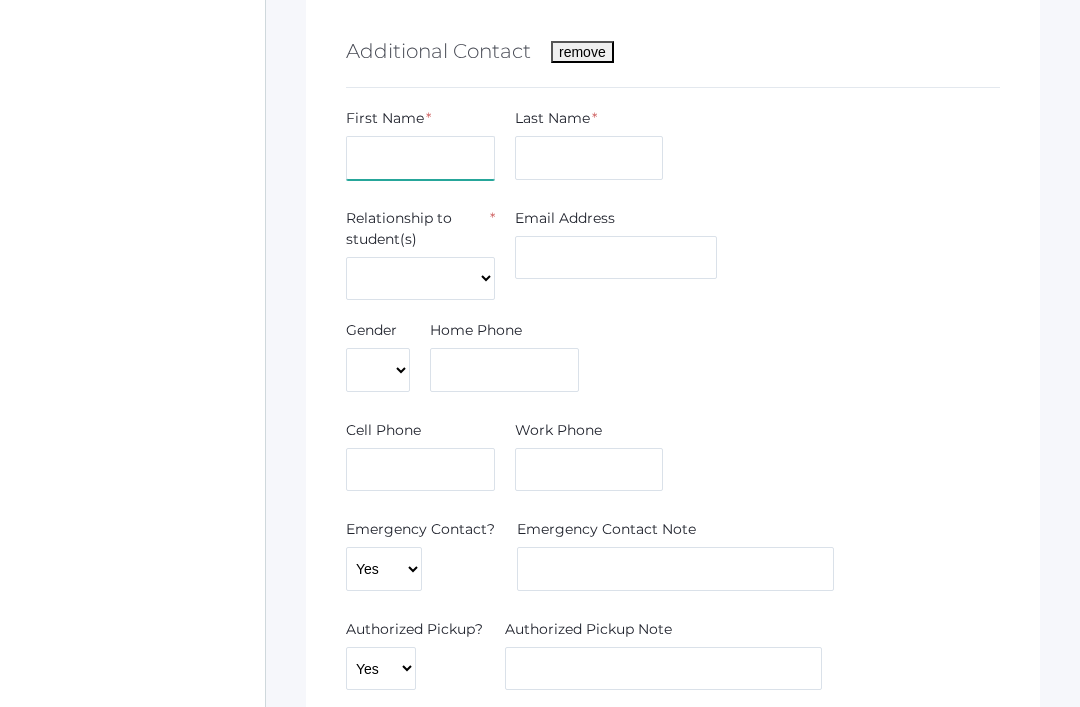 click at bounding box center (420, -561) 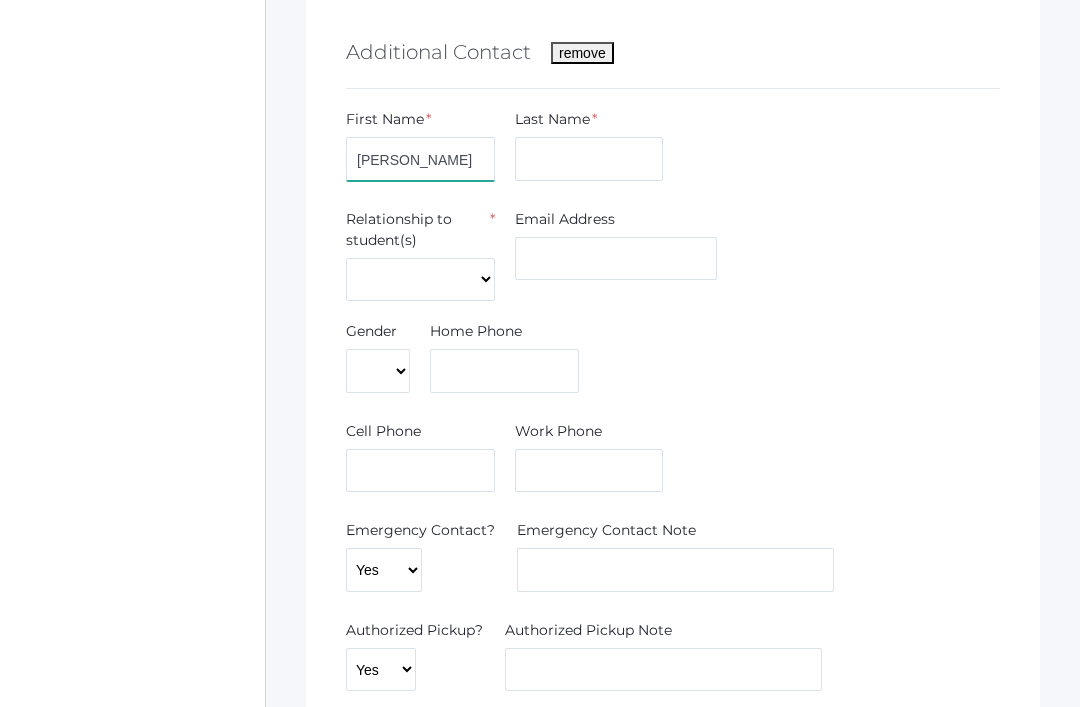 type on "Alycia" 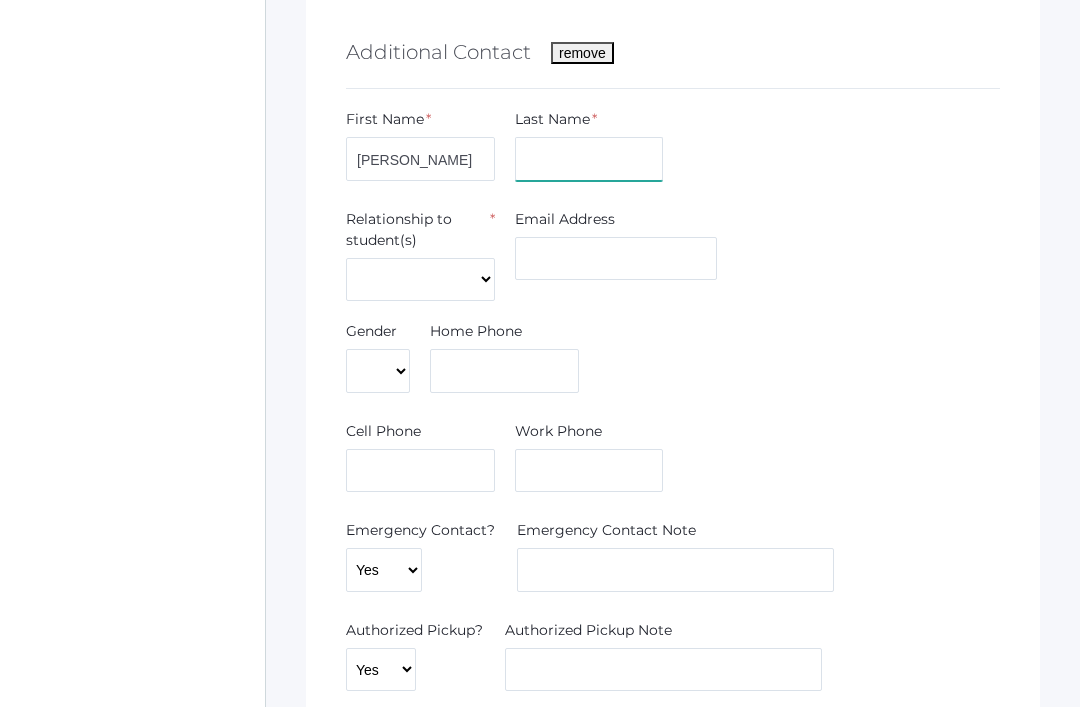 click at bounding box center [589, -561] 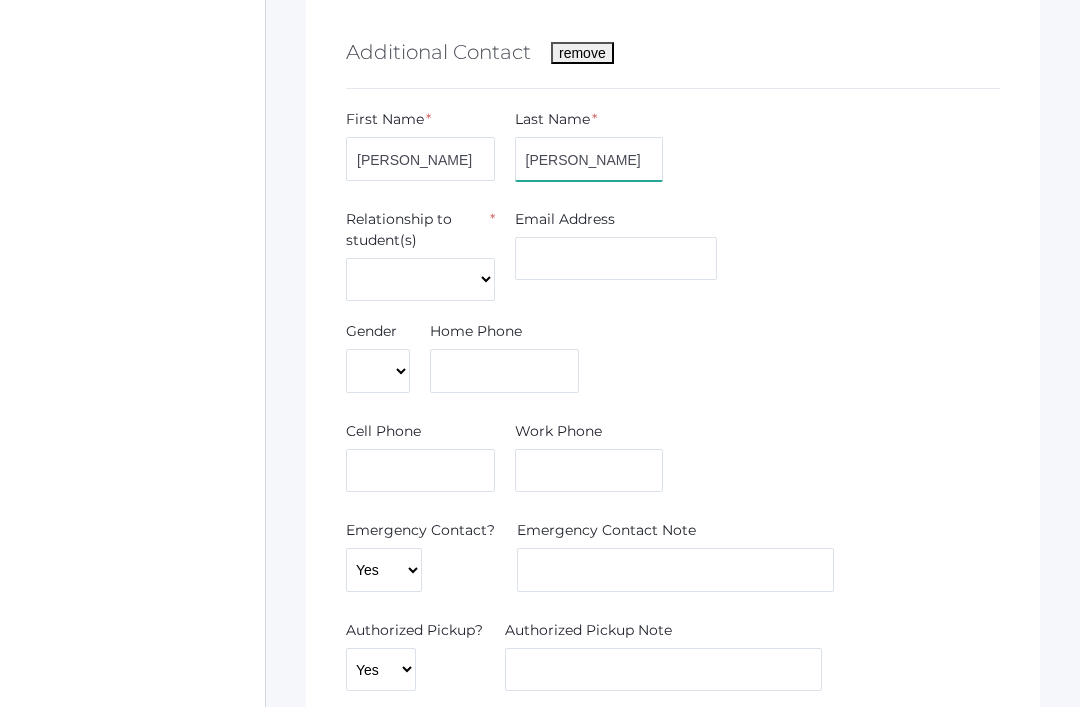 type on "Norred" 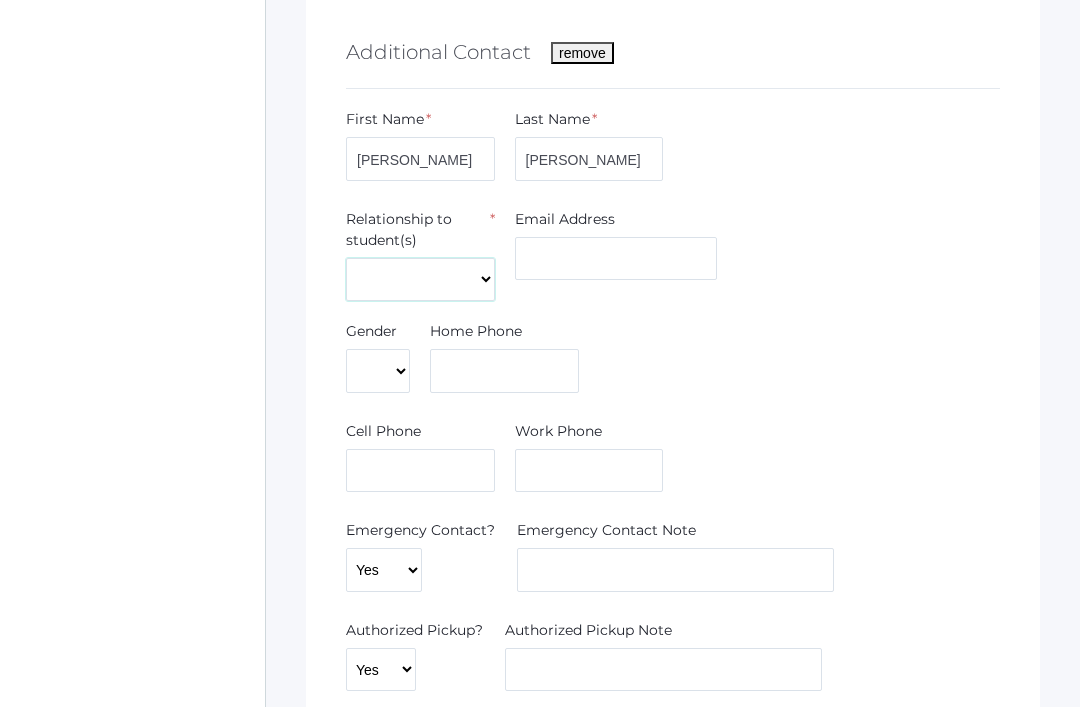 click on "Aunt
Brother
Father
Friend
Grandparent
Guardian
Mother
Other
Sister
Step Father
Step Mother
Uncle" at bounding box center (420, -441) 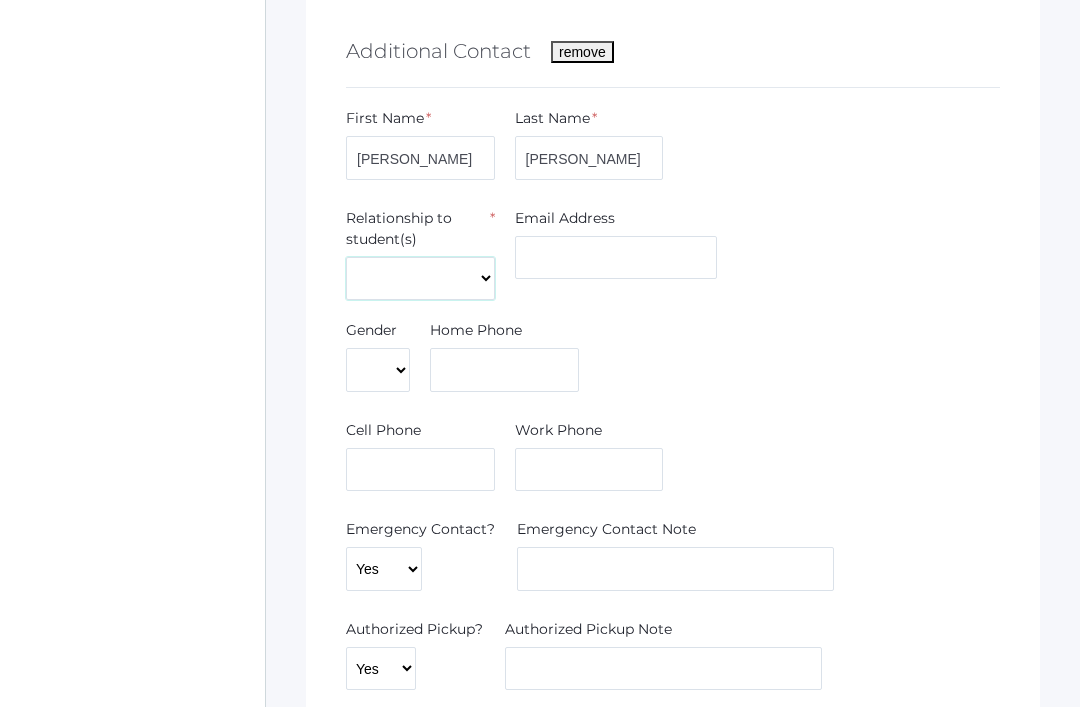 select on "Aunt" 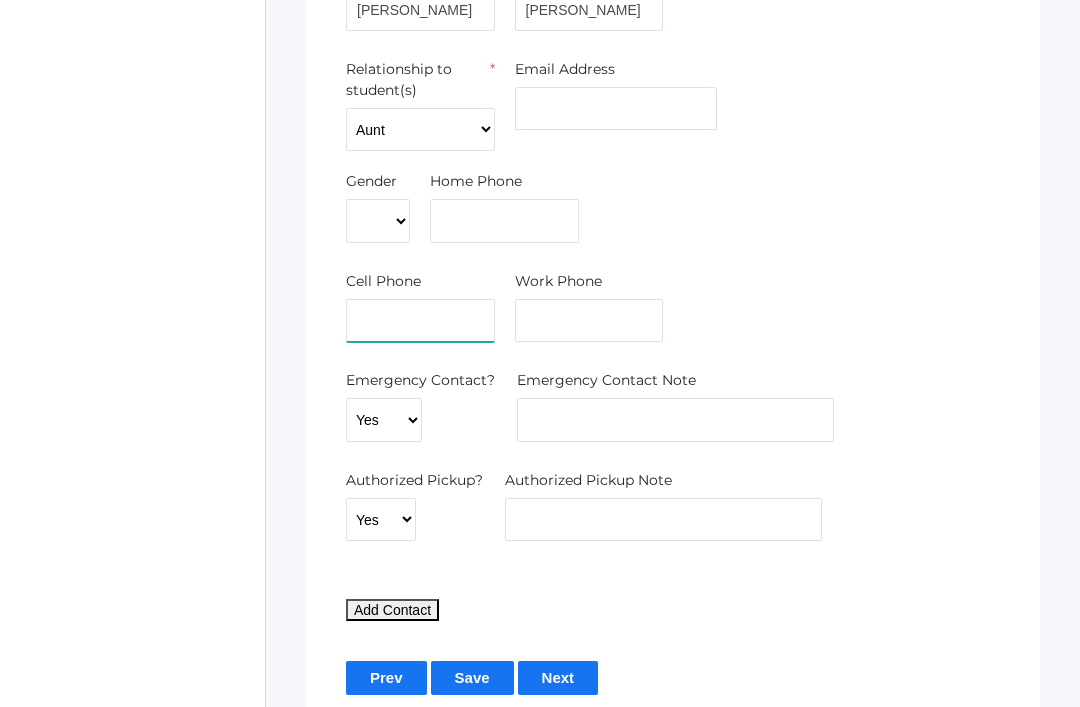 click at bounding box center [420, -399] 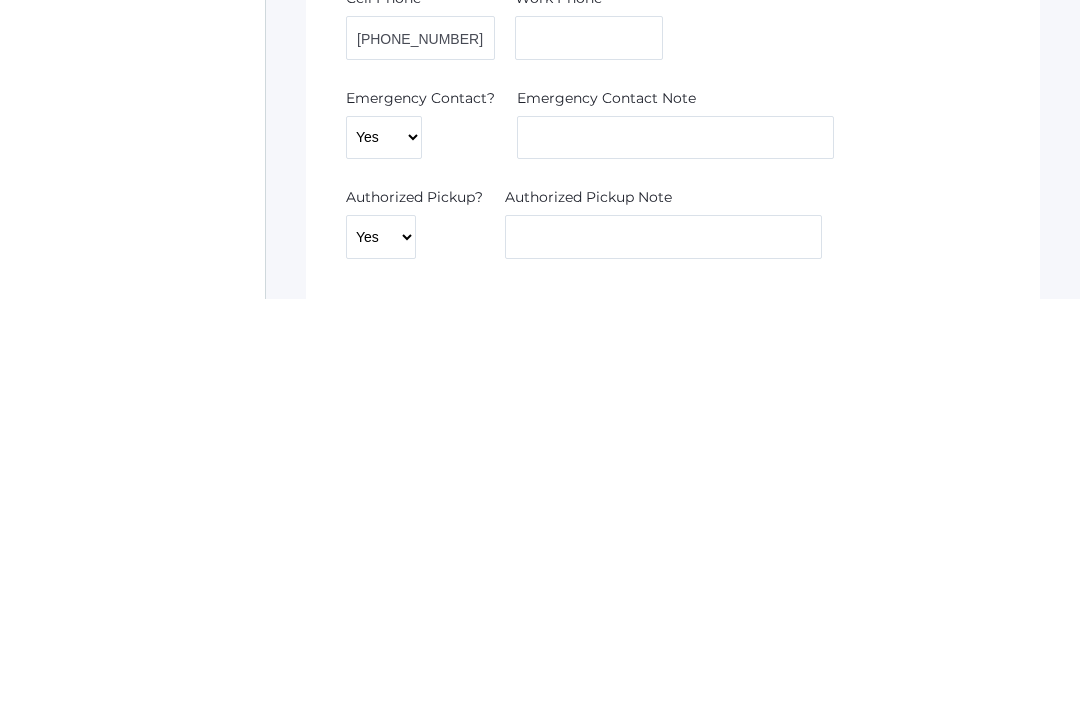 scroll, scrollTop: 3170, scrollLeft: 0, axis: vertical 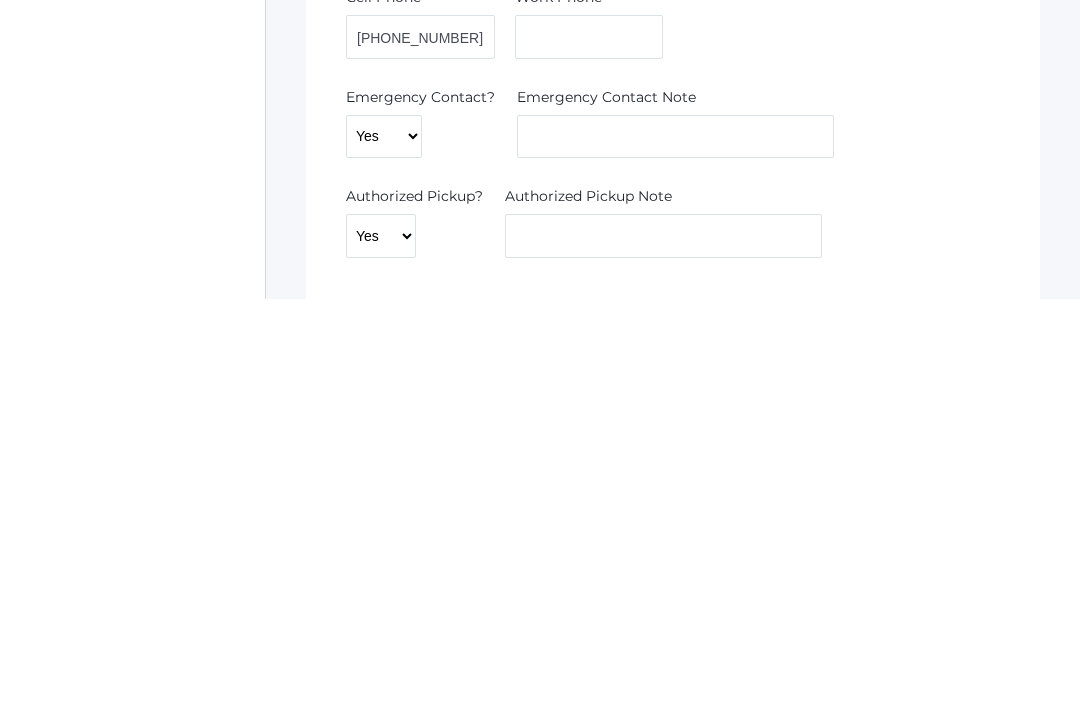 type on "318-680-5297" 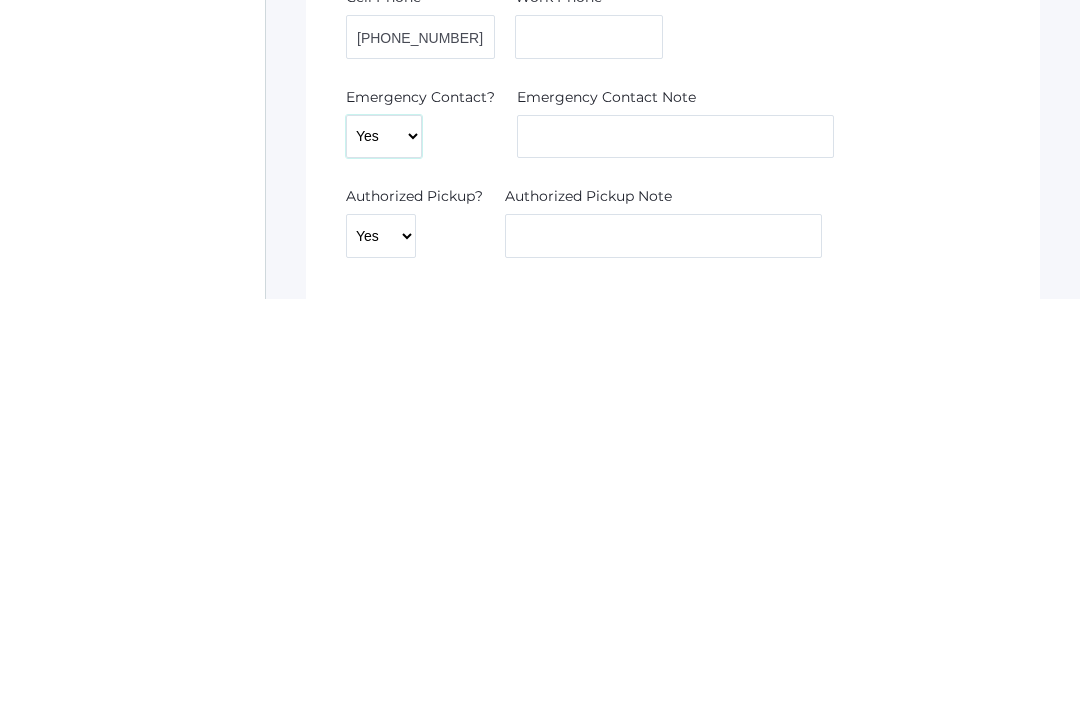 click on "Yes
No" at bounding box center (384, 545) 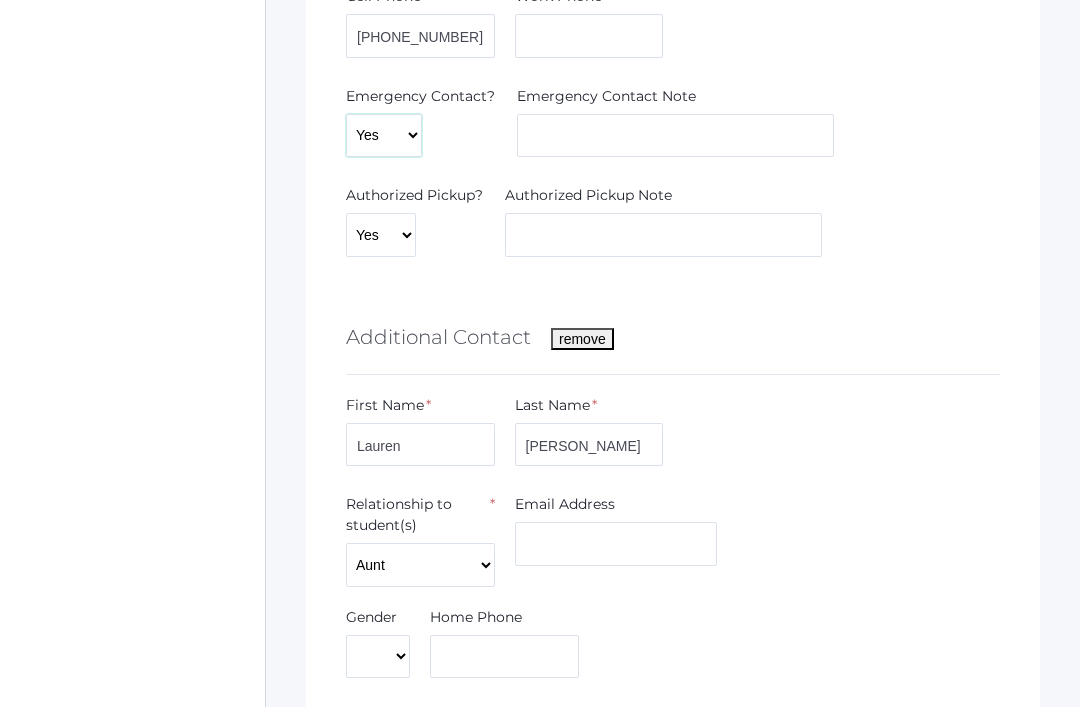 select on "No" 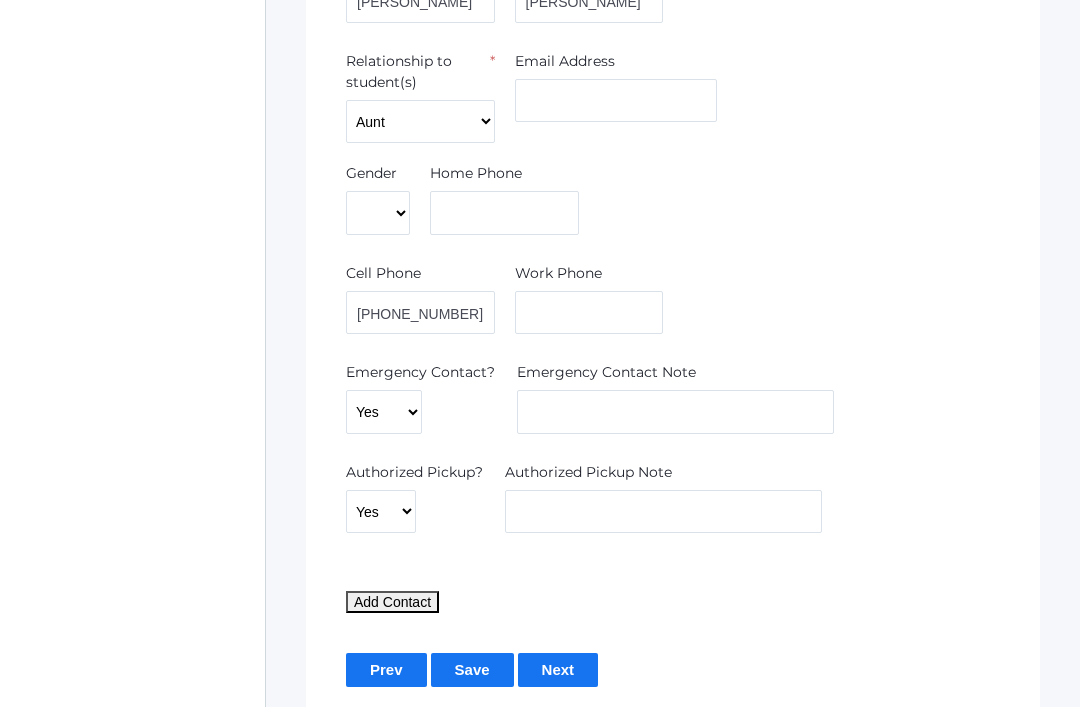 scroll, scrollTop: 4782, scrollLeft: 0, axis: vertical 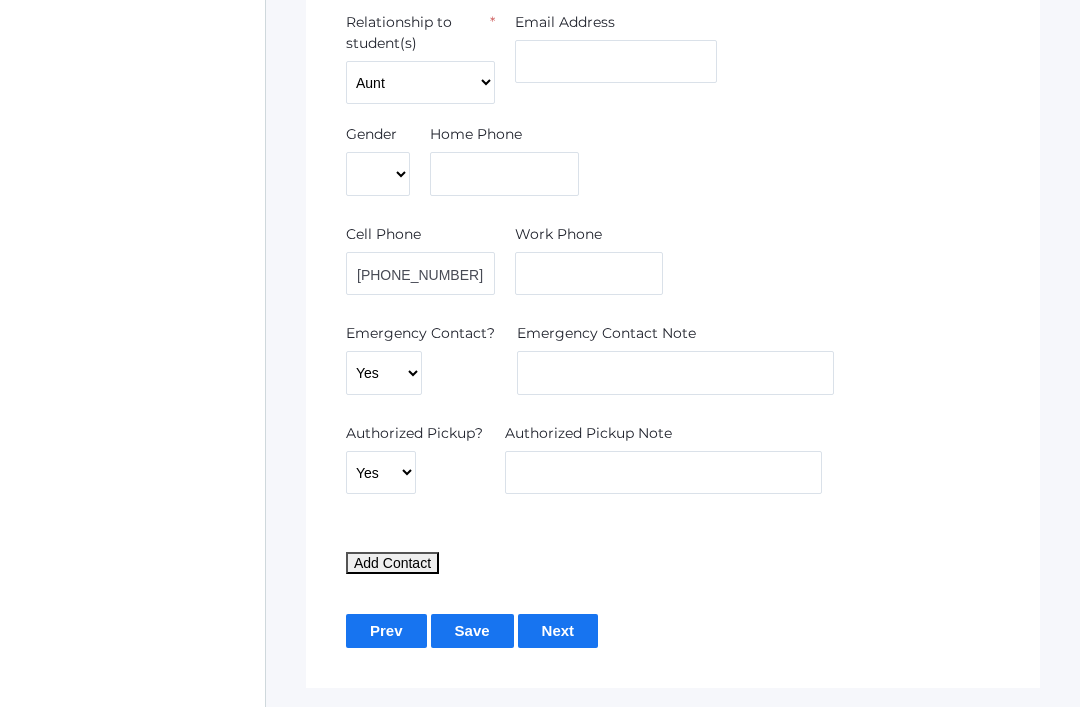 click on "Save" at bounding box center [472, 630] 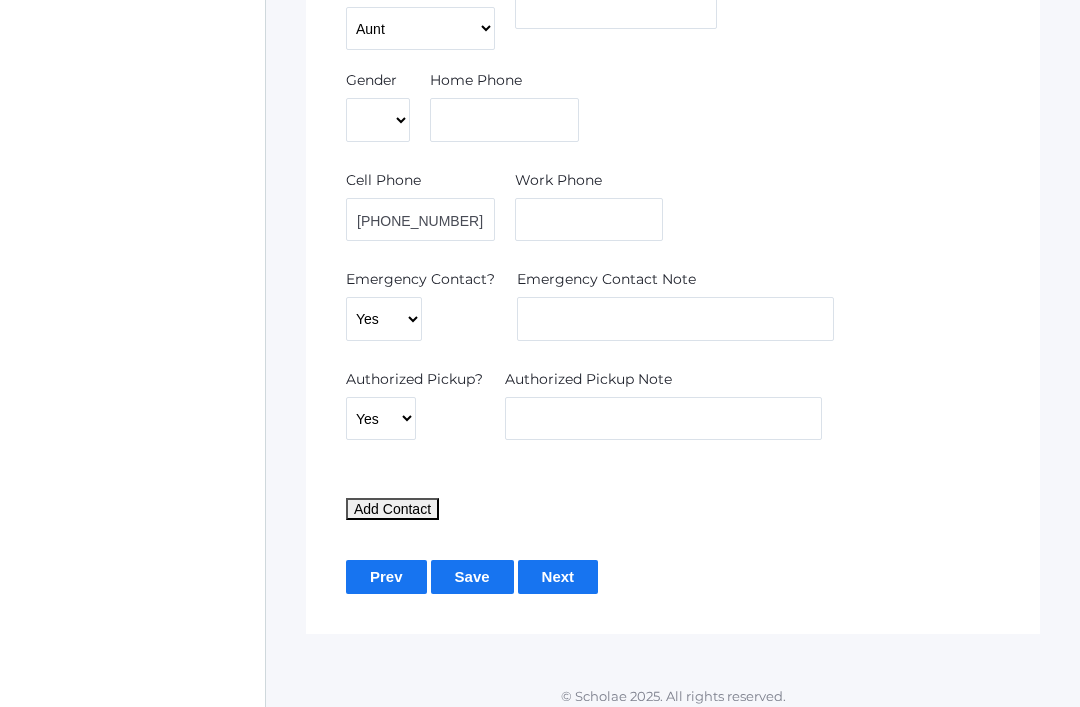 scroll, scrollTop: 4844, scrollLeft: 0, axis: vertical 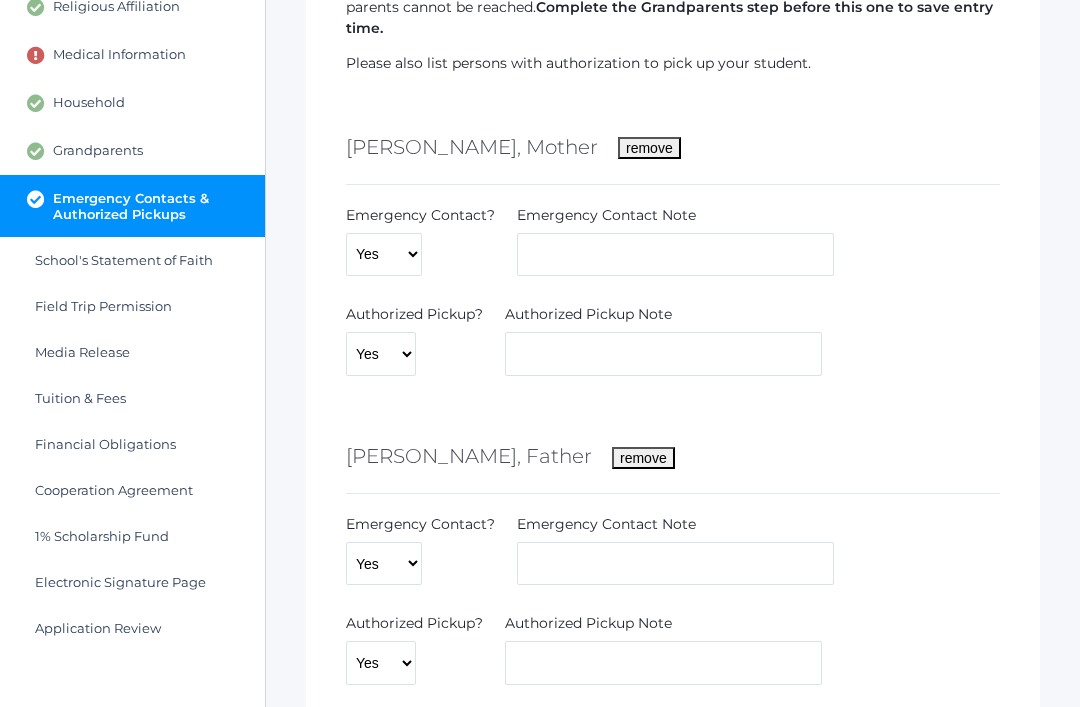 click on "School's Statement of Faith" at bounding box center (124, 260) 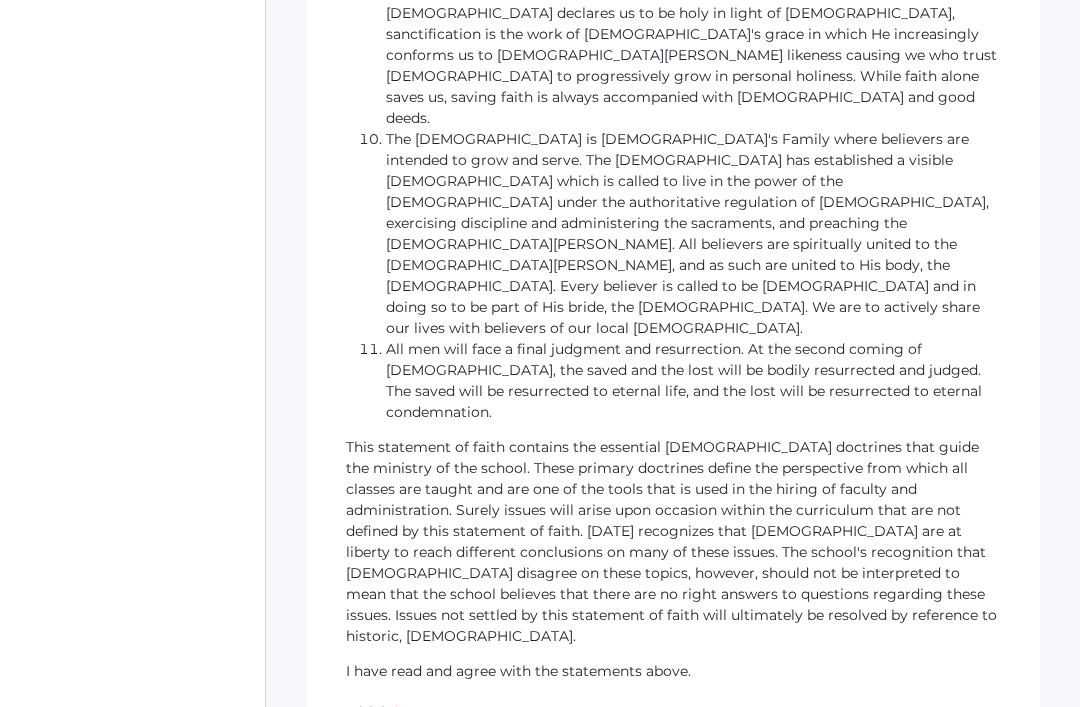 scroll, scrollTop: 1615, scrollLeft: 0, axis: vertical 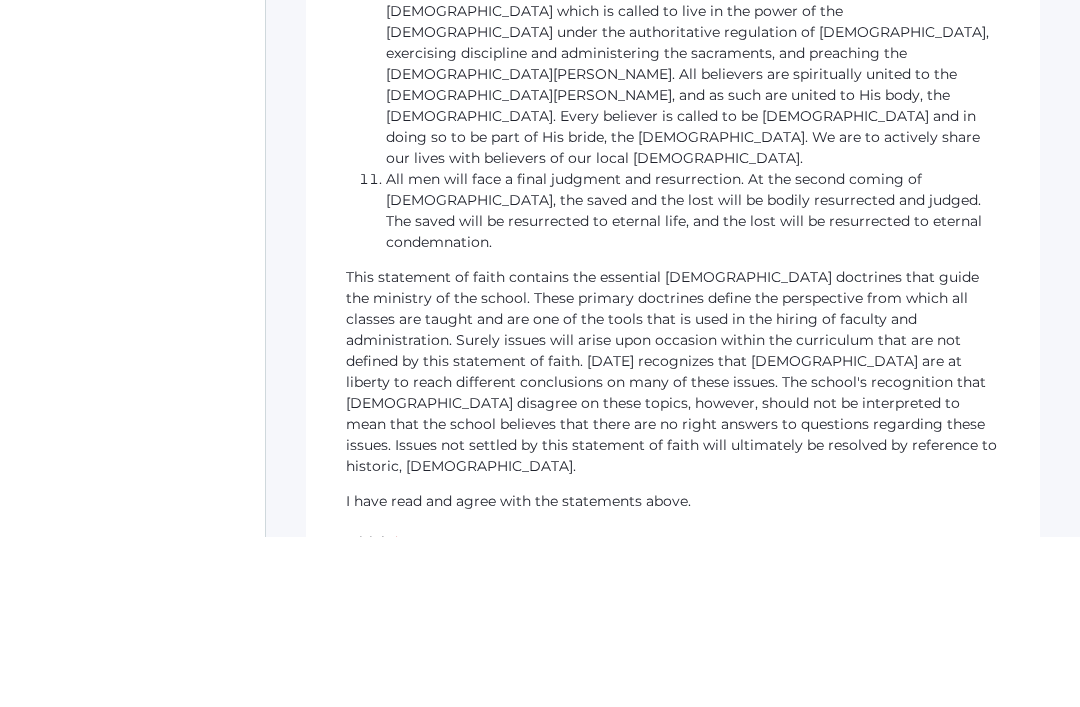 type on "MW" 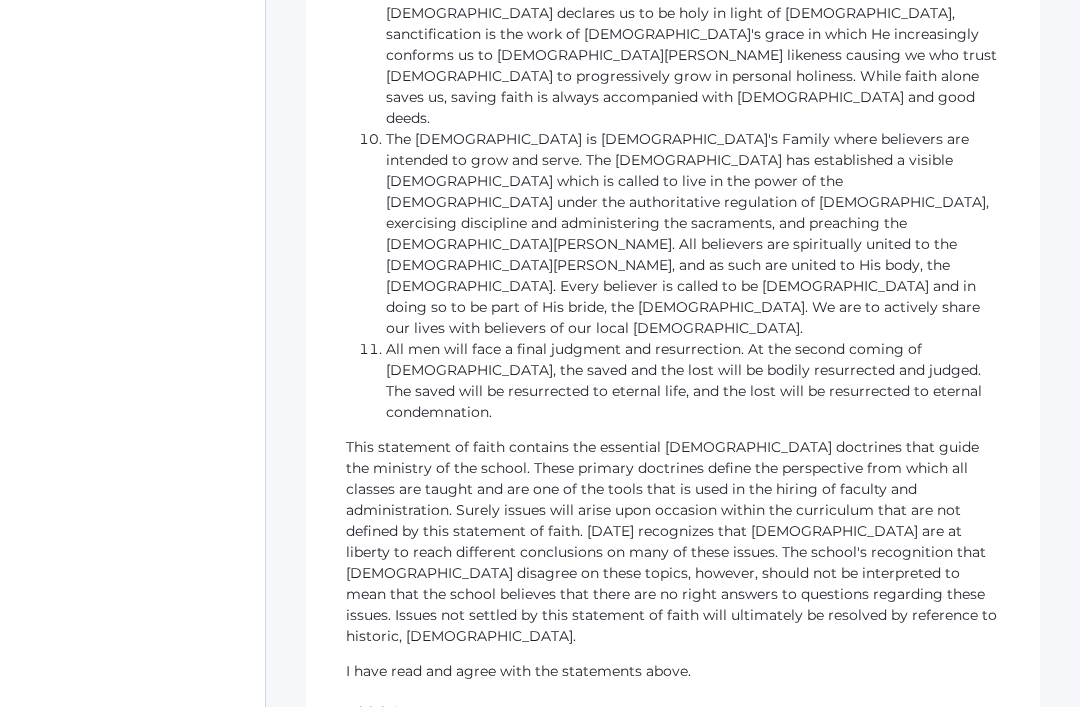 click at bounding box center [447, 943] 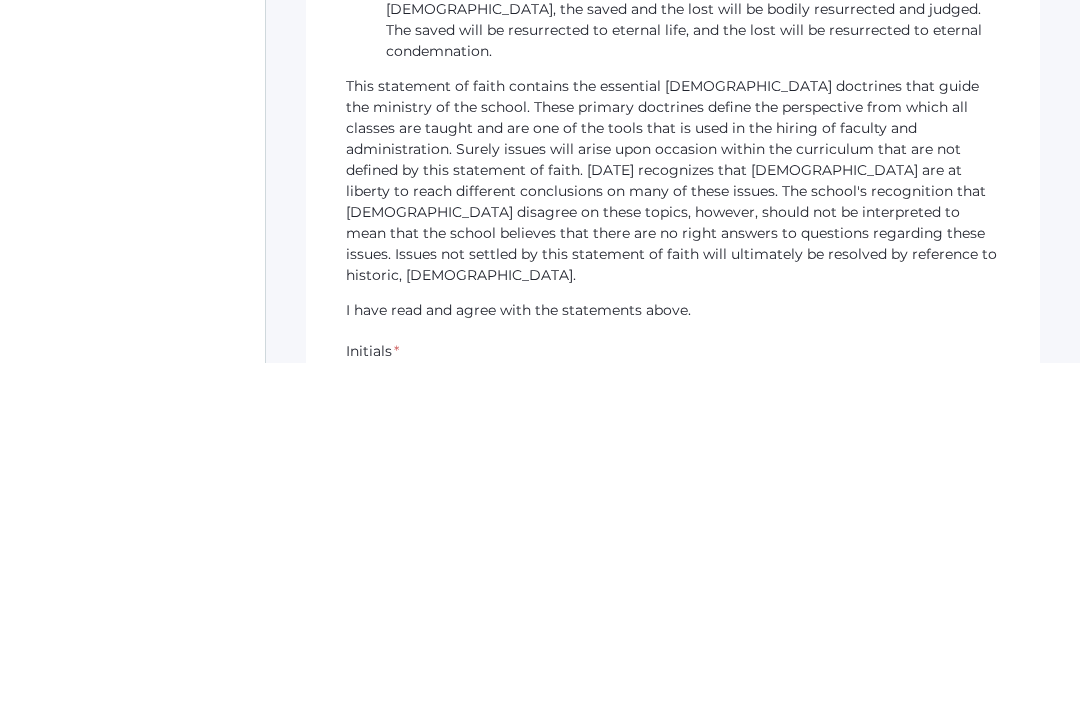 type on "[PERSON_NAME]" 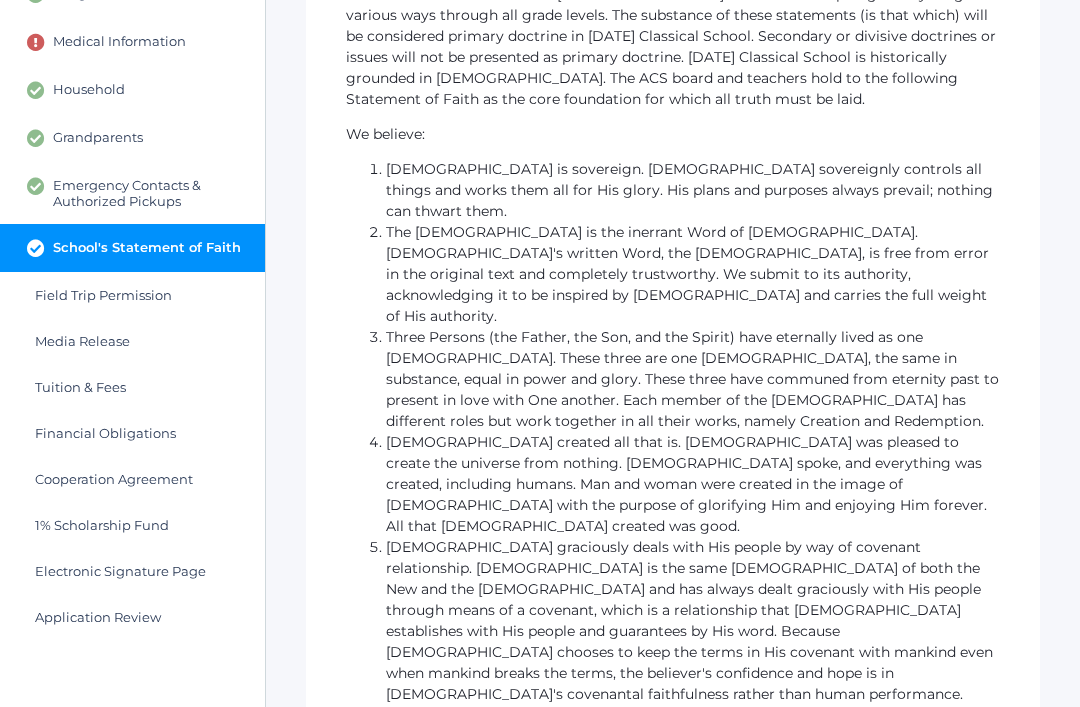 scroll, scrollTop: 343, scrollLeft: 0, axis: vertical 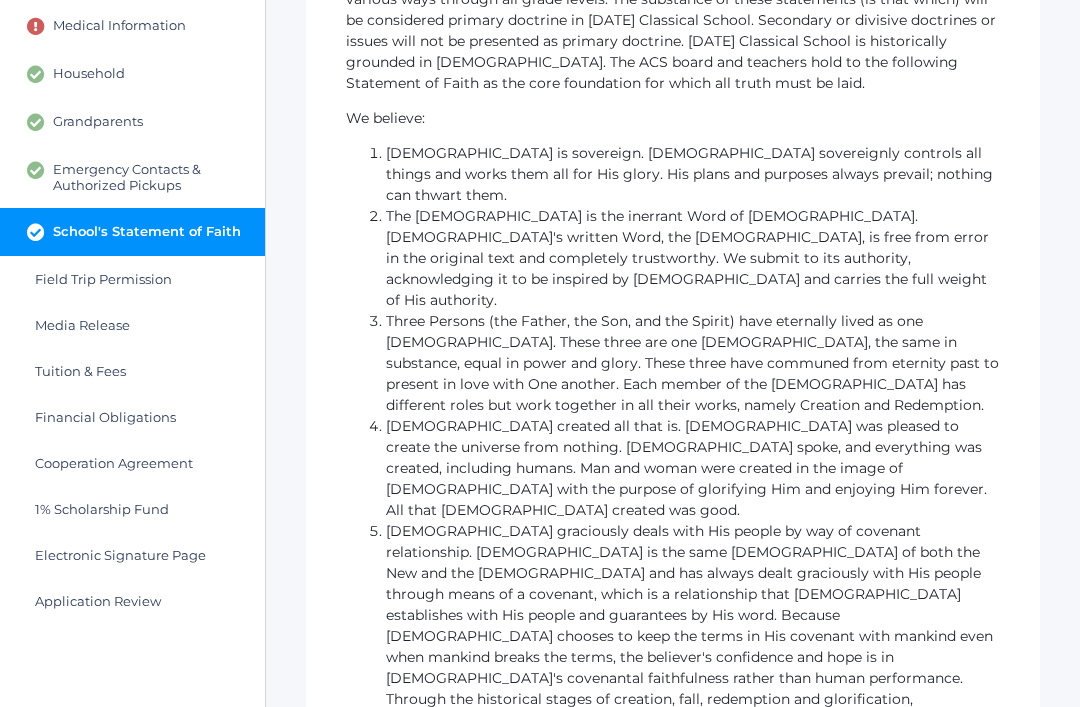 click on "Field Trip Permission" at bounding box center (132, 280) 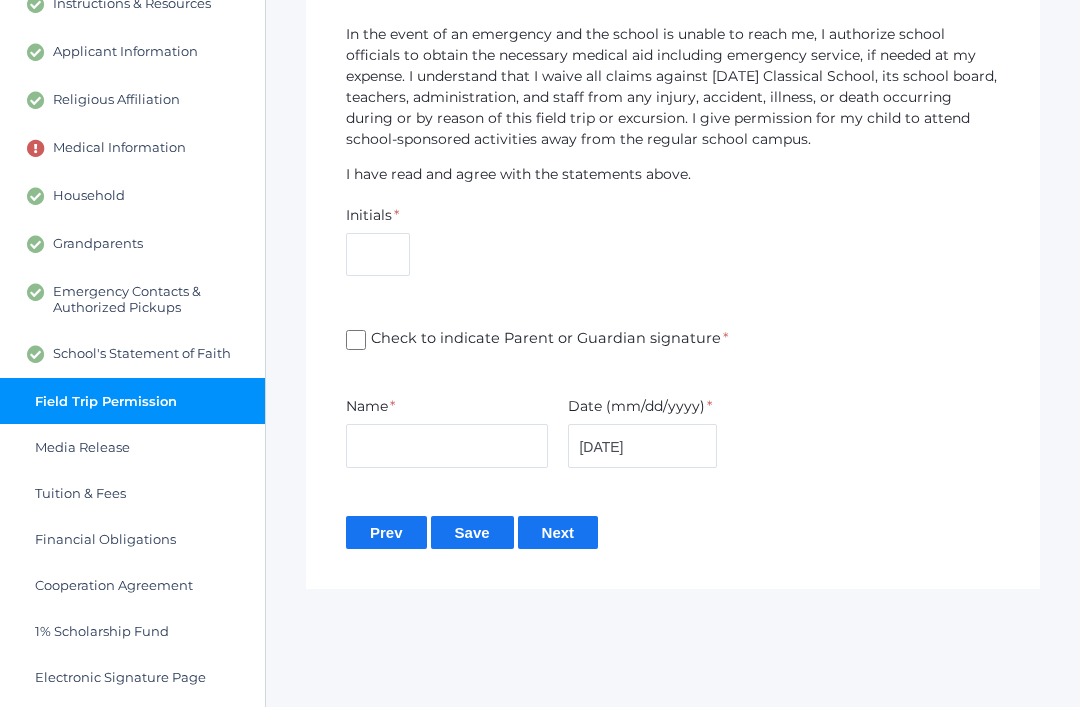 scroll, scrollTop: 225, scrollLeft: 0, axis: vertical 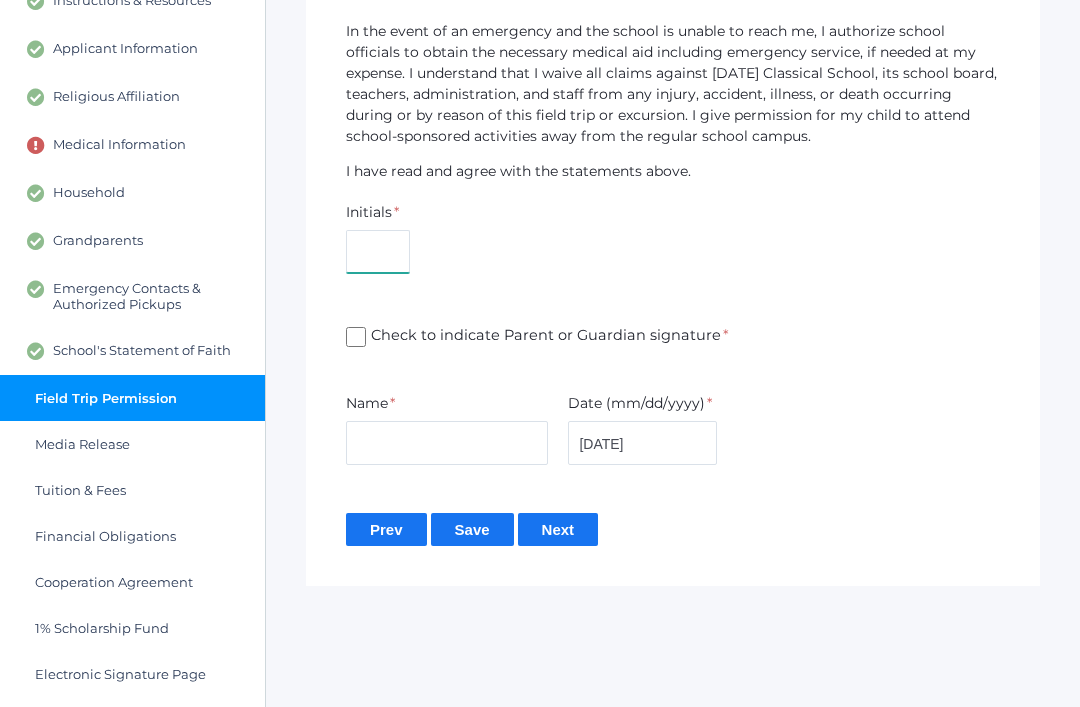 click at bounding box center (378, 252) 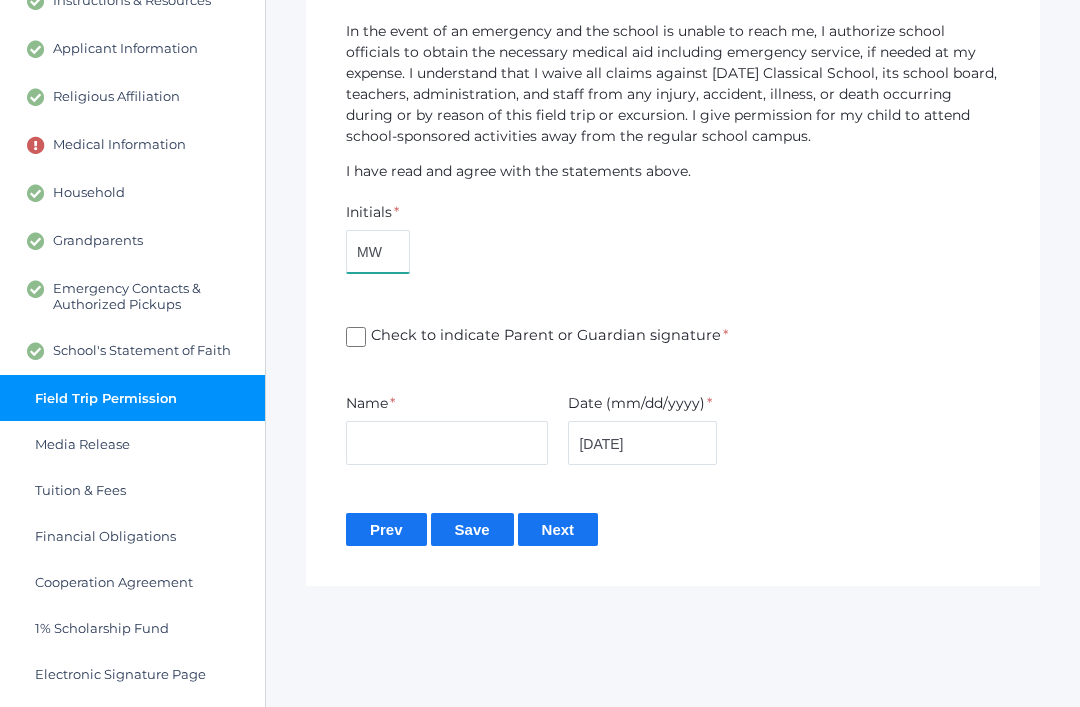type on "MW" 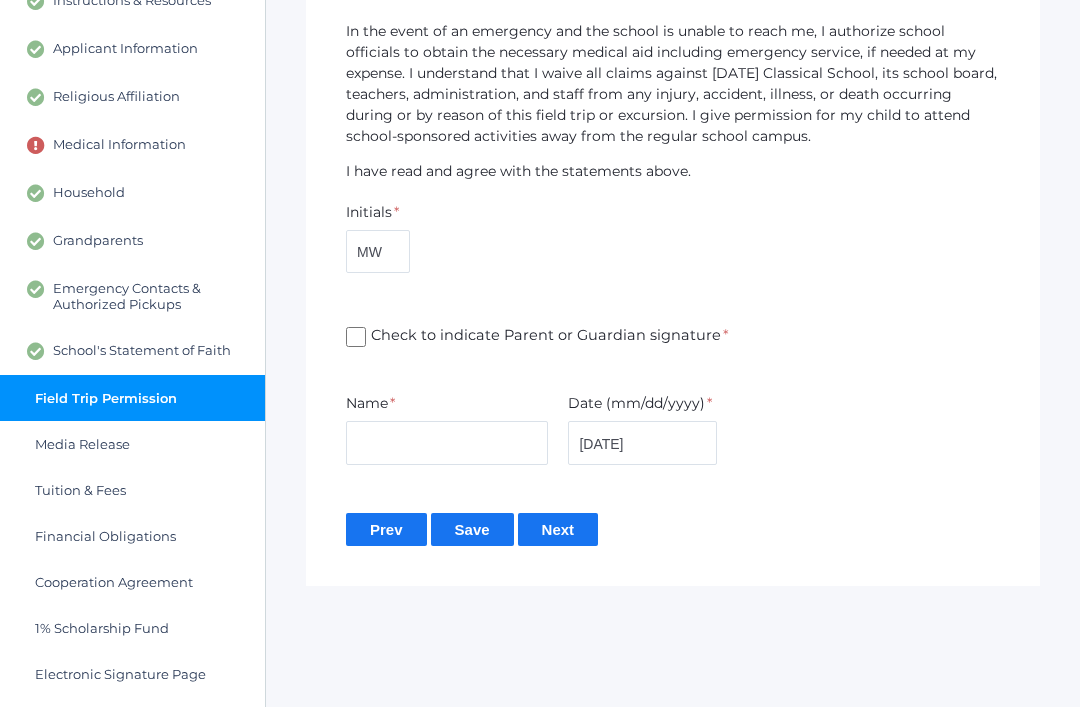 click on "Check to indicate Parent or Guardian signature
*" at bounding box center [356, 337] 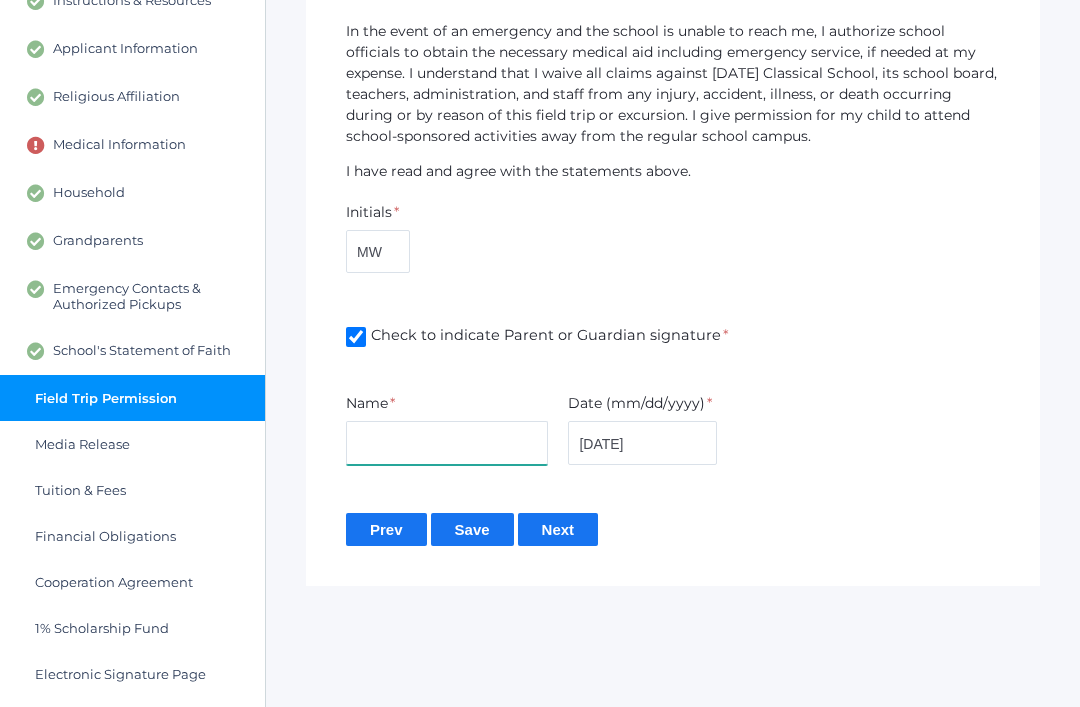 click at bounding box center (447, 443) 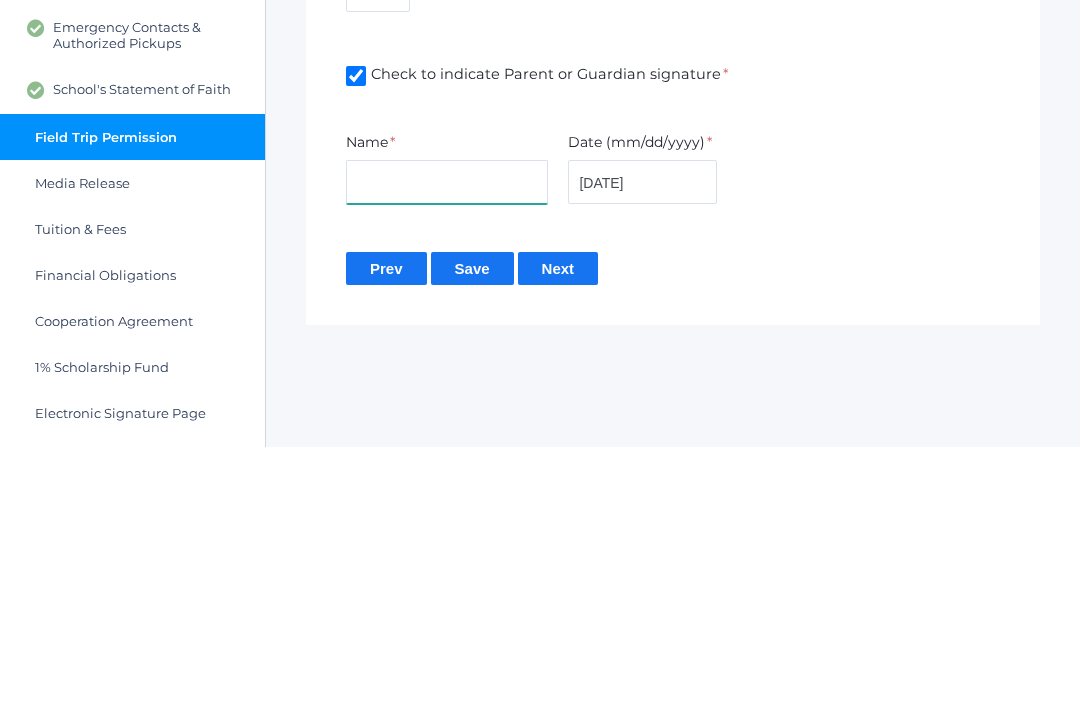 type on "[PERSON_NAME]" 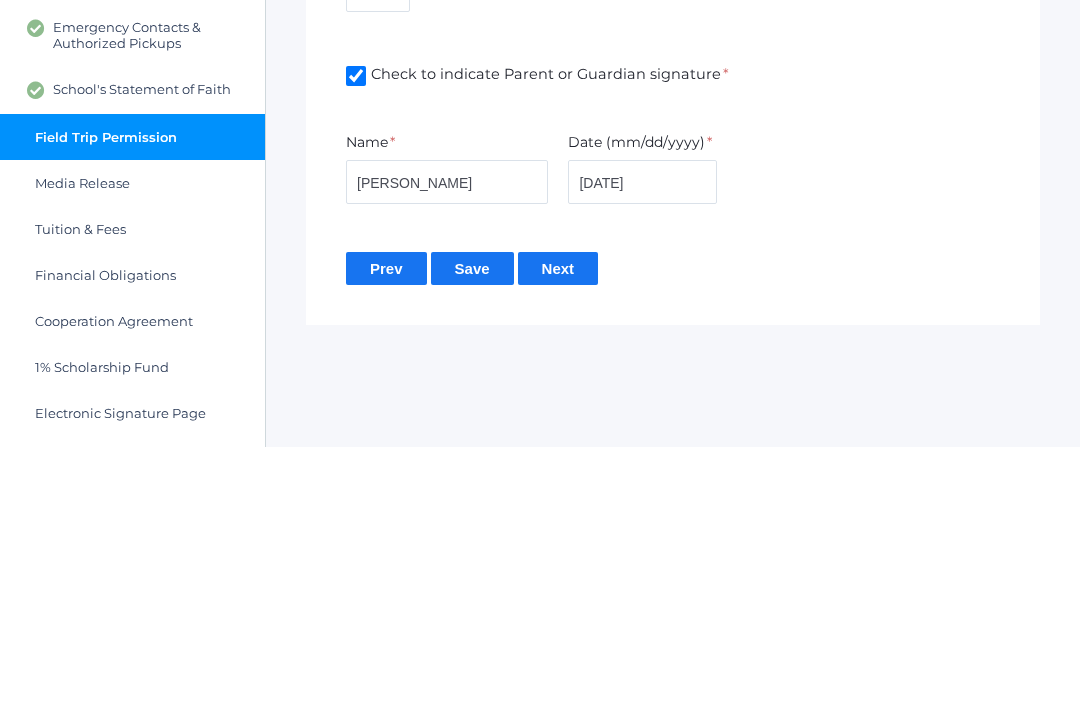 click on "Save" at bounding box center (472, 529) 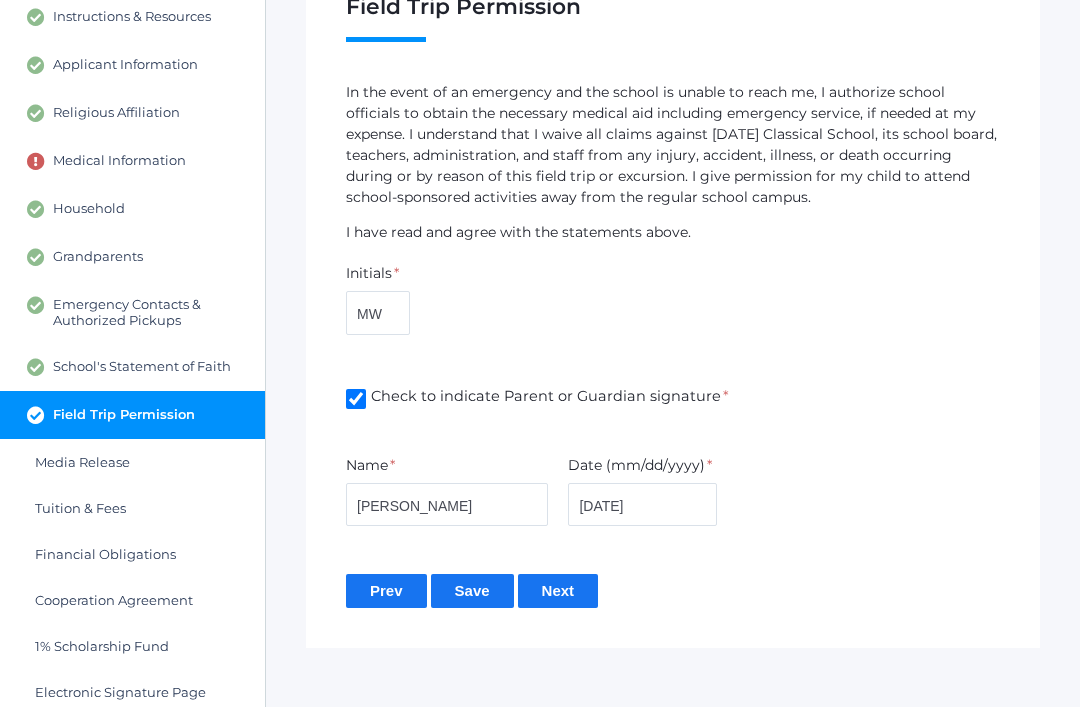 scroll, scrollTop: 226, scrollLeft: 0, axis: vertical 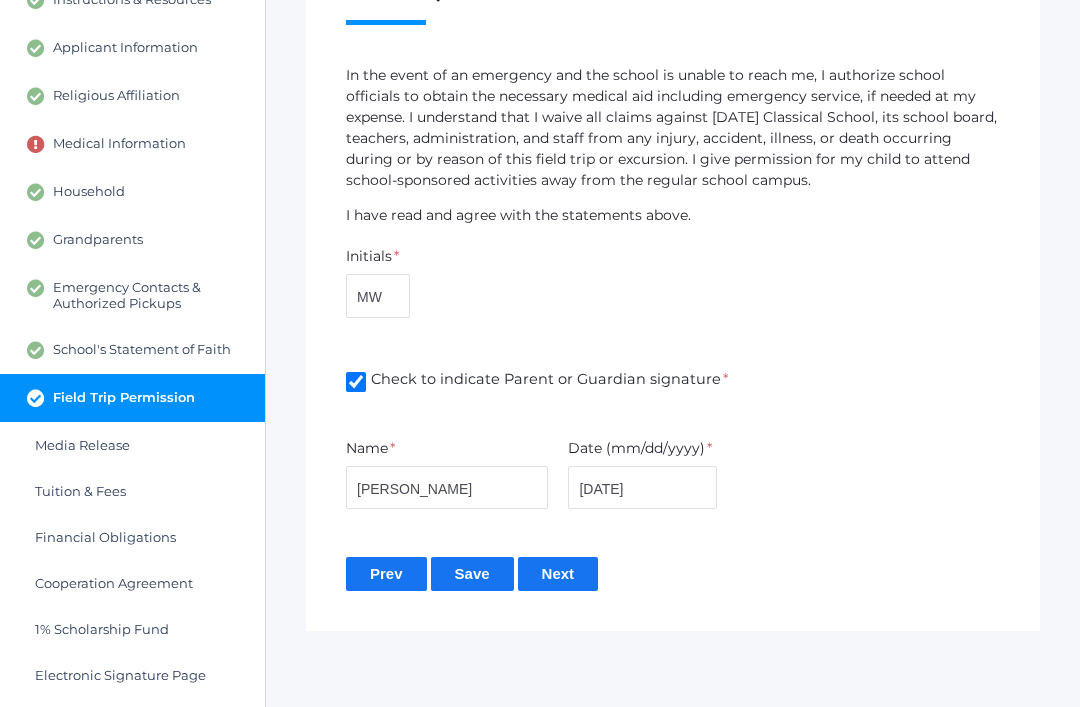 click on "Media Release" at bounding box center [132, 445] 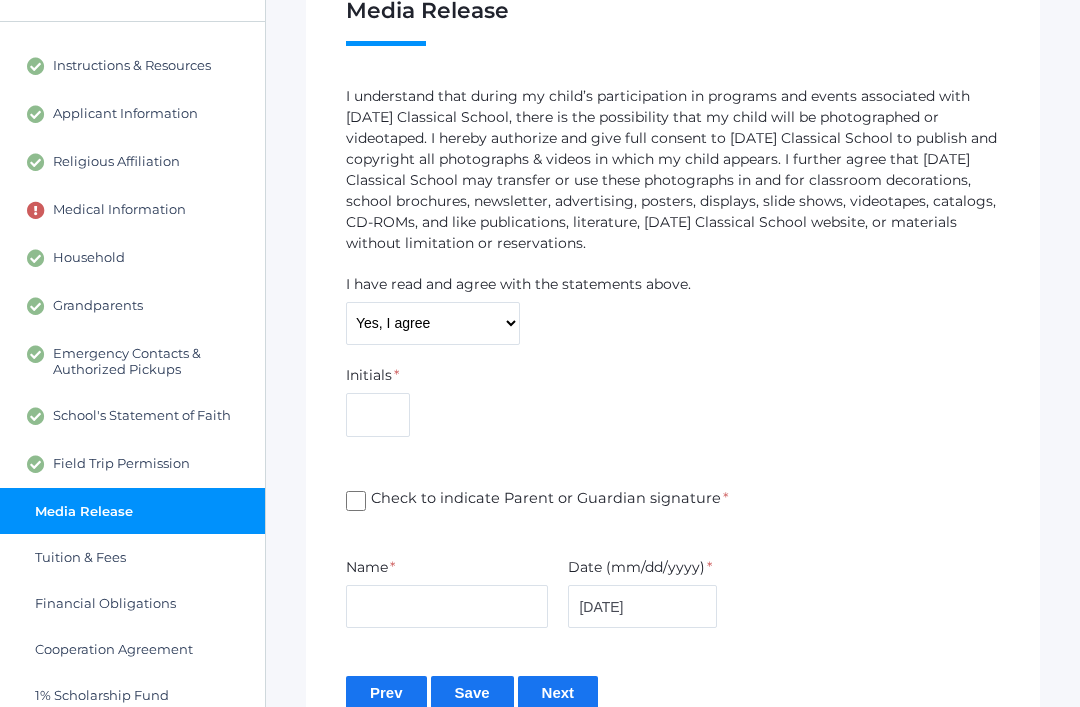 scroll, scrollTop: 226, scrollLeft: 0, axis: vertical 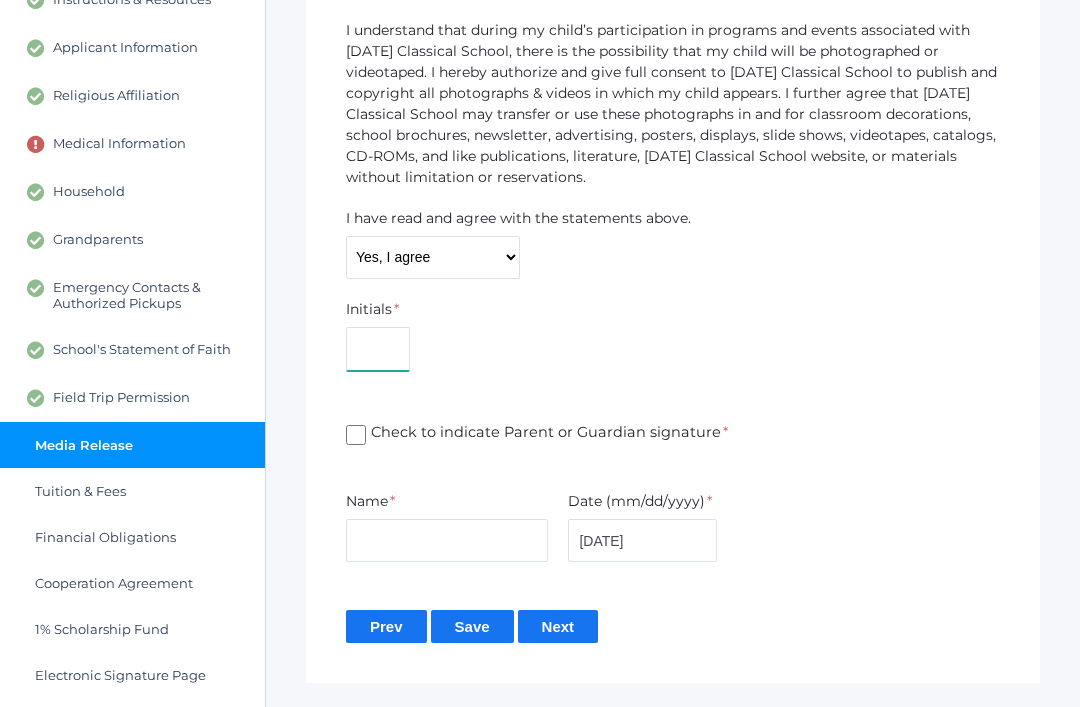 click at bounding box center [378, 349] 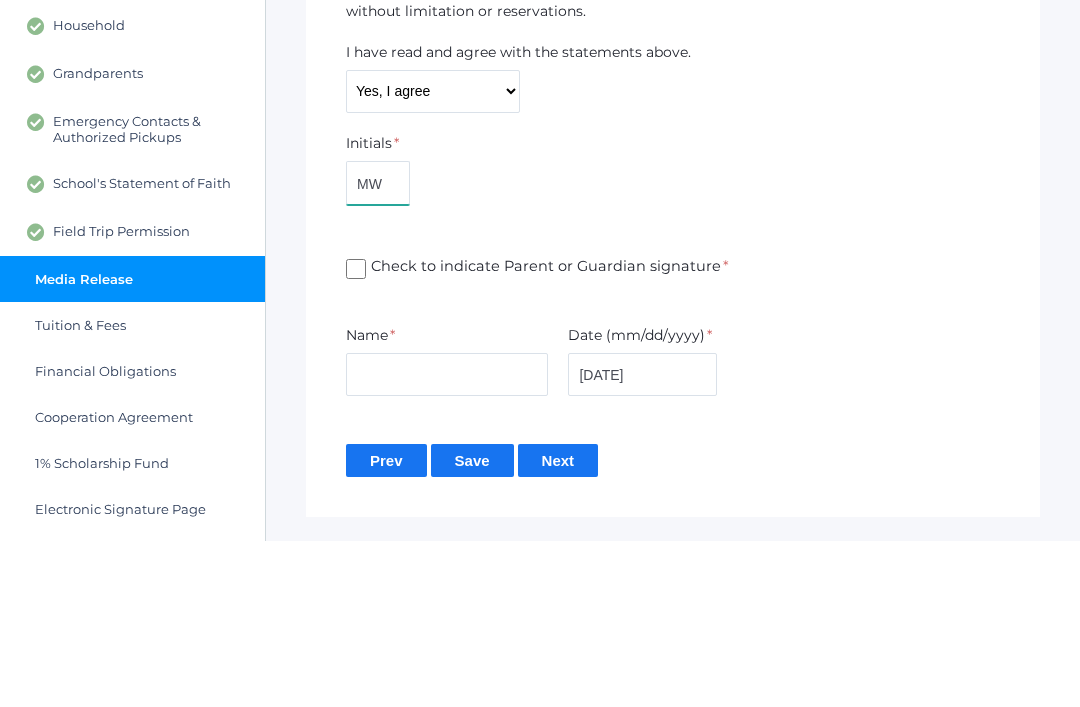 type on "MW" 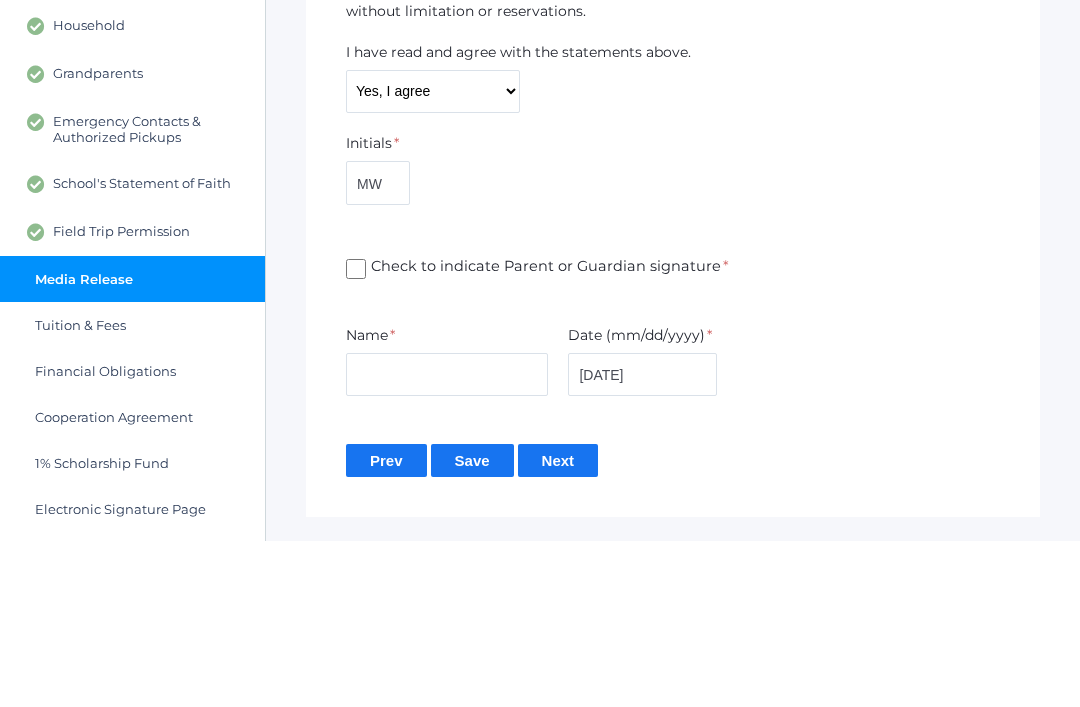 click on "Check to indicate Parent or Guardian signature
*" at bounding box center [356, 435] 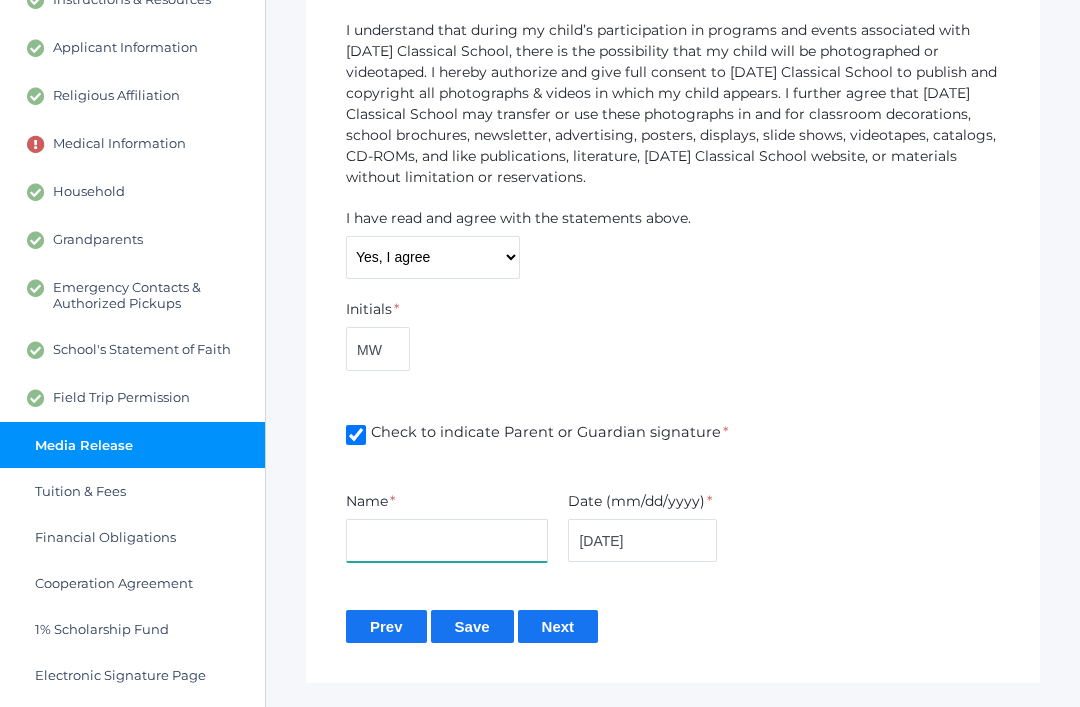 click at bounding box center [447, 541] 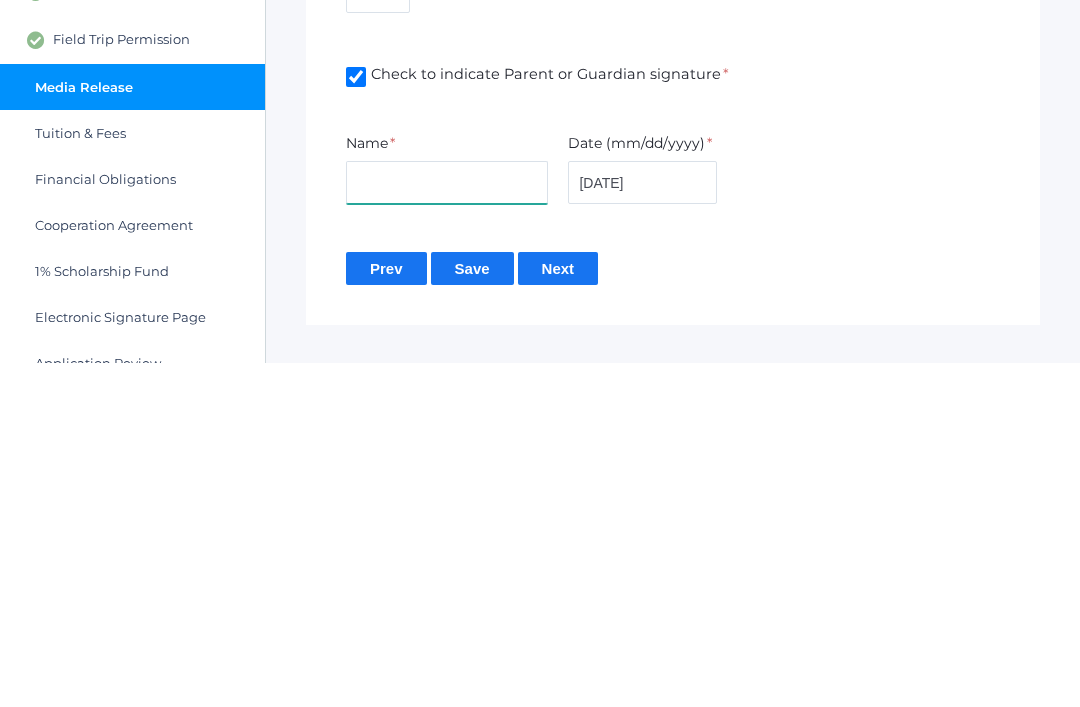 type on "[PERSON_NAME]" 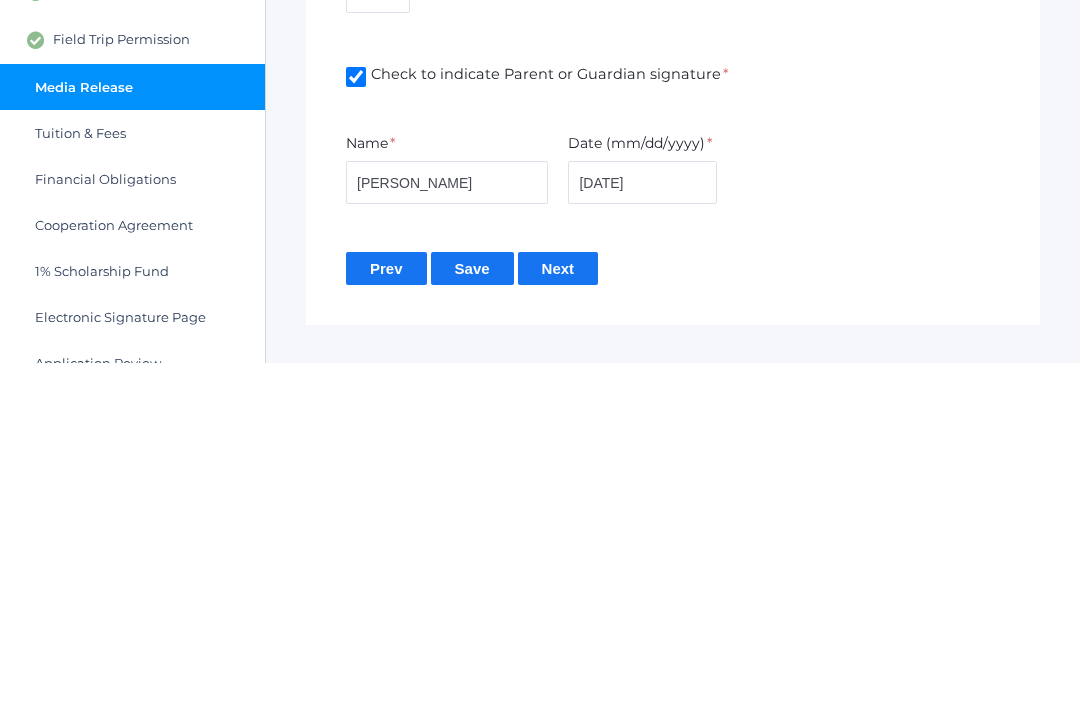 click on "Save" at bounding box center (472, 612) 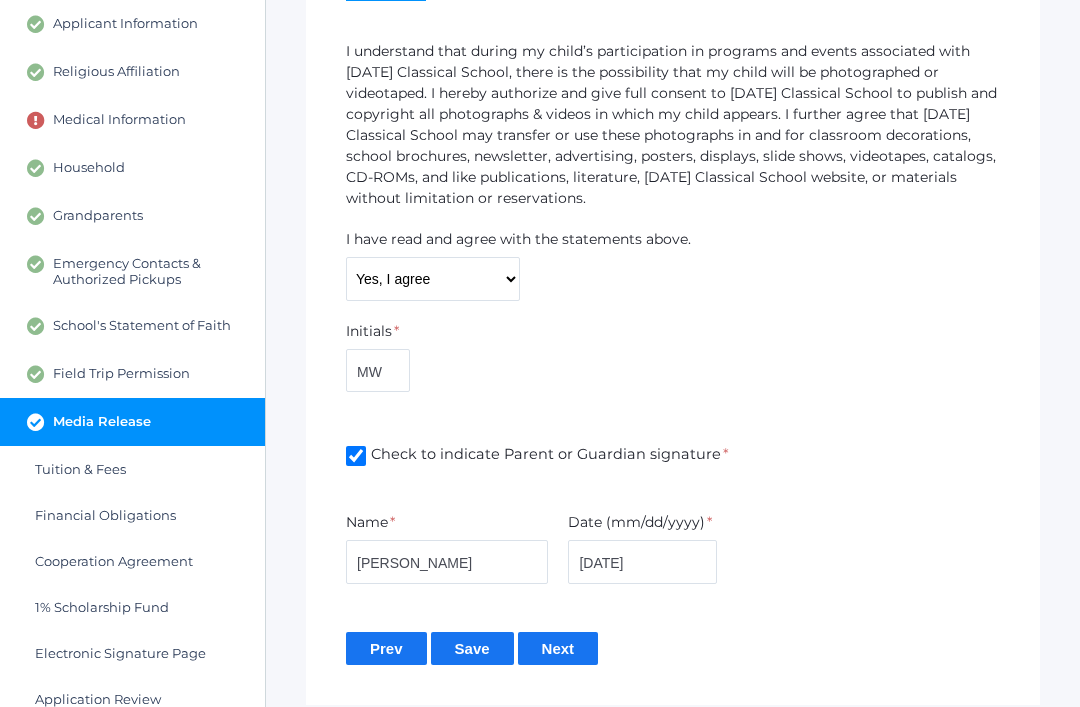 scroll, scrollTop: 267, scrollLeft: 0, axis: vertical 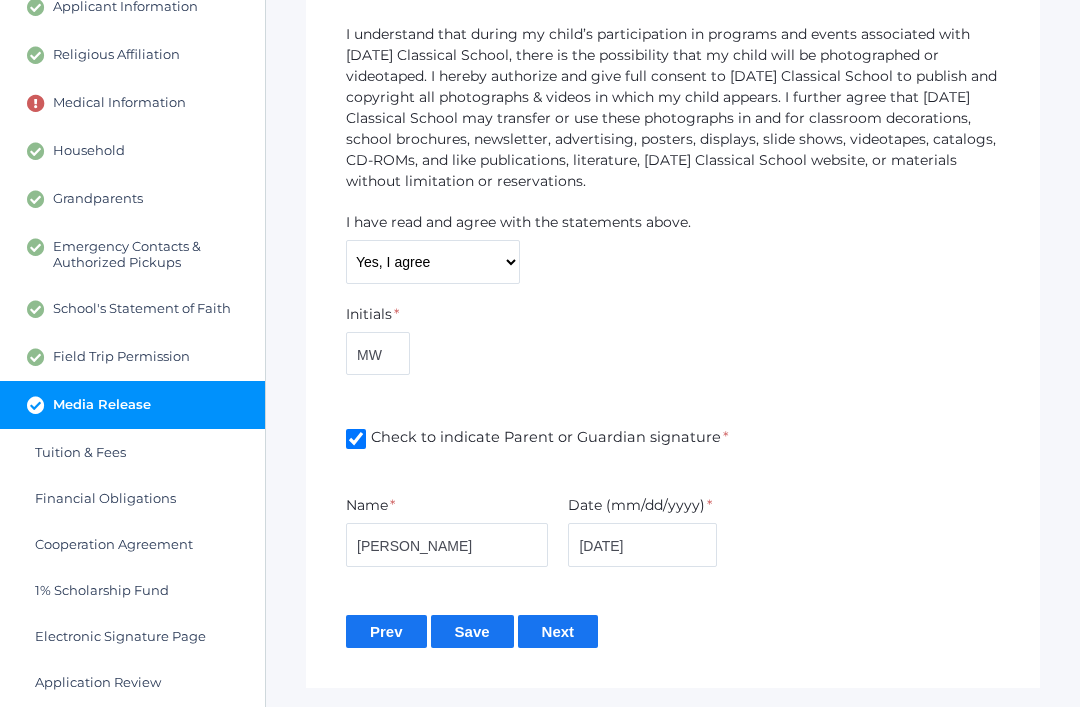 click on "Tuition & Fees" at bounding box center (132, 452) 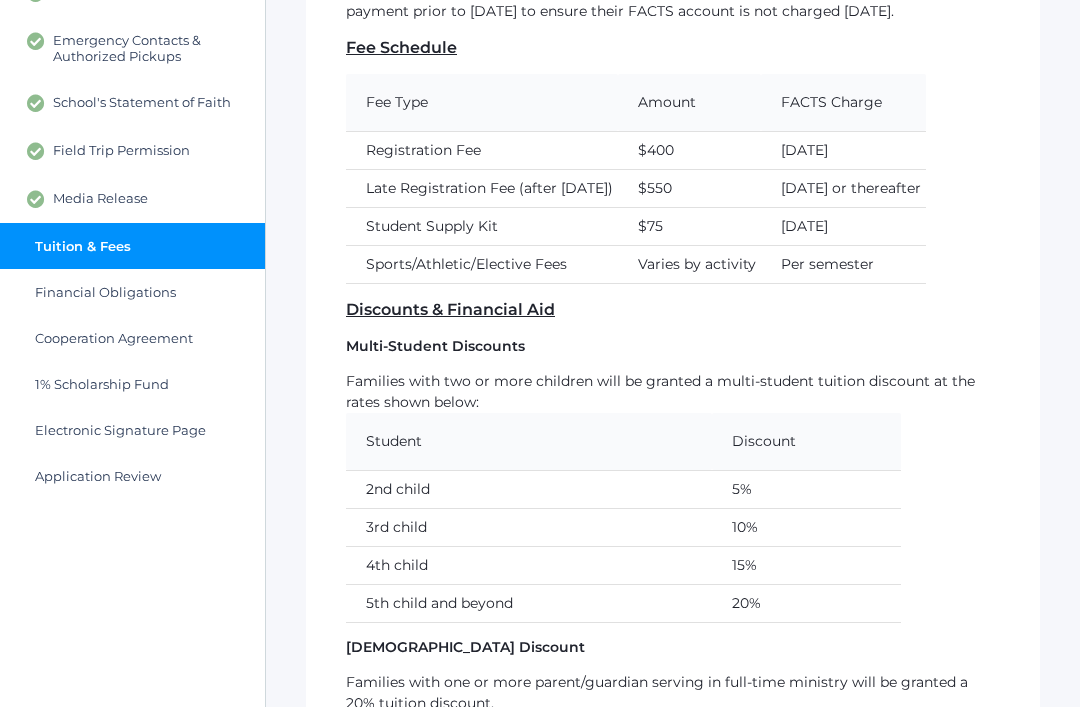 scroll, scrollTop: 471, scrollLeft: 0, axis: vertical 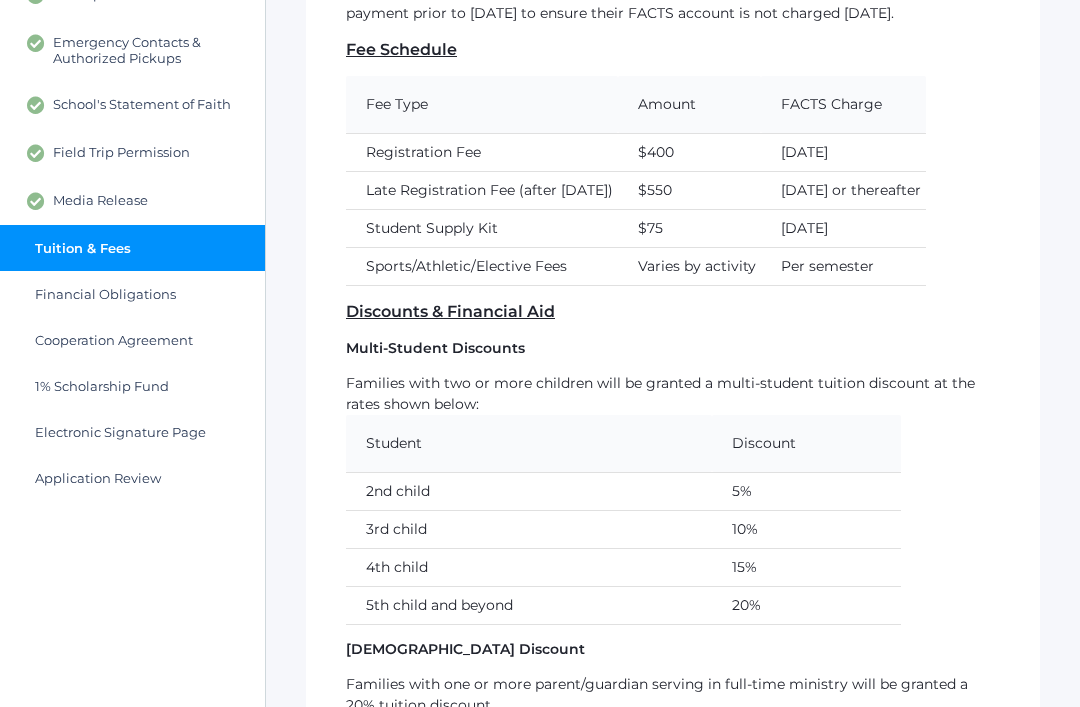 click on "Financial Obligations" at bounding box center [132, 294] 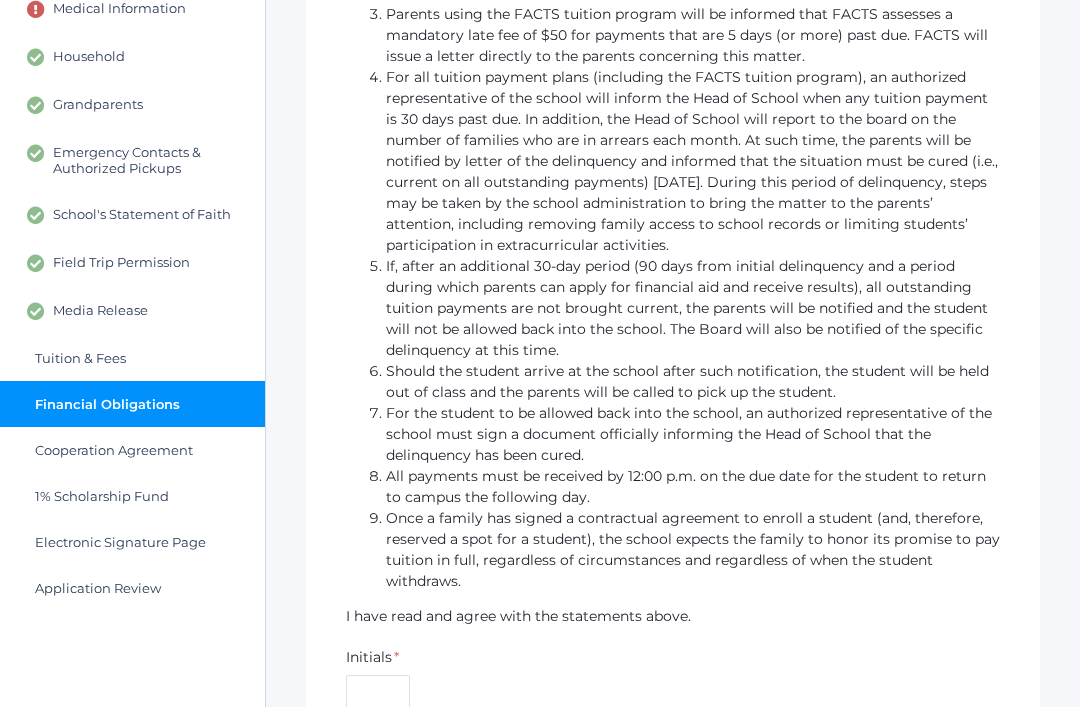 scroll, scrollTop: 361, scrollLeft: 0, axis: vertical 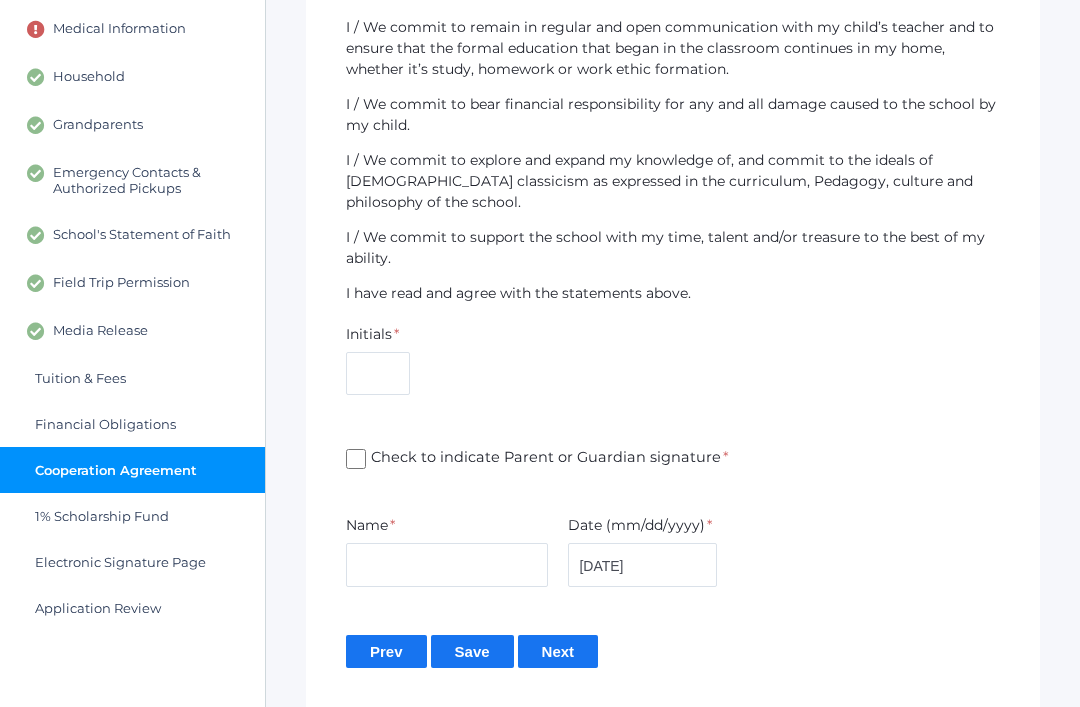 click on "1% Scholarship Fund" at bounding box center [132, 516] 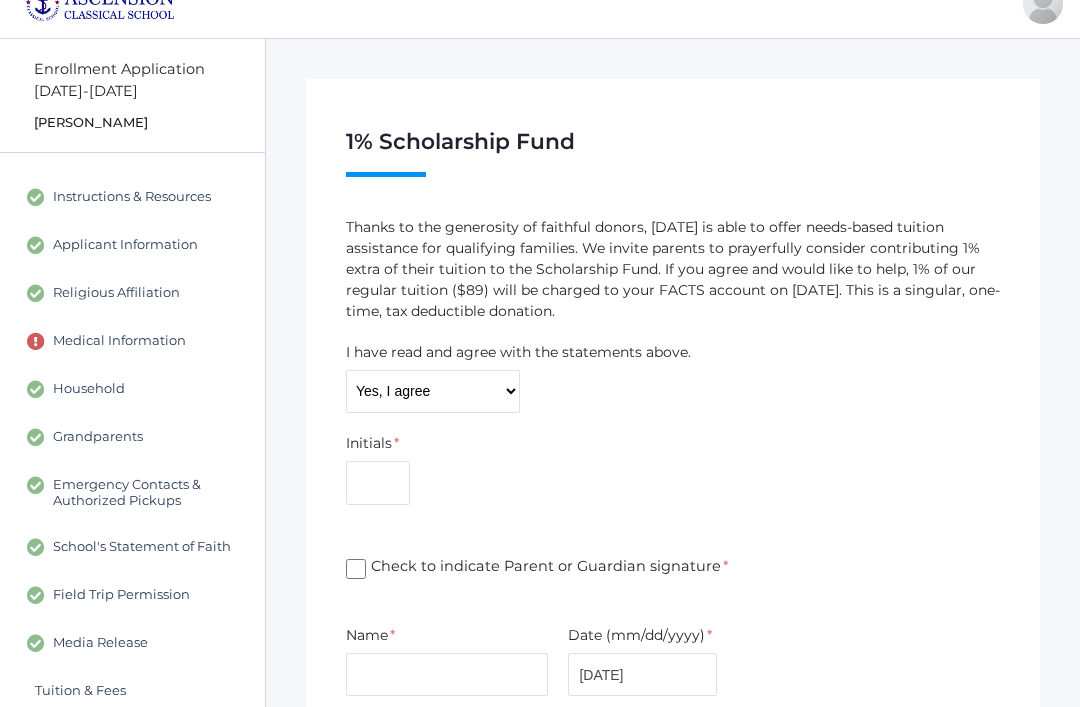 scroll, scrollTop: 0, scrollLeft: 0, axis: both 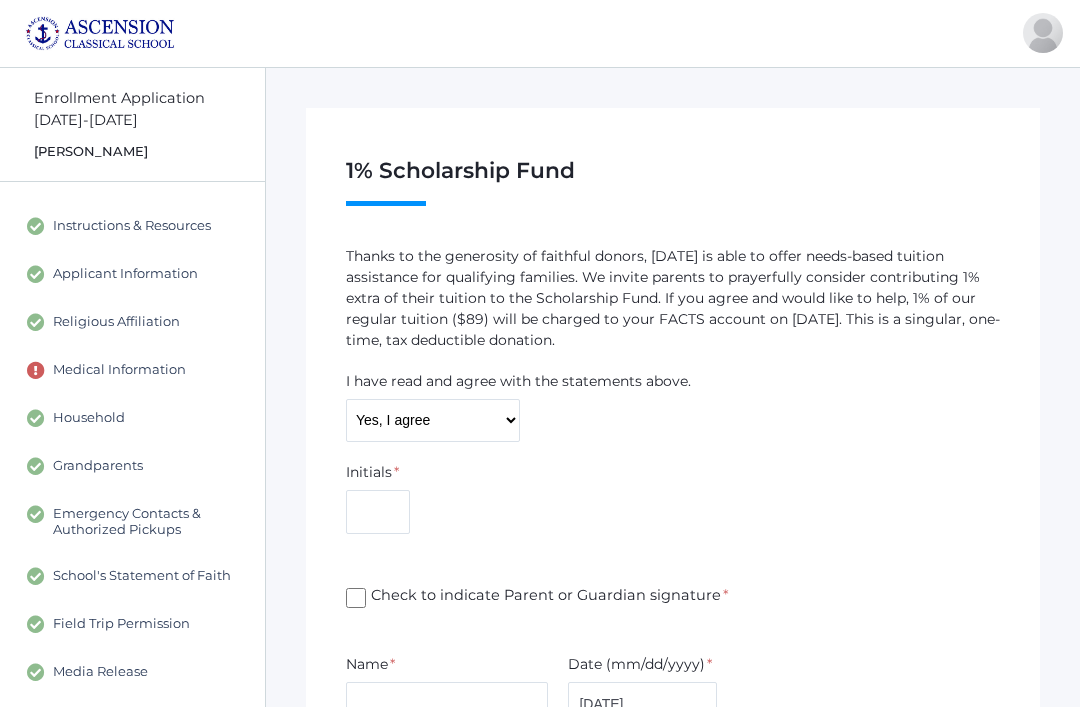 click on "Medical Information" at bounding box center [132, 370] 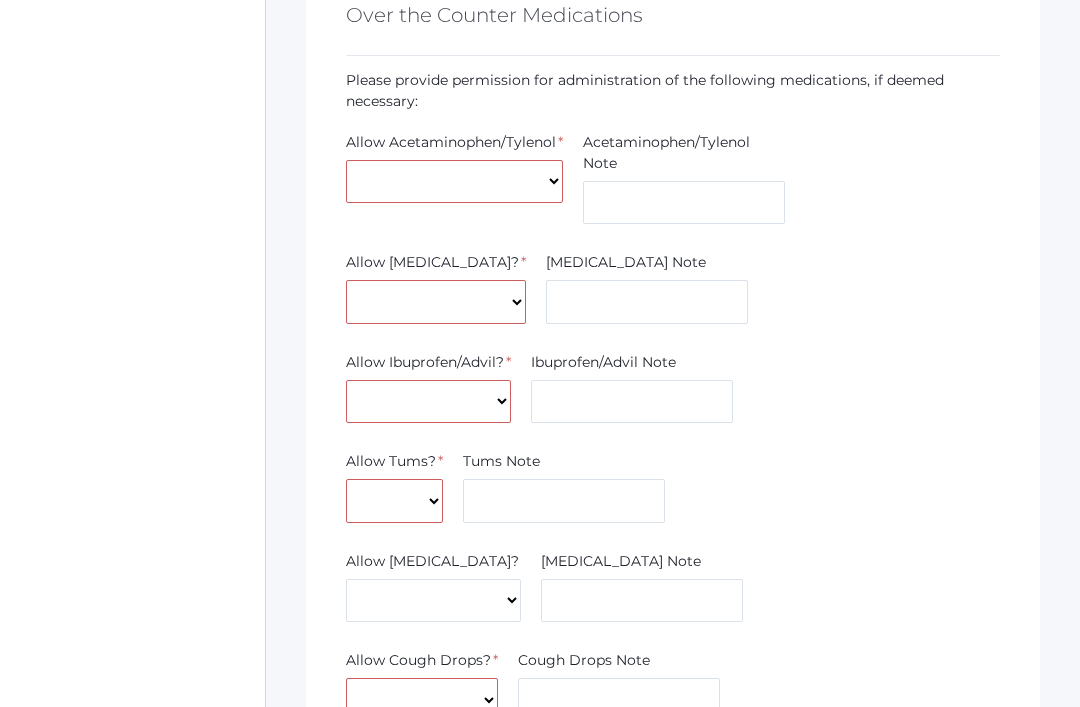 scroll, scrollTop: 2207, scrollLeft: 0, axis: vertical 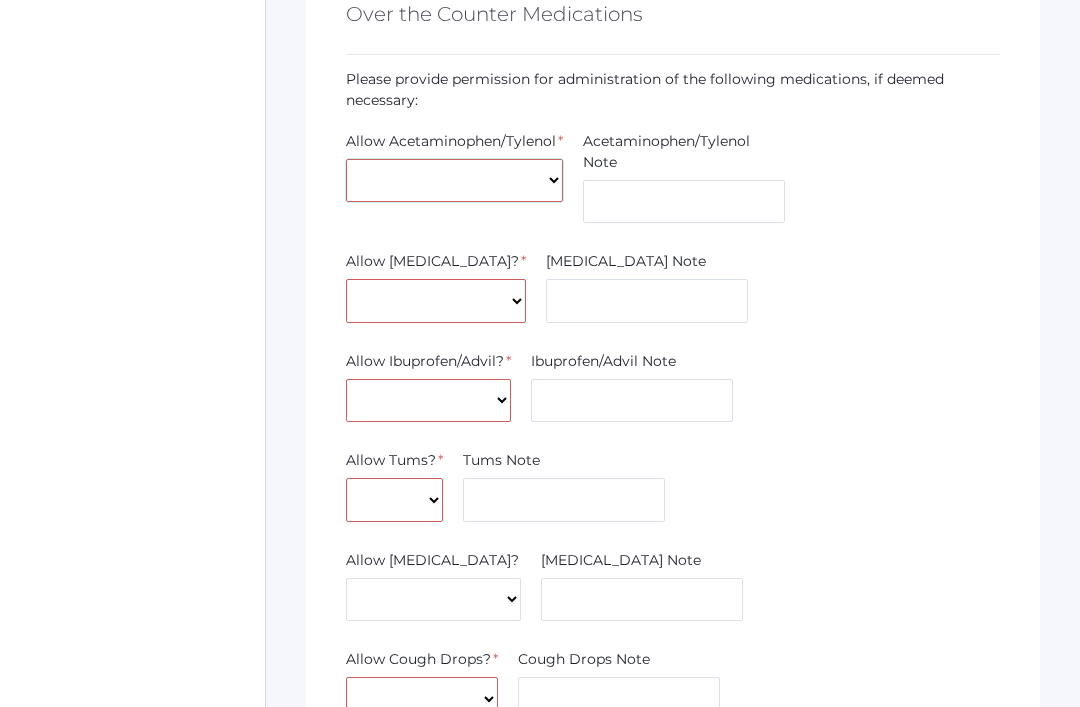 click on "Yes
No" at bounding box center [454, 182] 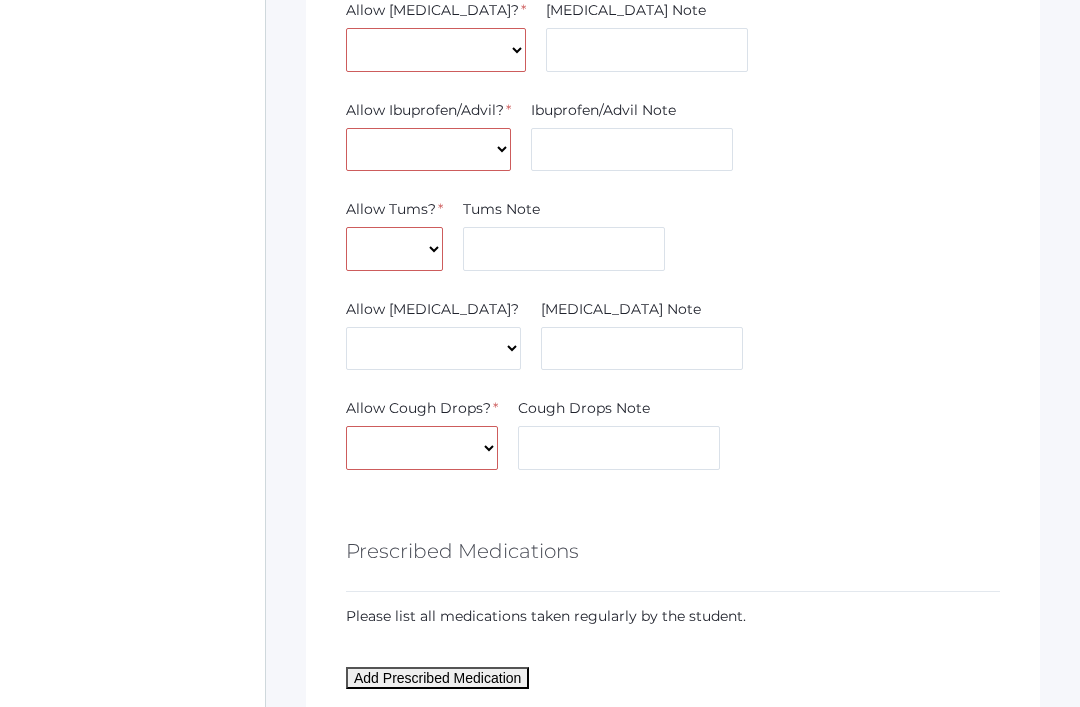 scroll, scrollTop: 2461, scrollLeft: 0, axis: vertical 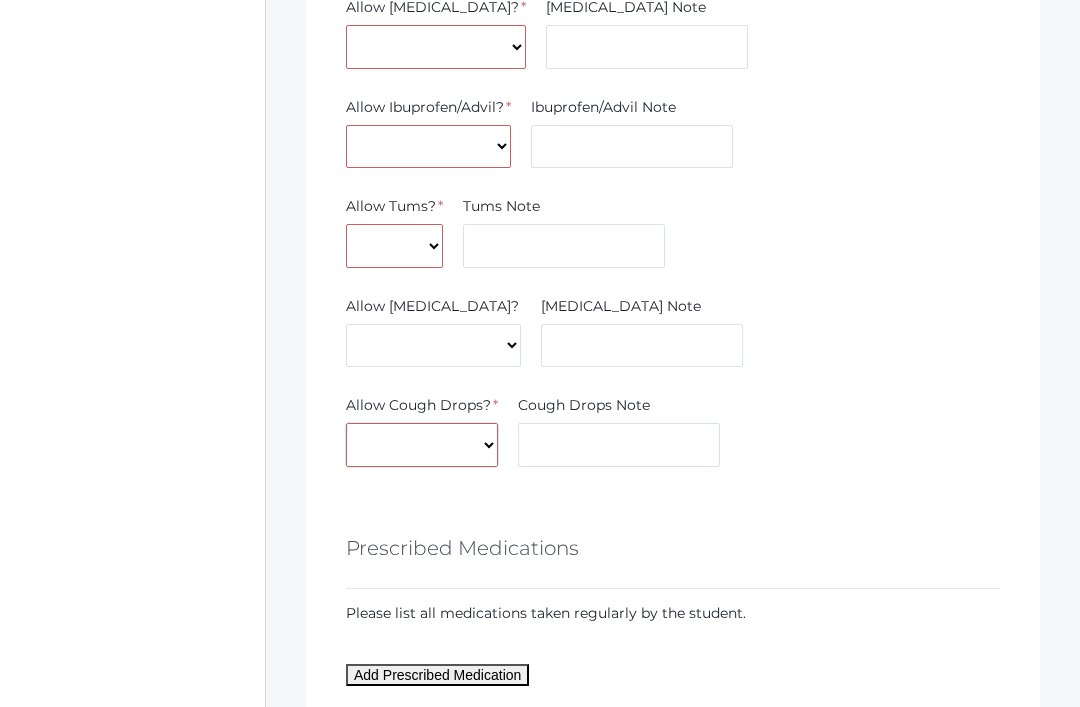 click on "Yes
No" at bounding box center [422, 446] 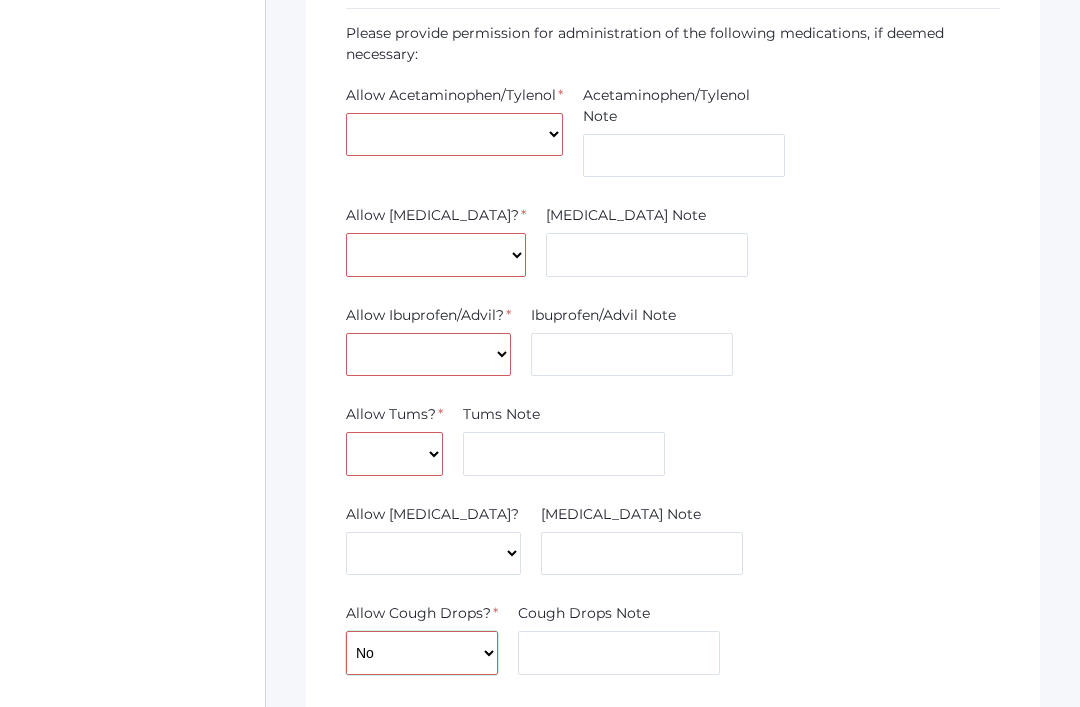 scroll, scrollTop: 2244, scrollLeft: 0, axis: vertical 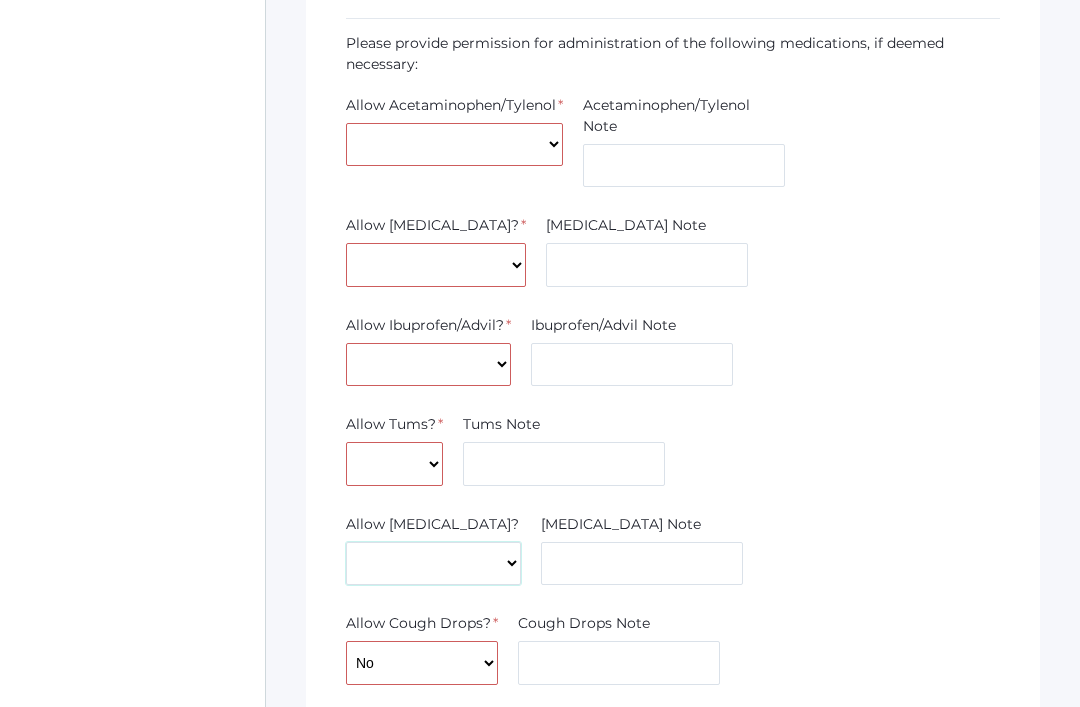 click on "Yes
No" at bounding box center (433, 564) 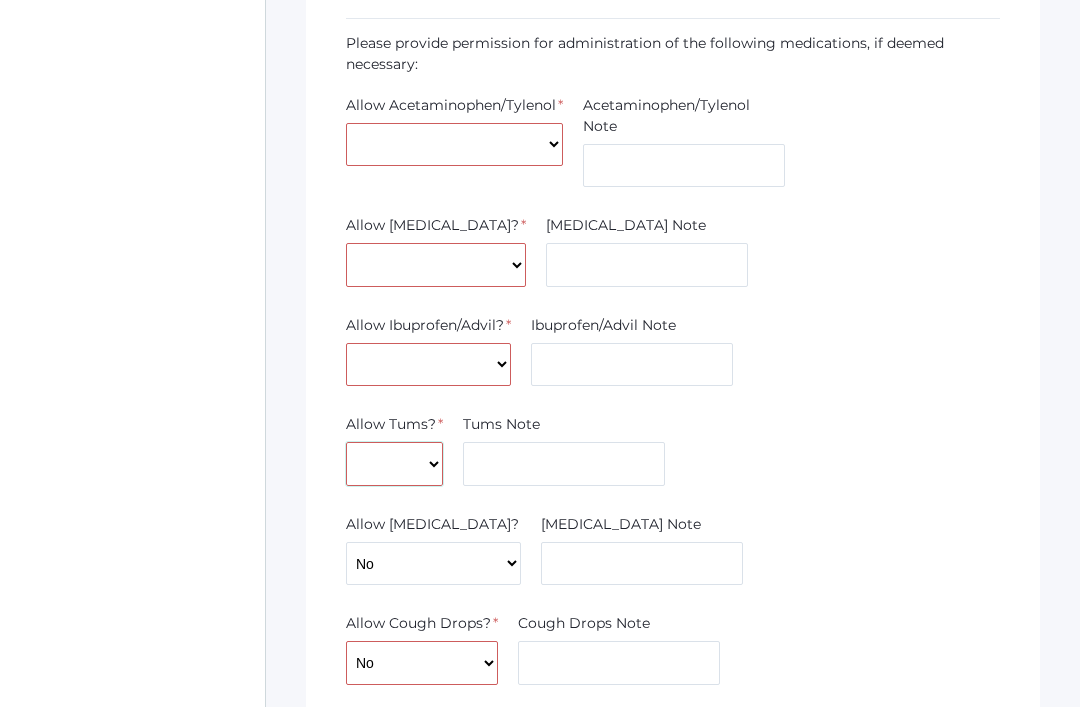 click on "Yes
No" at bounding box center [394, 464] 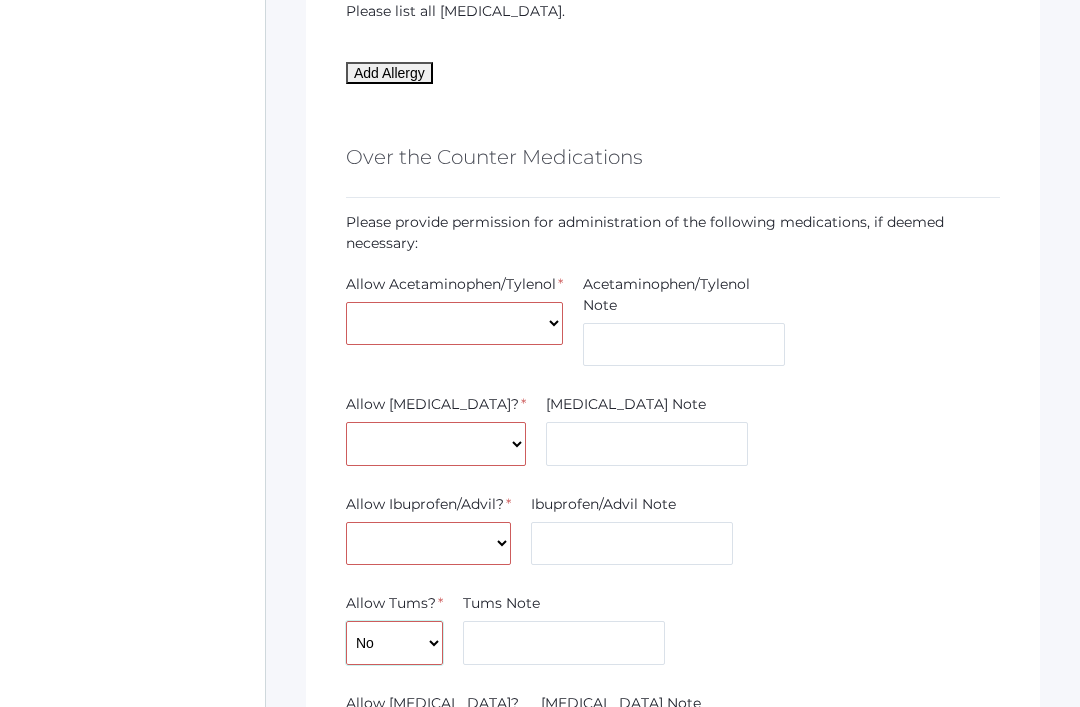 scroll, scrollTop: 2066, scrollLeft: 0, axis: vertical 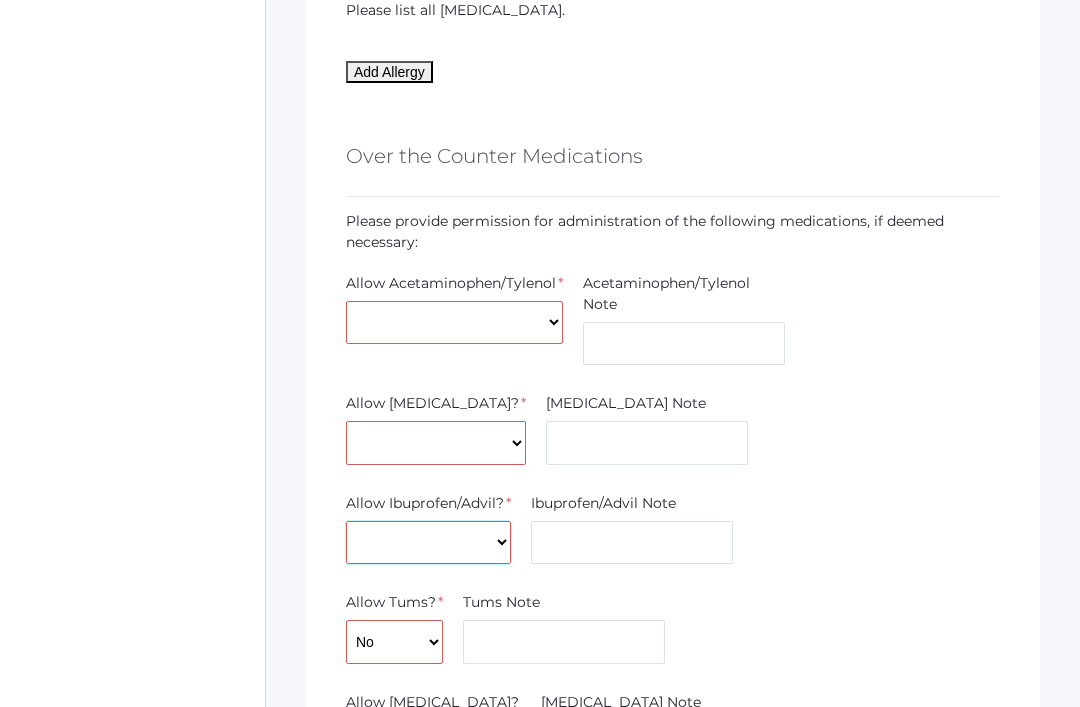 click on "Yes
No" at bounding box center [428, 543] 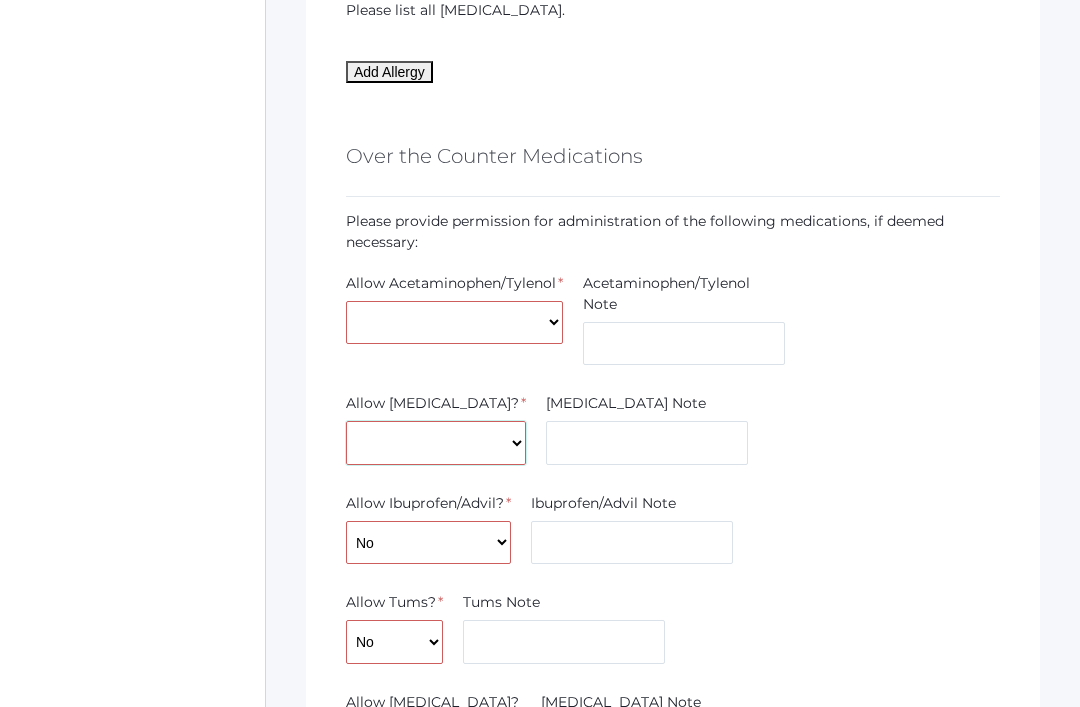 click on "Yes
No" at bounding box center [436, 443] 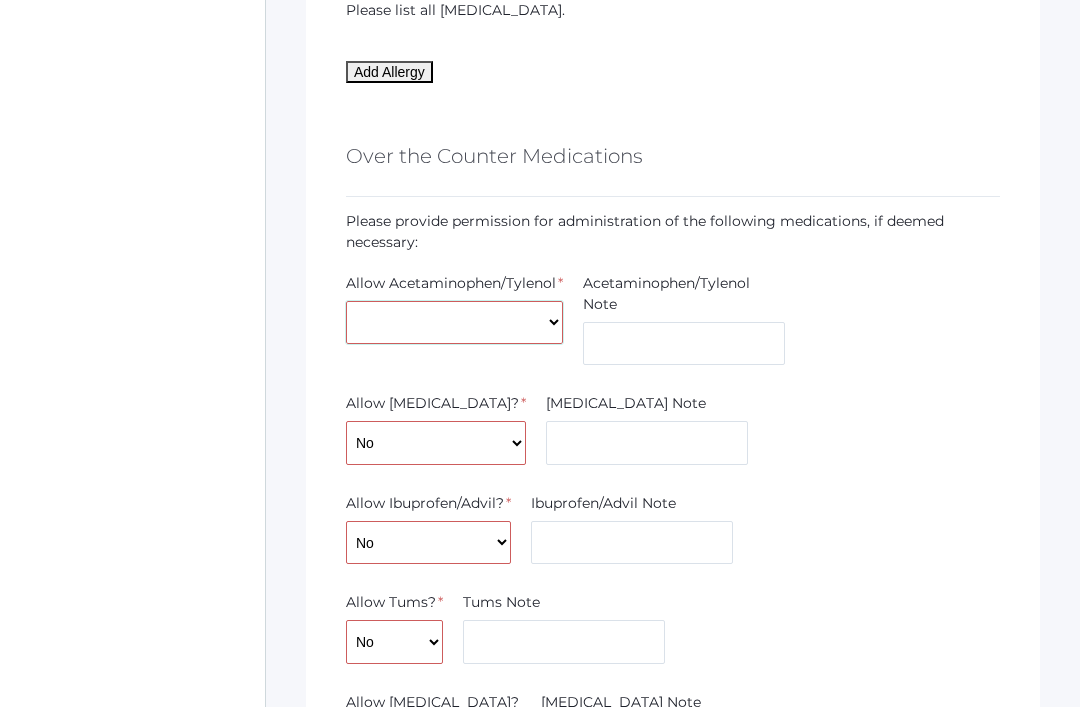 click on "Yes
No" at bounding box center [454, 323] 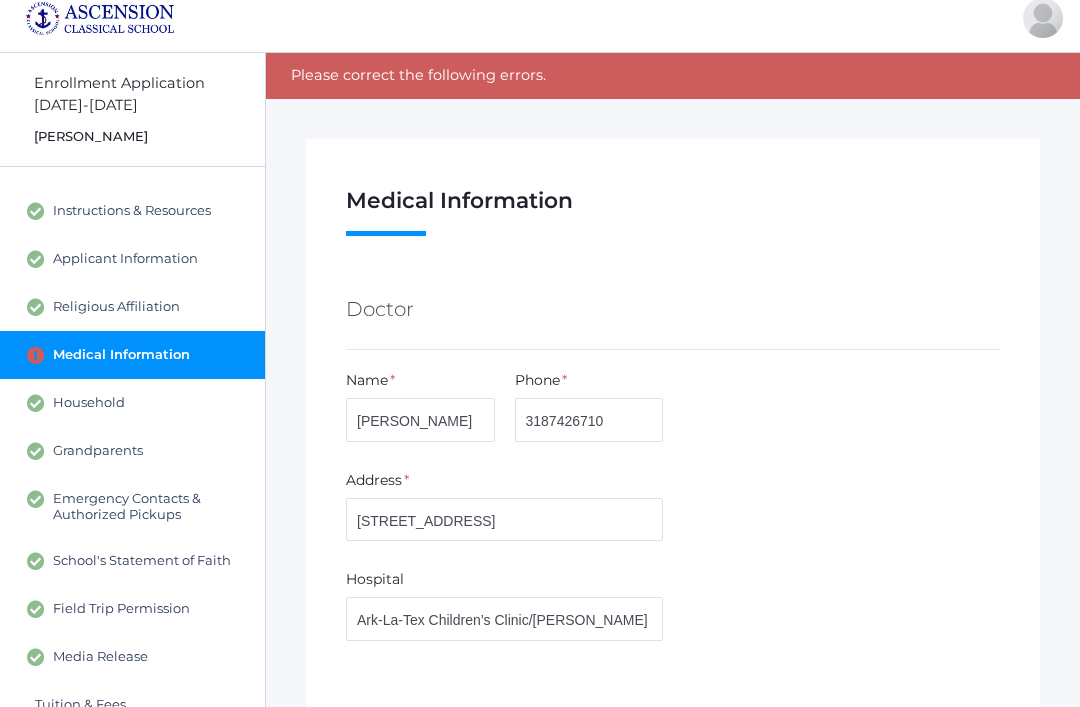 scroll, scrollTop: 0, scrollLeft: 0, axis: both 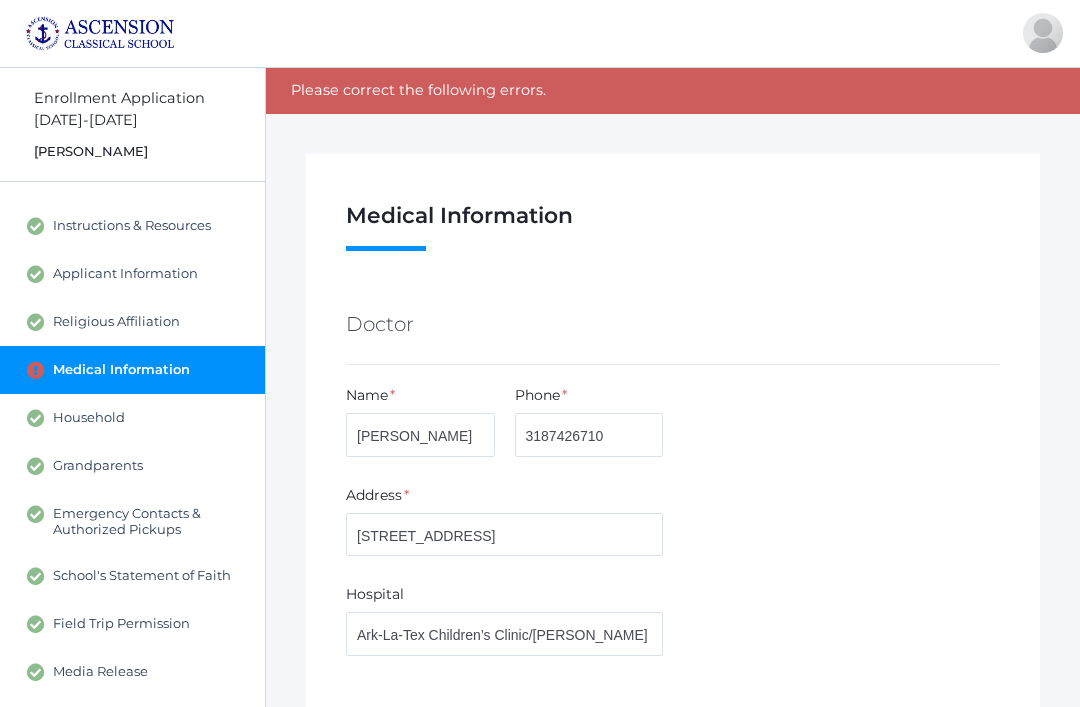 click on "School's Statement of Faith" at bounding box center [142, 576] 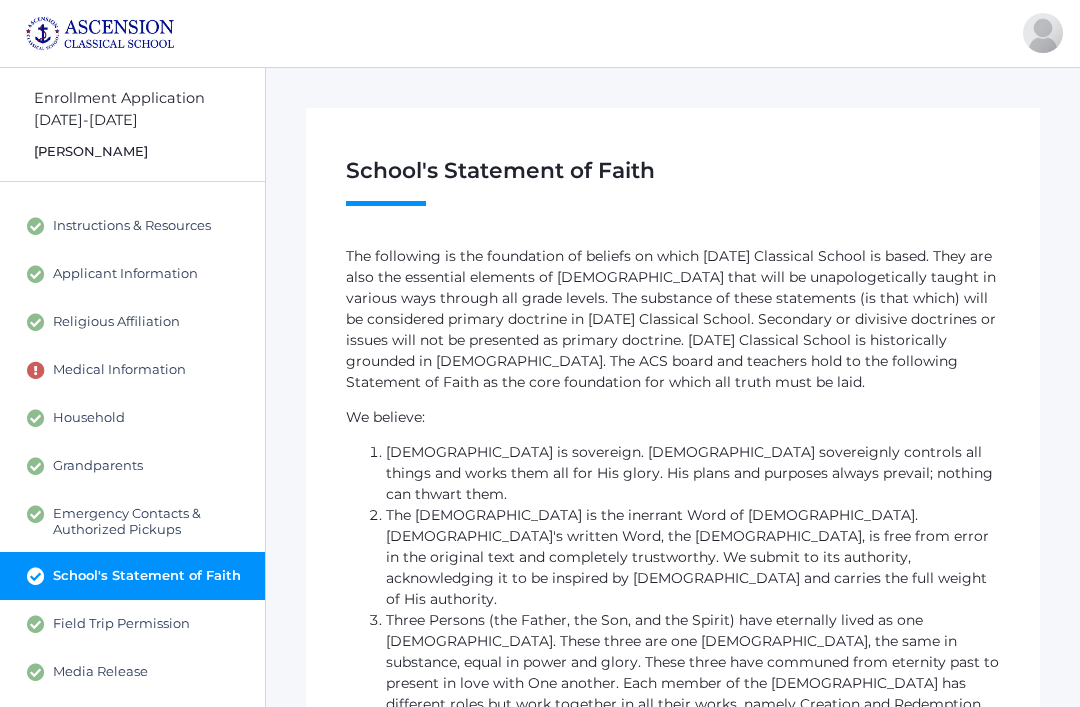 click on "Instructions & Resources" at bounding box center (132, 226) 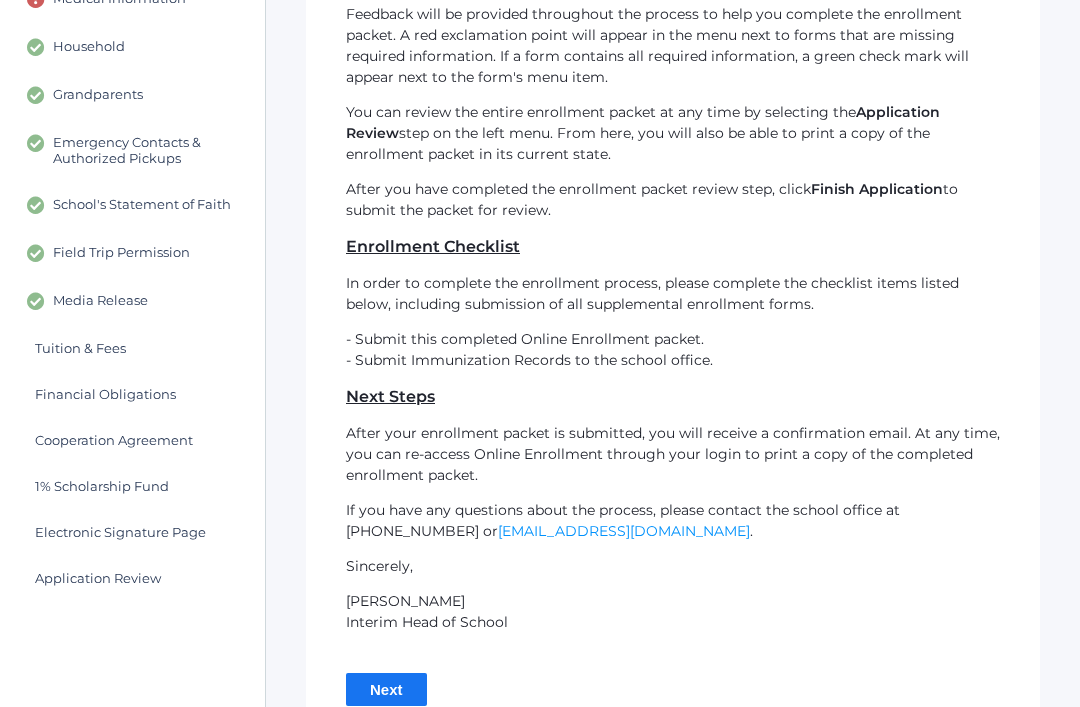 scroll, scrollTop: 430, scrollLeft: 0, axis: vertical 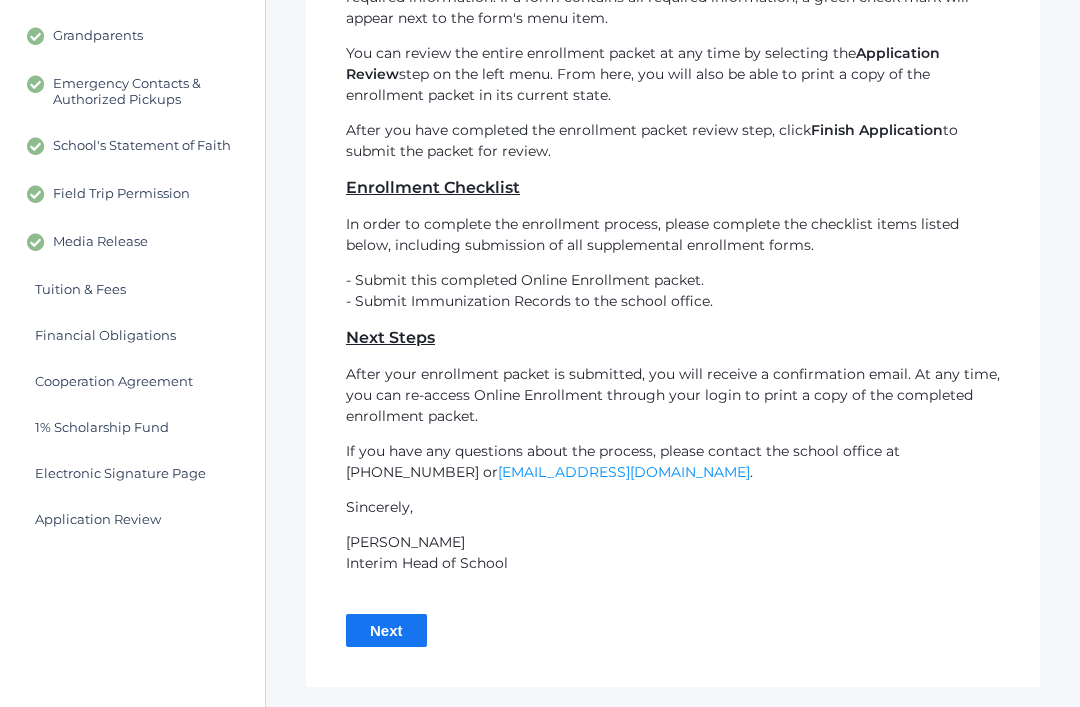 click on "Media Release" at bounding box center [132, 242] 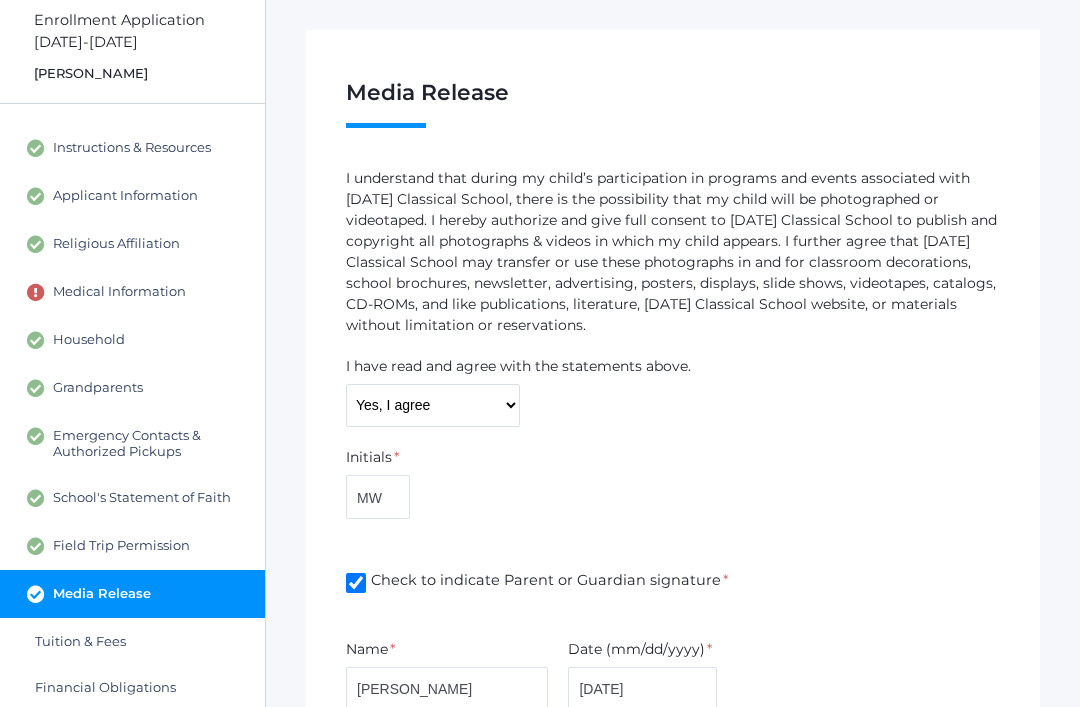 scroll, scrollTop: 0, scrollLeft: 0, axis: both 